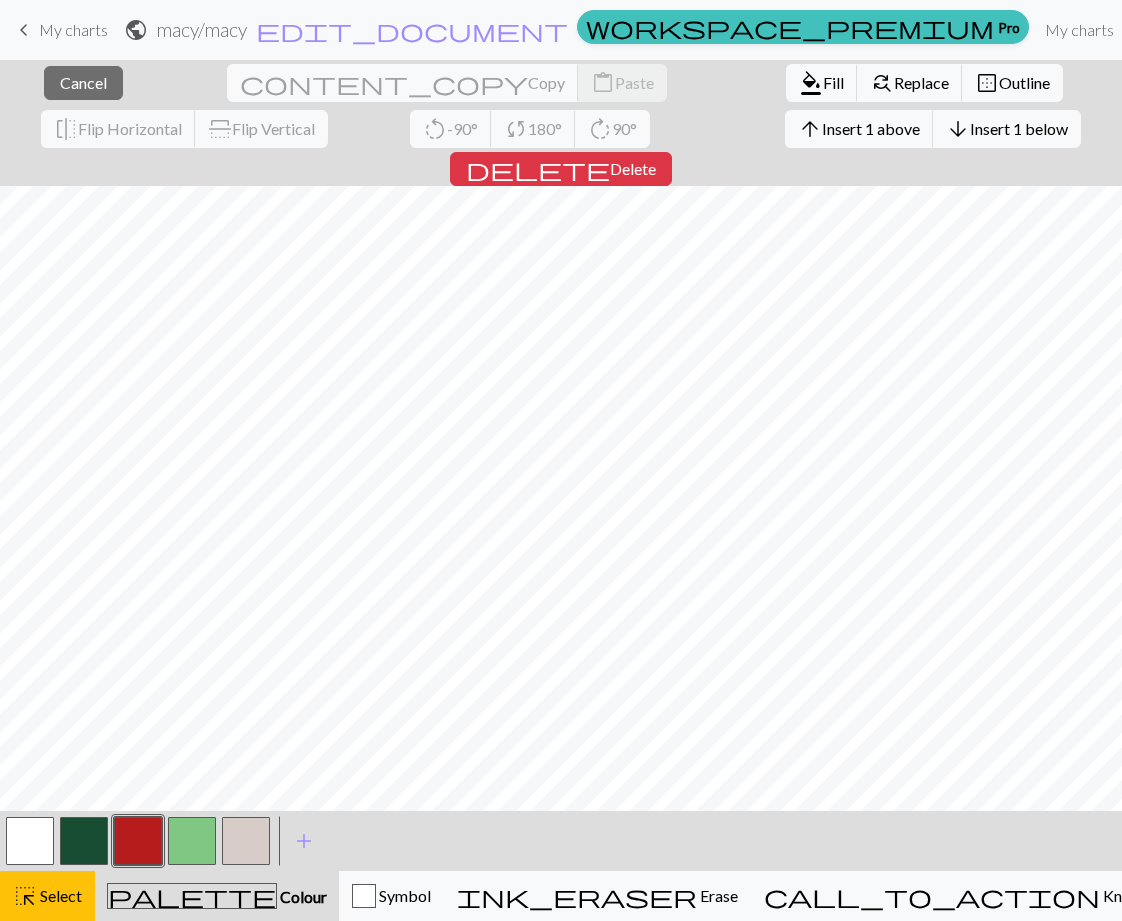 scroll, scrollTop: 0, scrollLeft: 0, axis: both 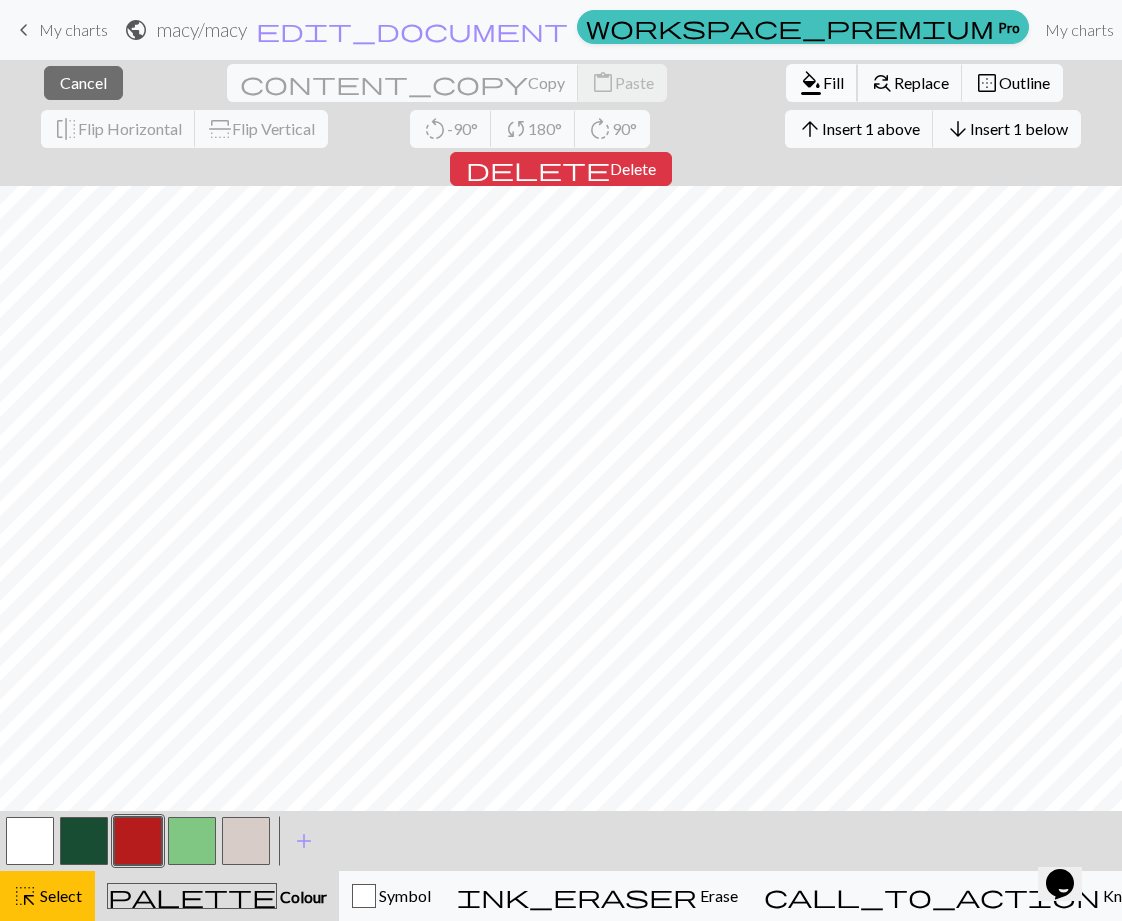 click on "Fill" at bounding box center (833, 82) 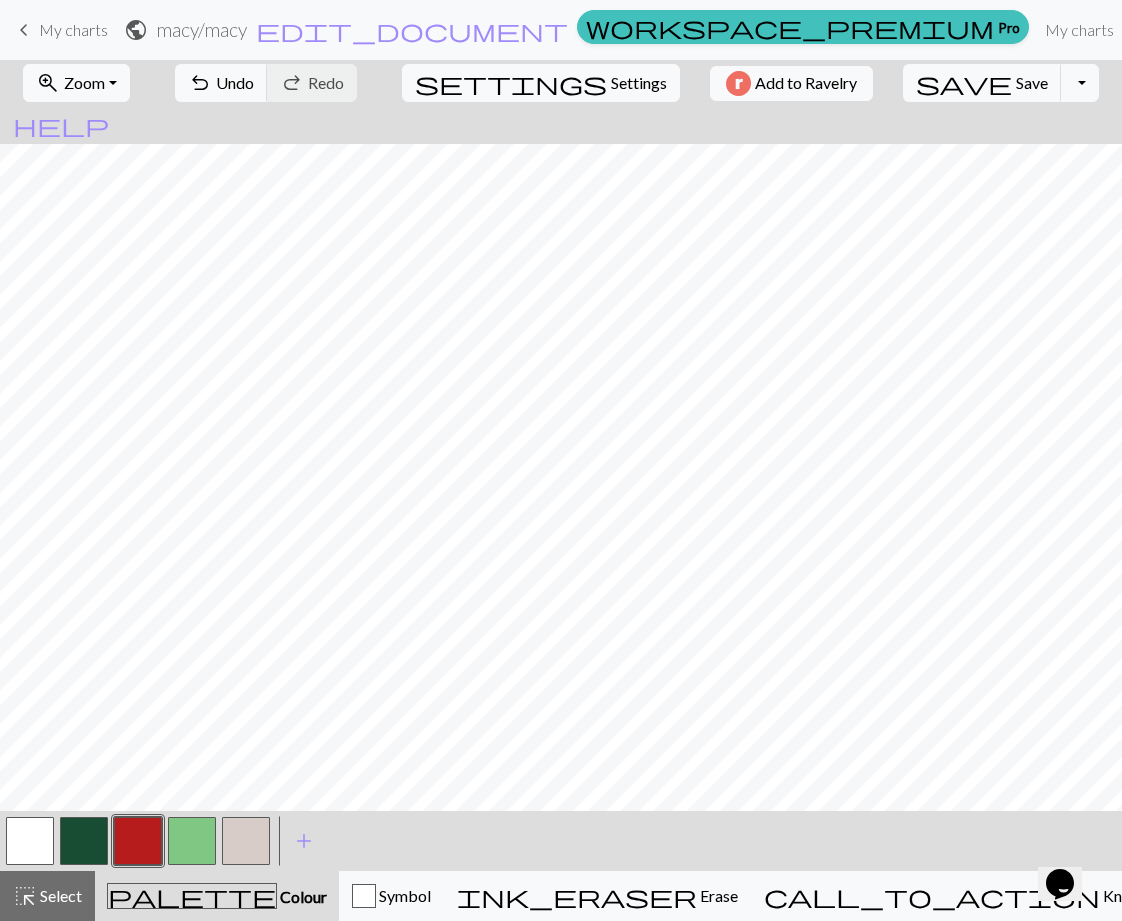 click at bounding box center [246, 841] 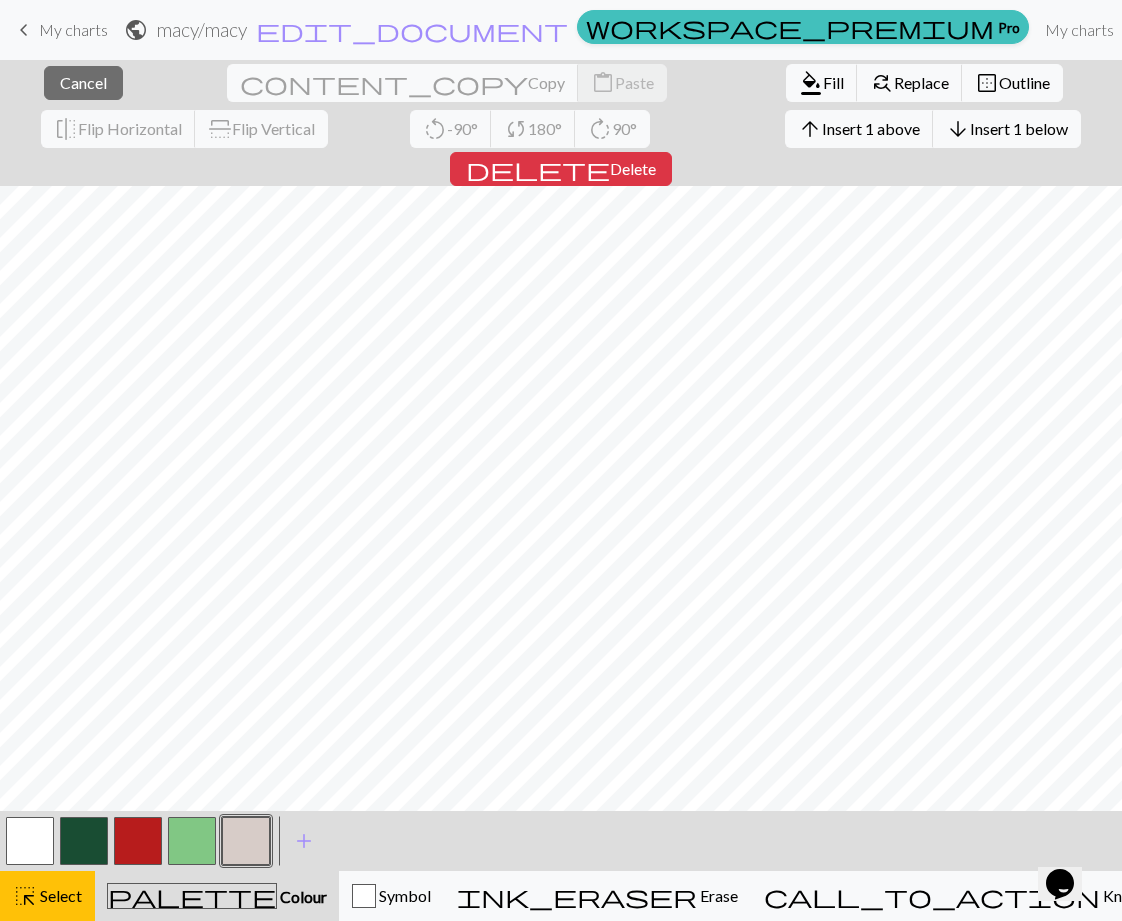 click at bounding box center [138, 841] 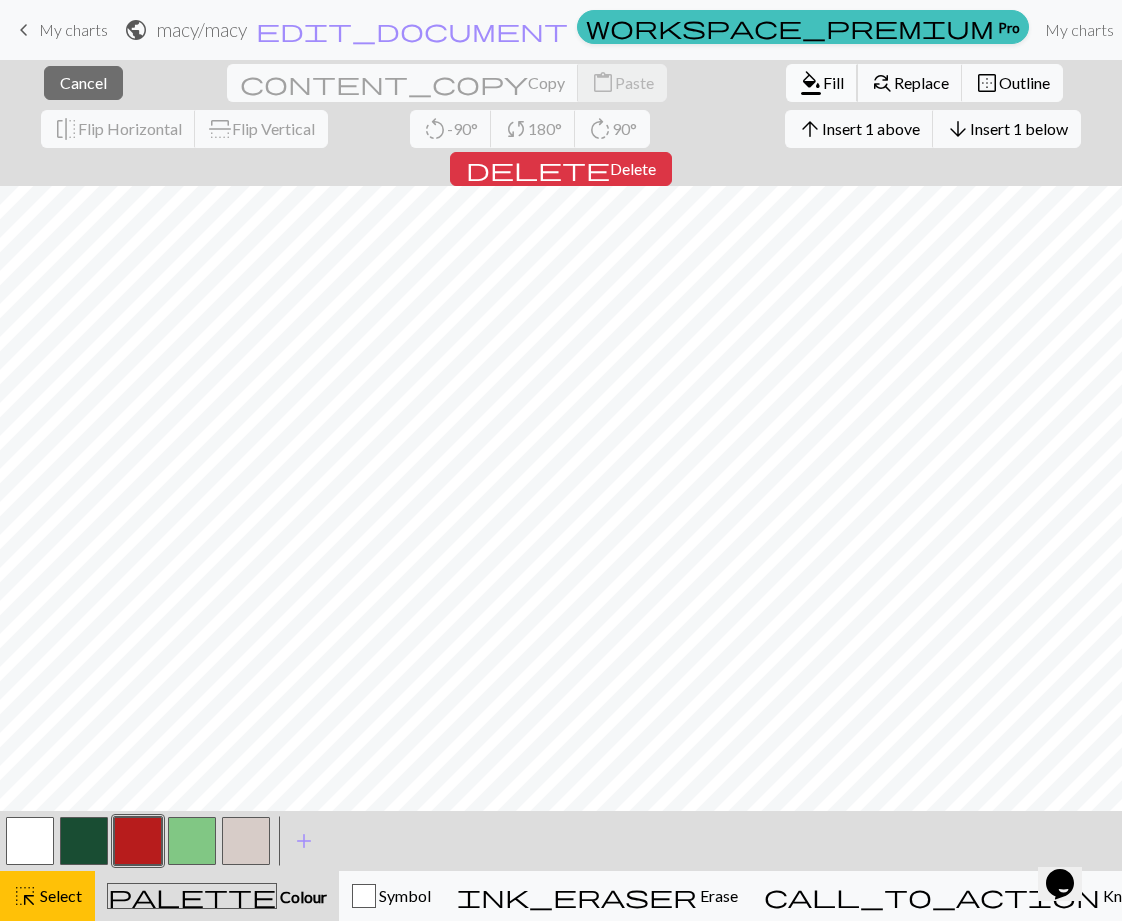 click on "Fill" at bounding box center [833, 82] 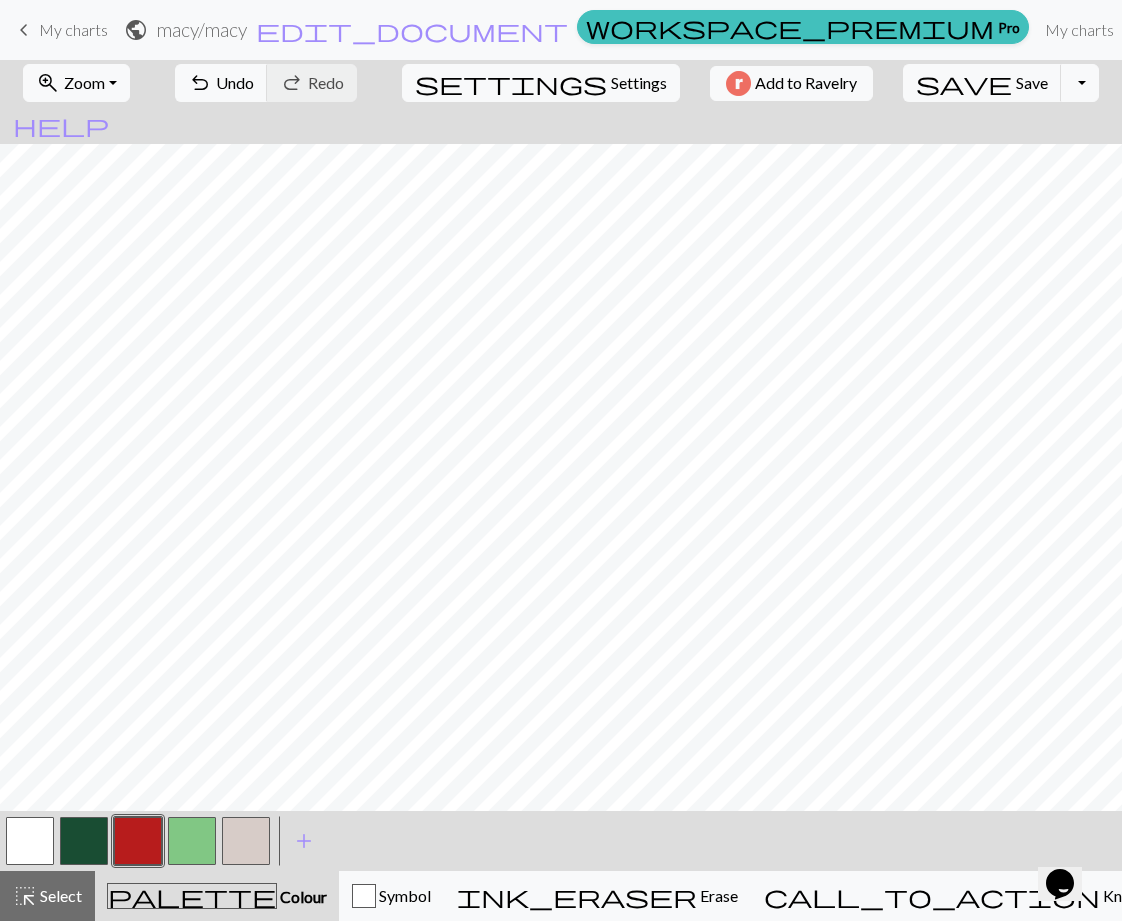 click at bounding box center (192, 841) 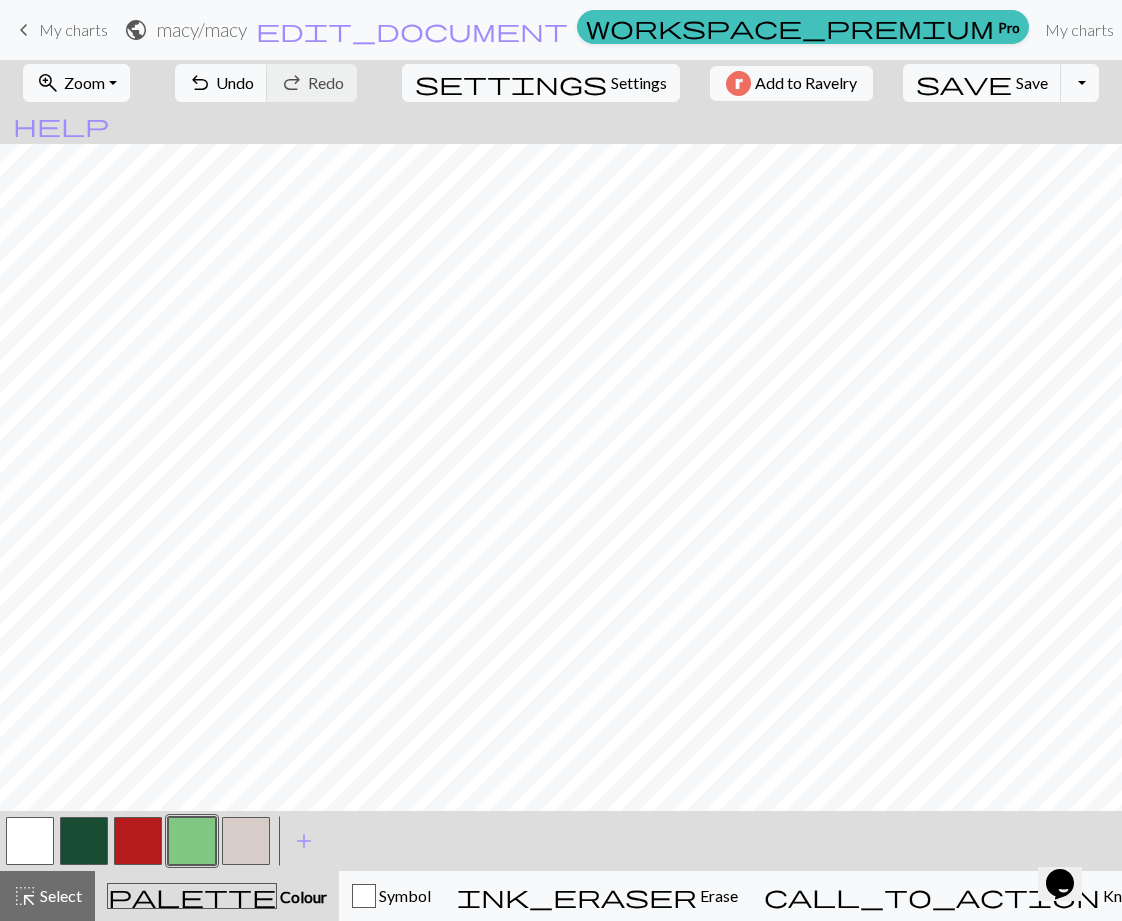 click at bounding box center [84, 841] 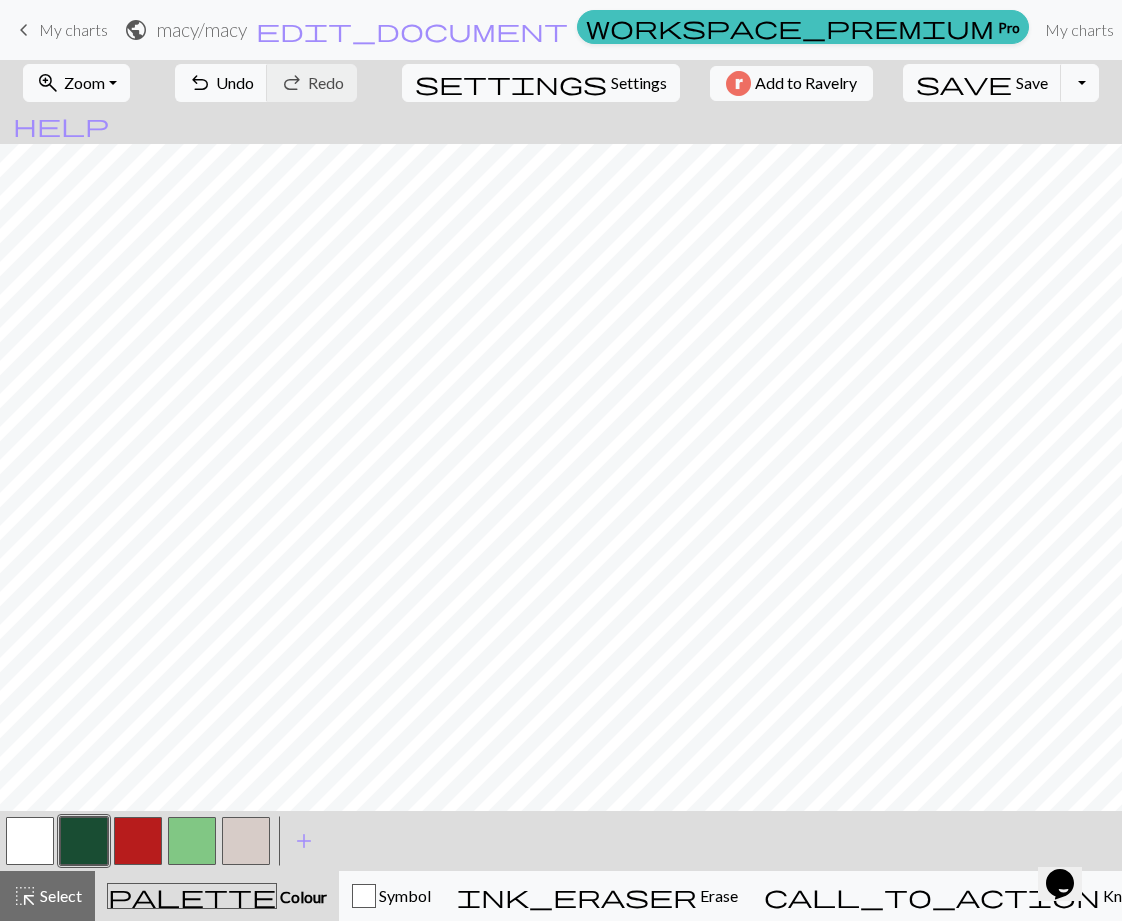 click at bounding box center [138, 841] 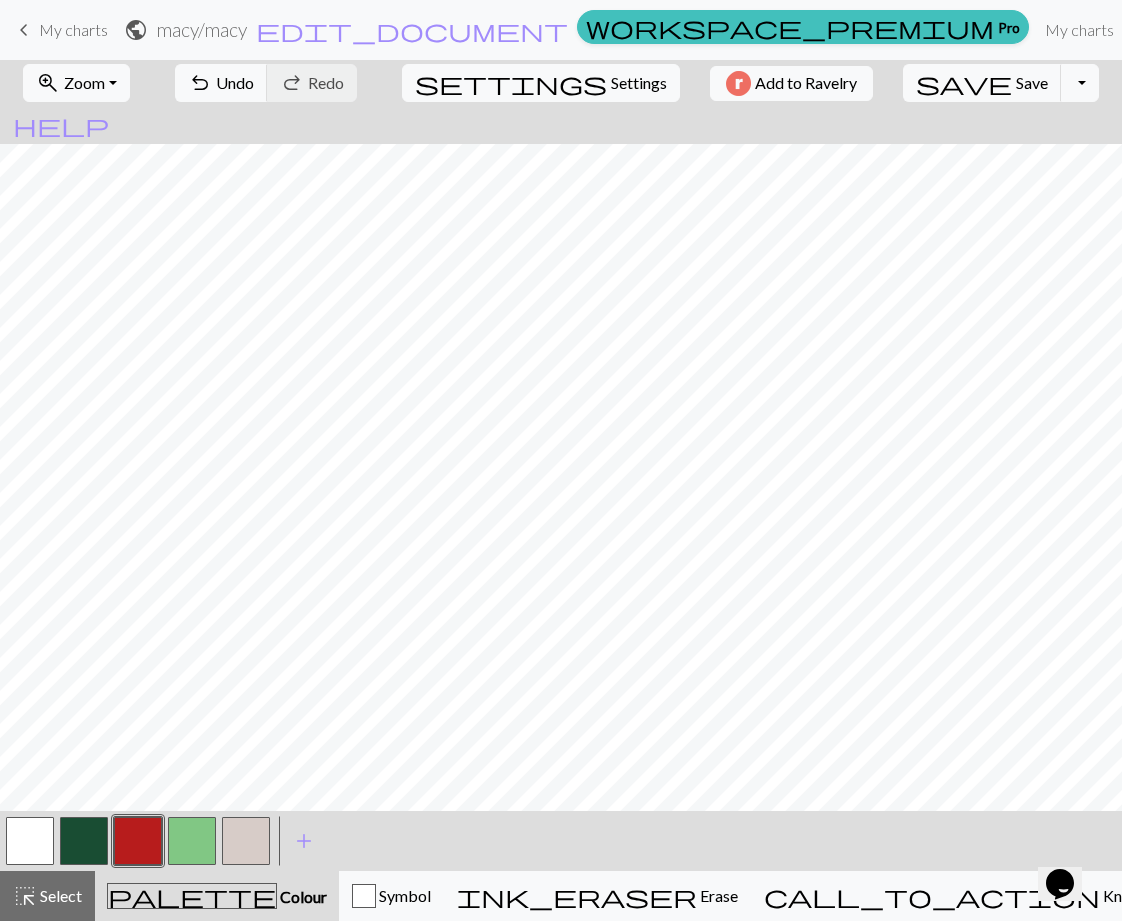 click at bounding box center (84, 841) 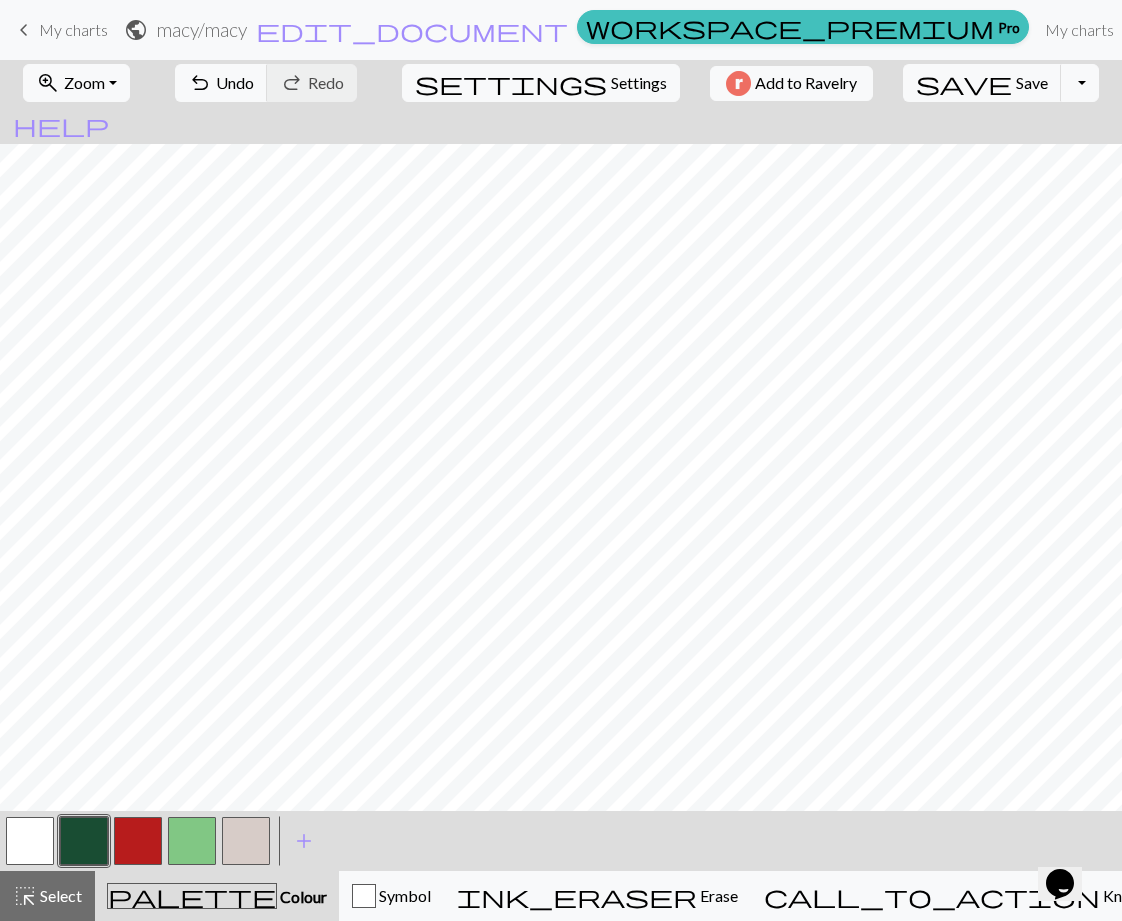 click at bounding box center [192, 841] 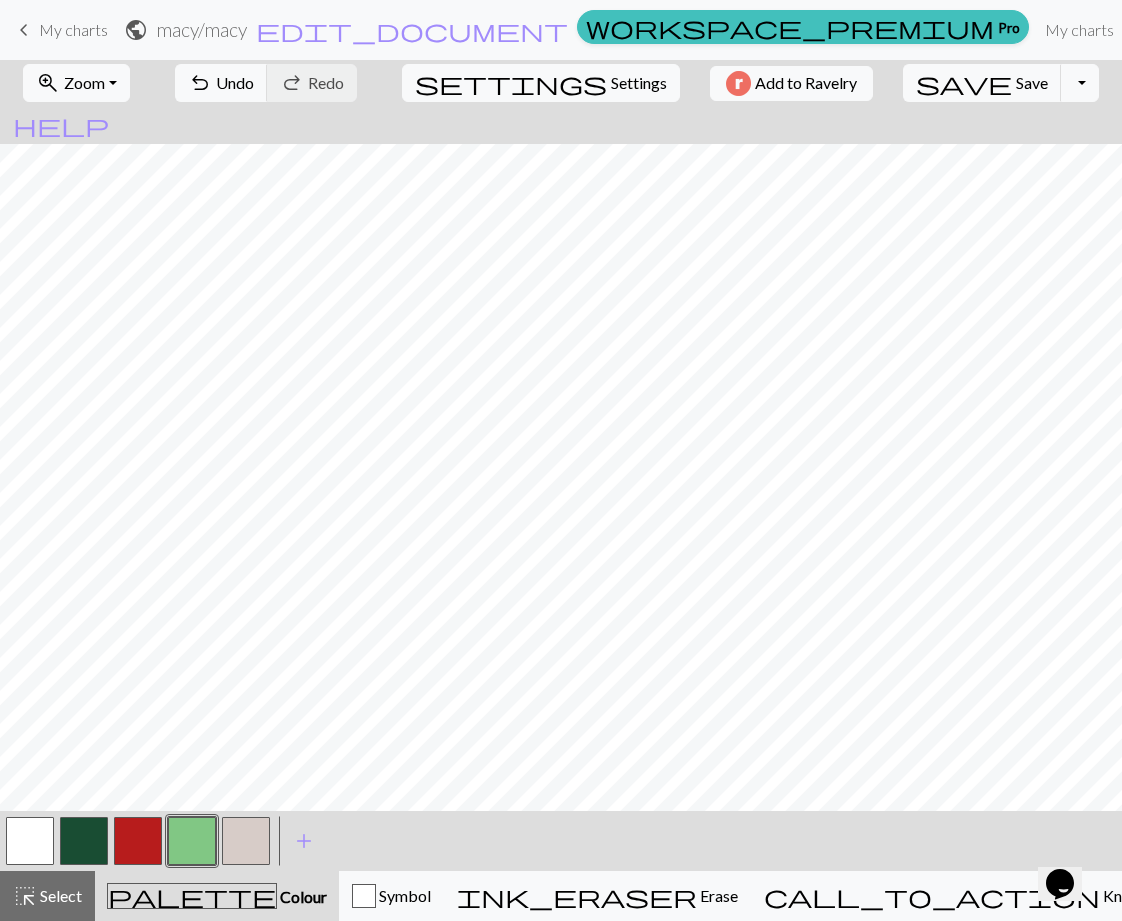 click at bounding box center (138, 841) 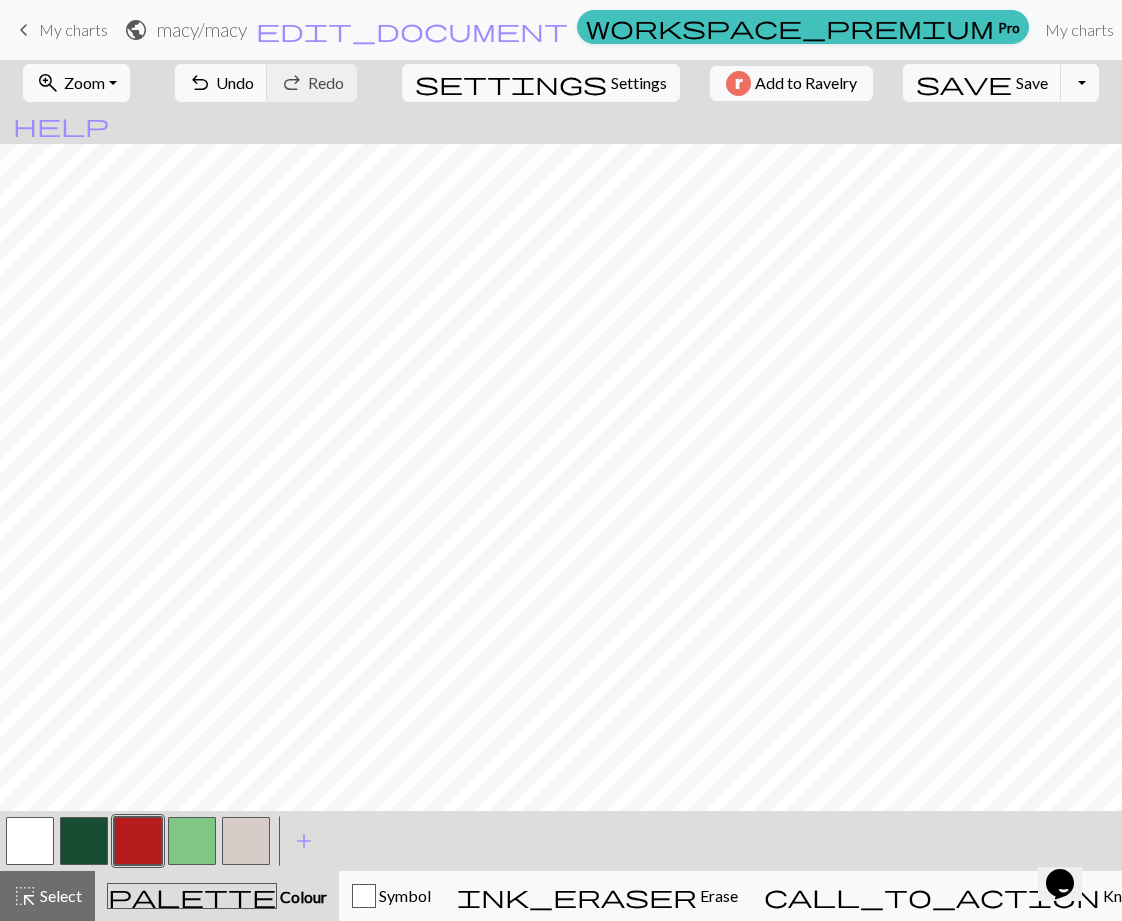 click at bounding box center [84, 841] 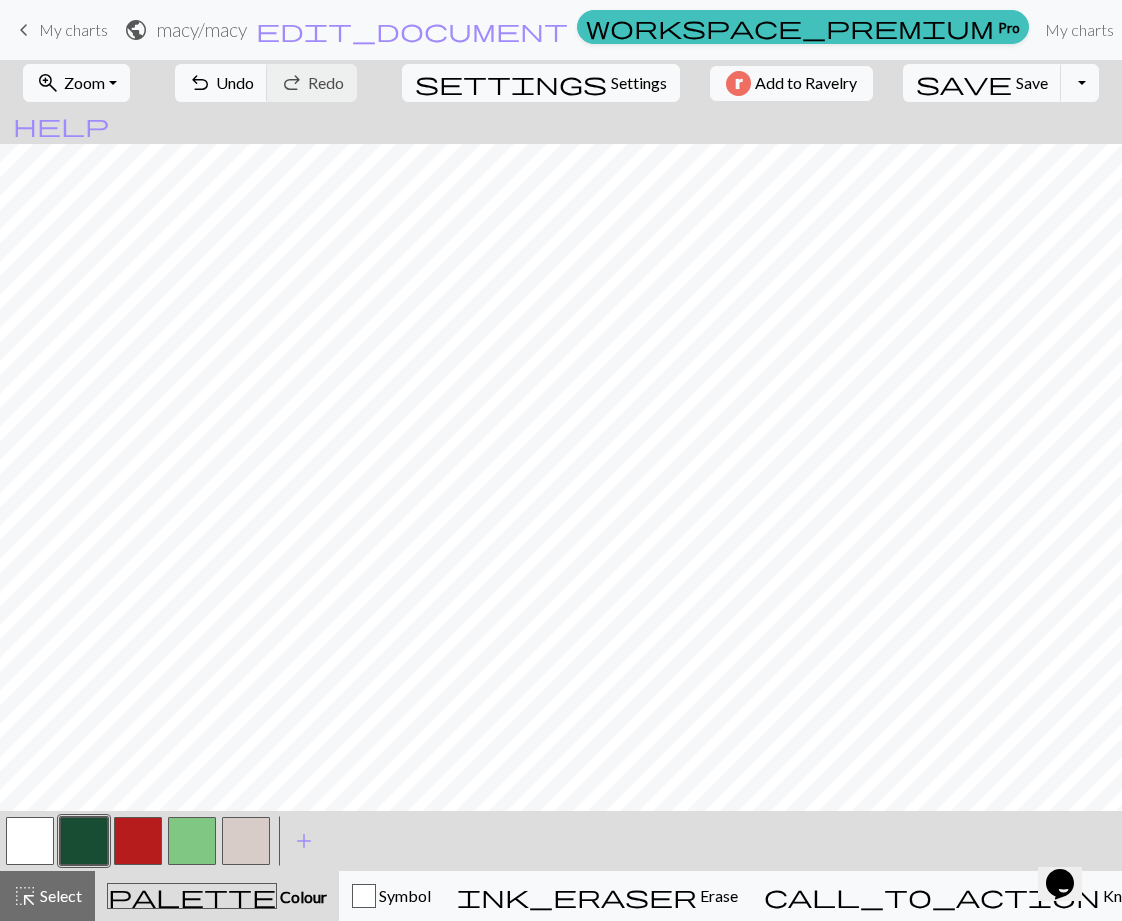 click at bounding box center [192, 841] 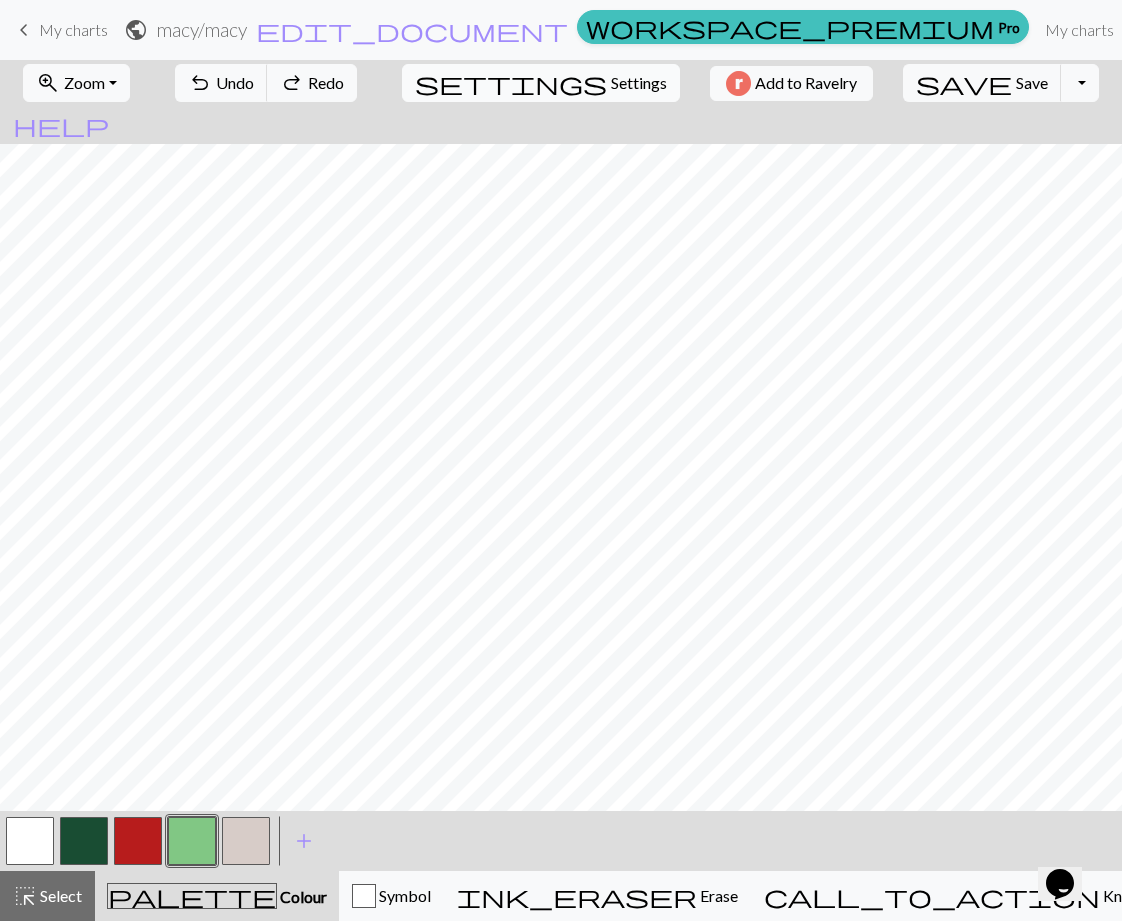 click on "Settings" at bounding box center (639, 83) 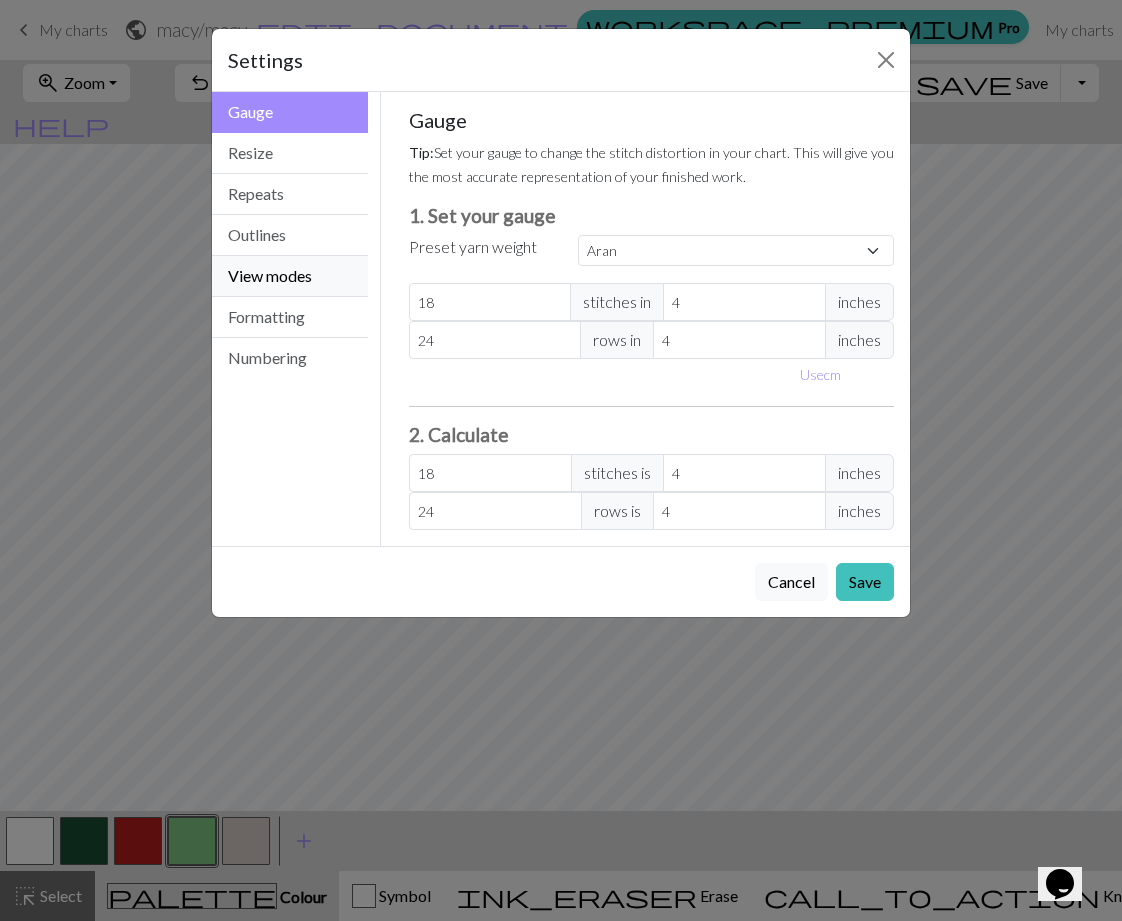 click on "View modes" at bounding box center (290, 276) 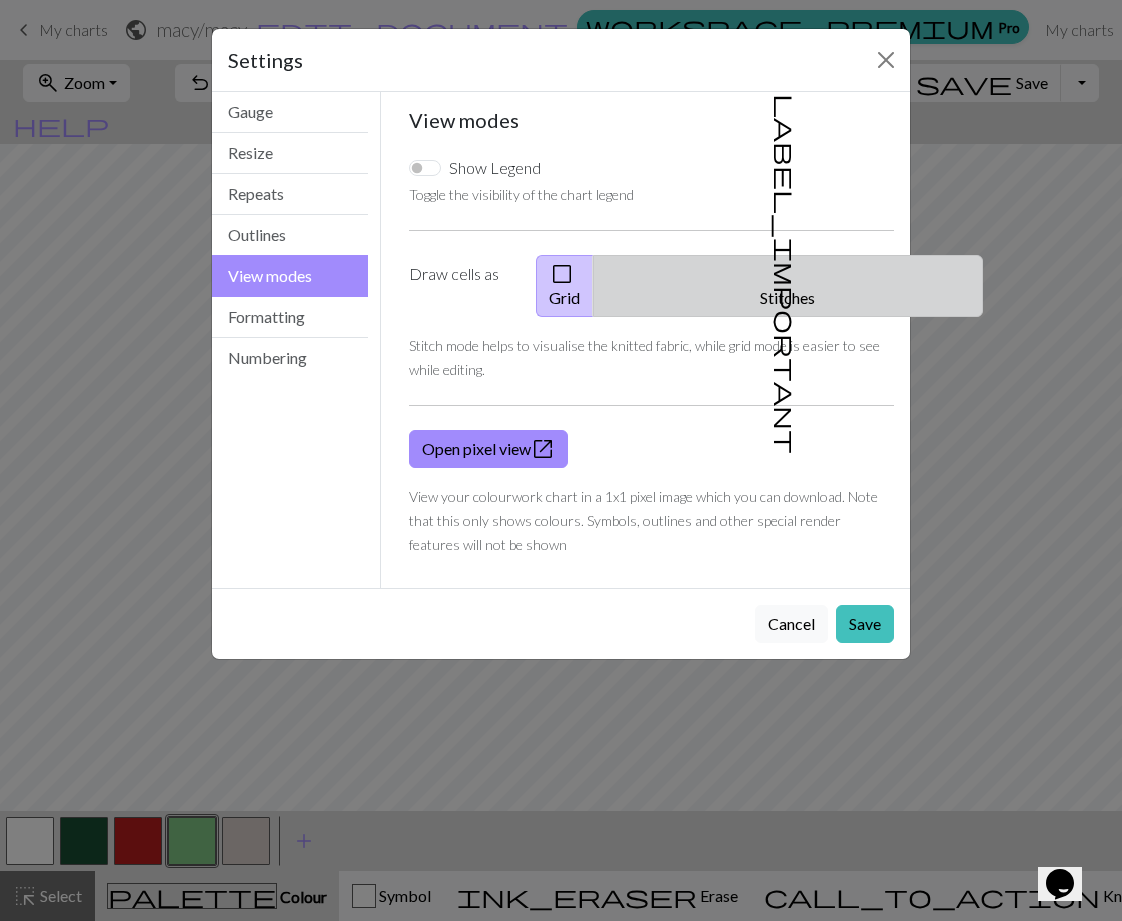 click on "label_important Stitches" at bounding box center [788, 286] 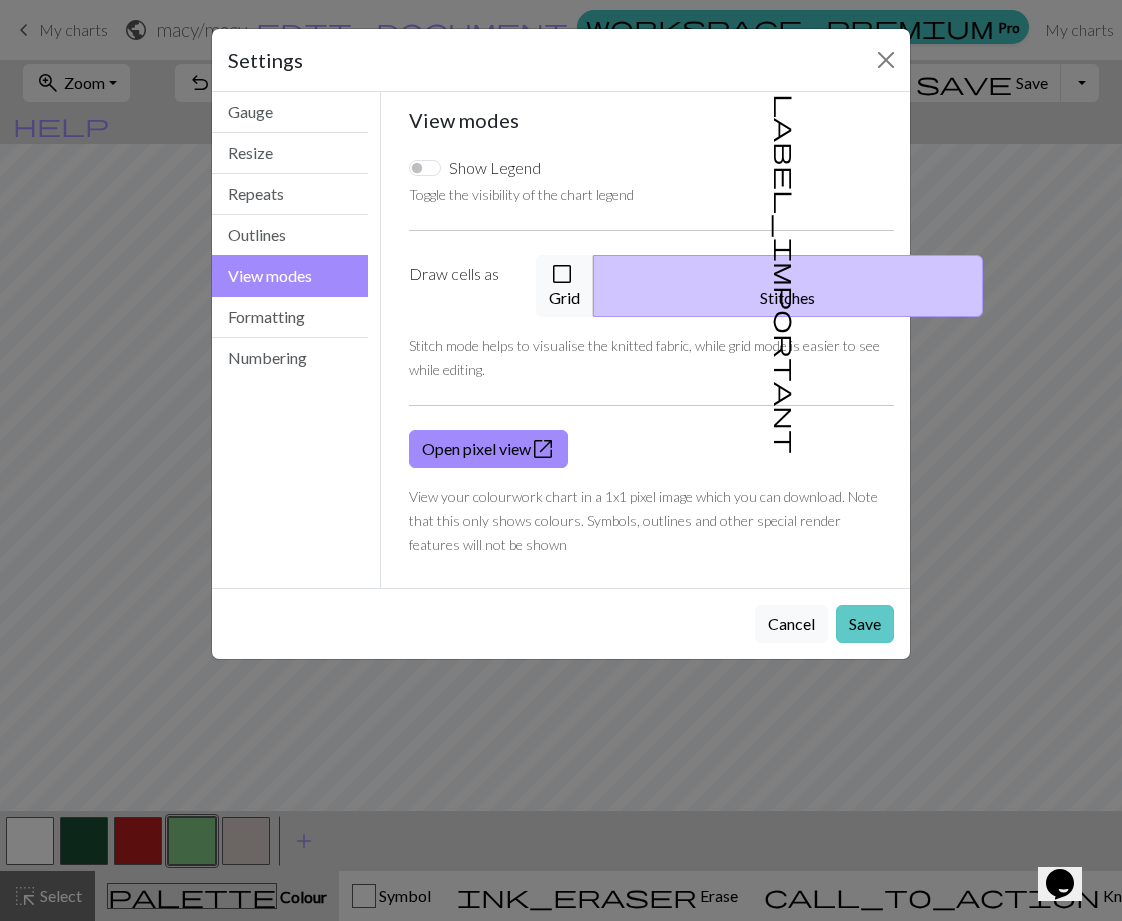 click on "Save" at bounding box center (865, 624) 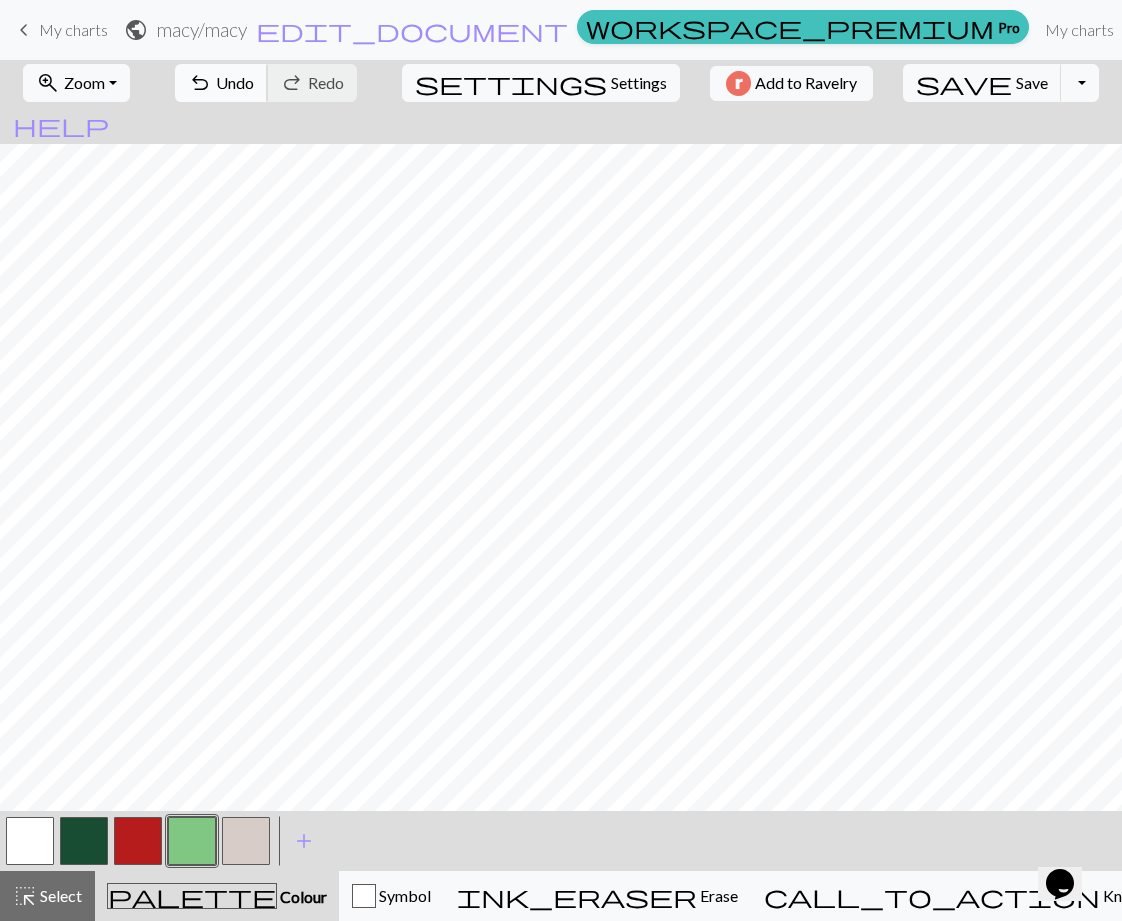 click on "undo" at bounding box center (200, 83) 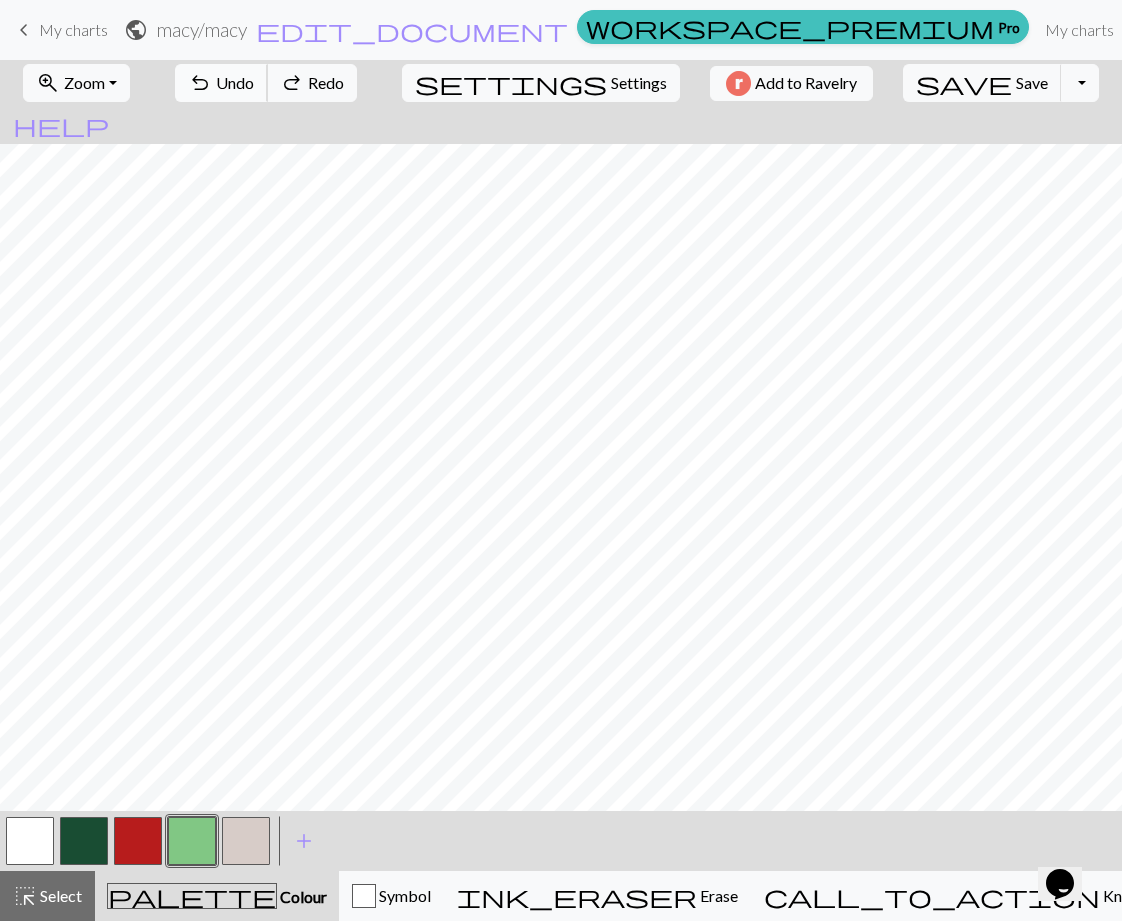 click on "undo" at bounding box center [200, 83] 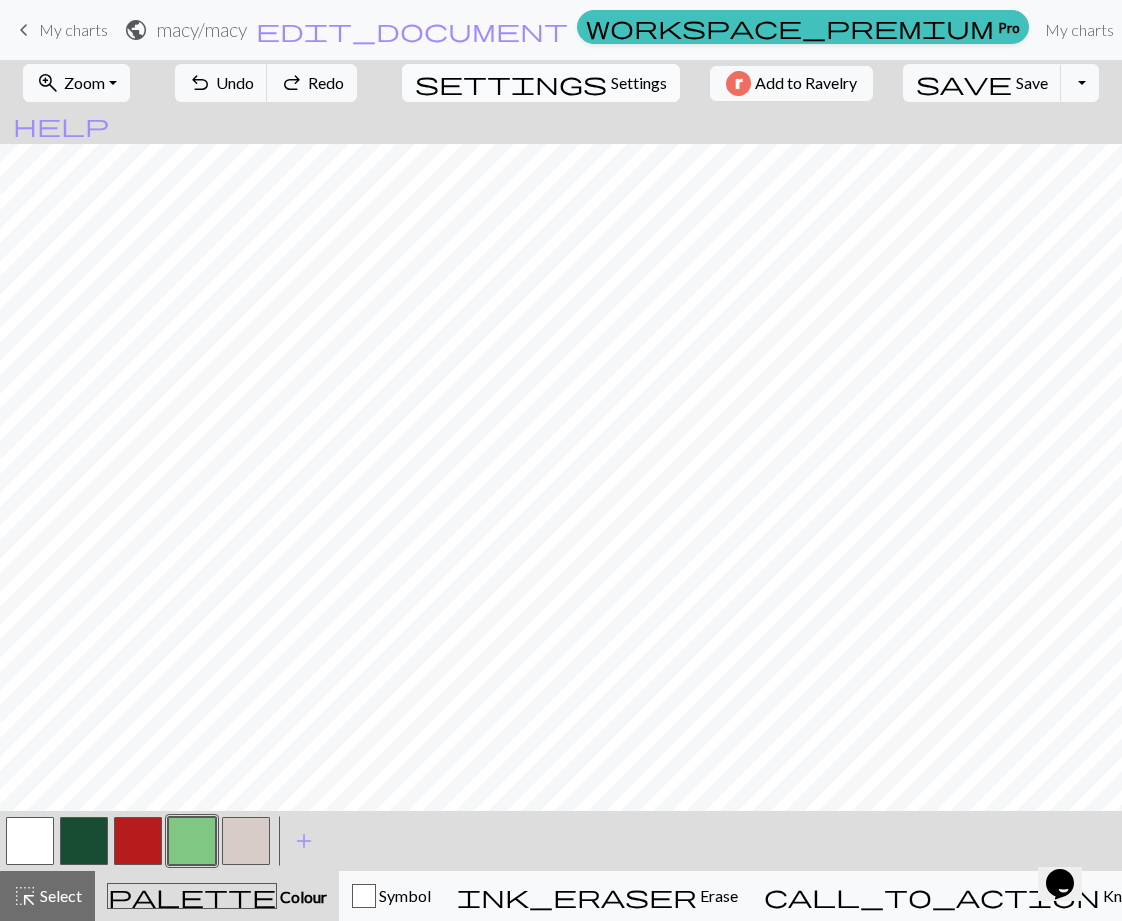 click on "Settings" at bounding box center (639, 83) 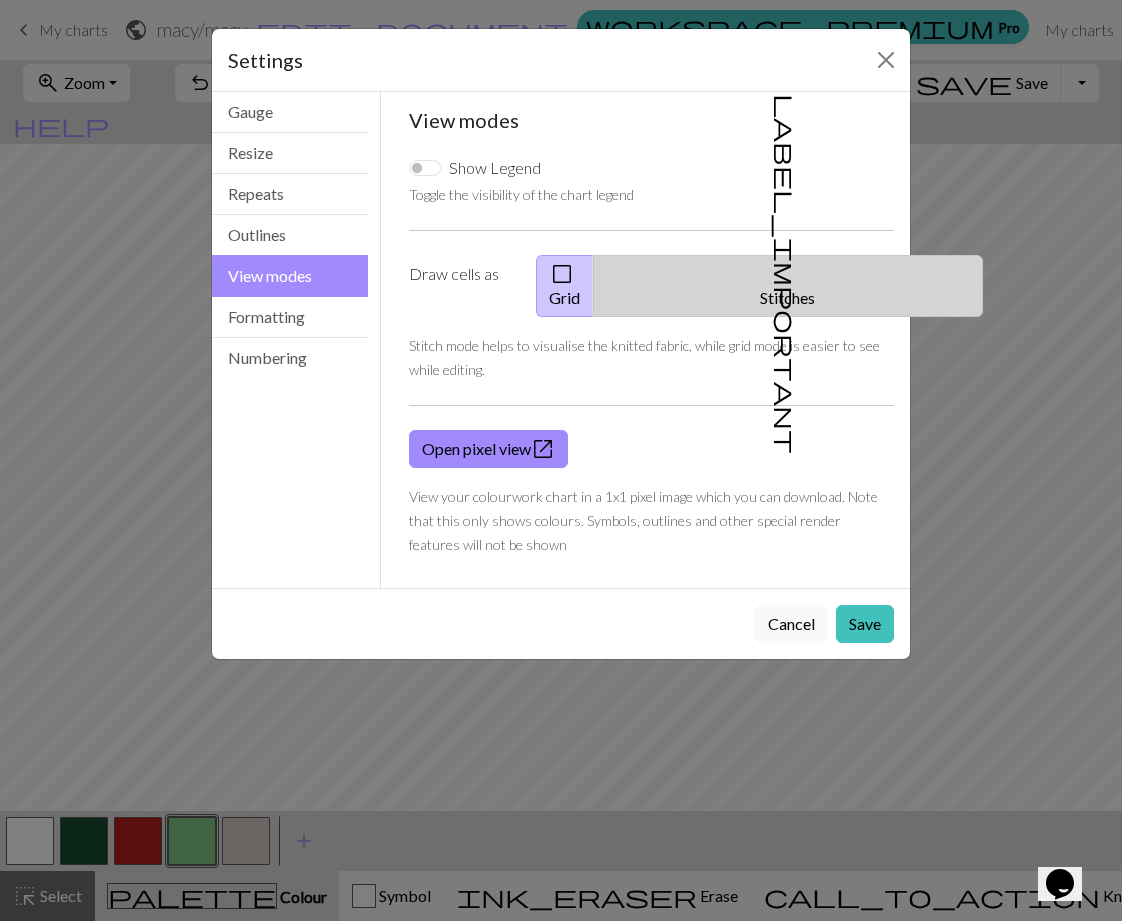 click on "label_important Stitches" at bounding box center [788, 286] 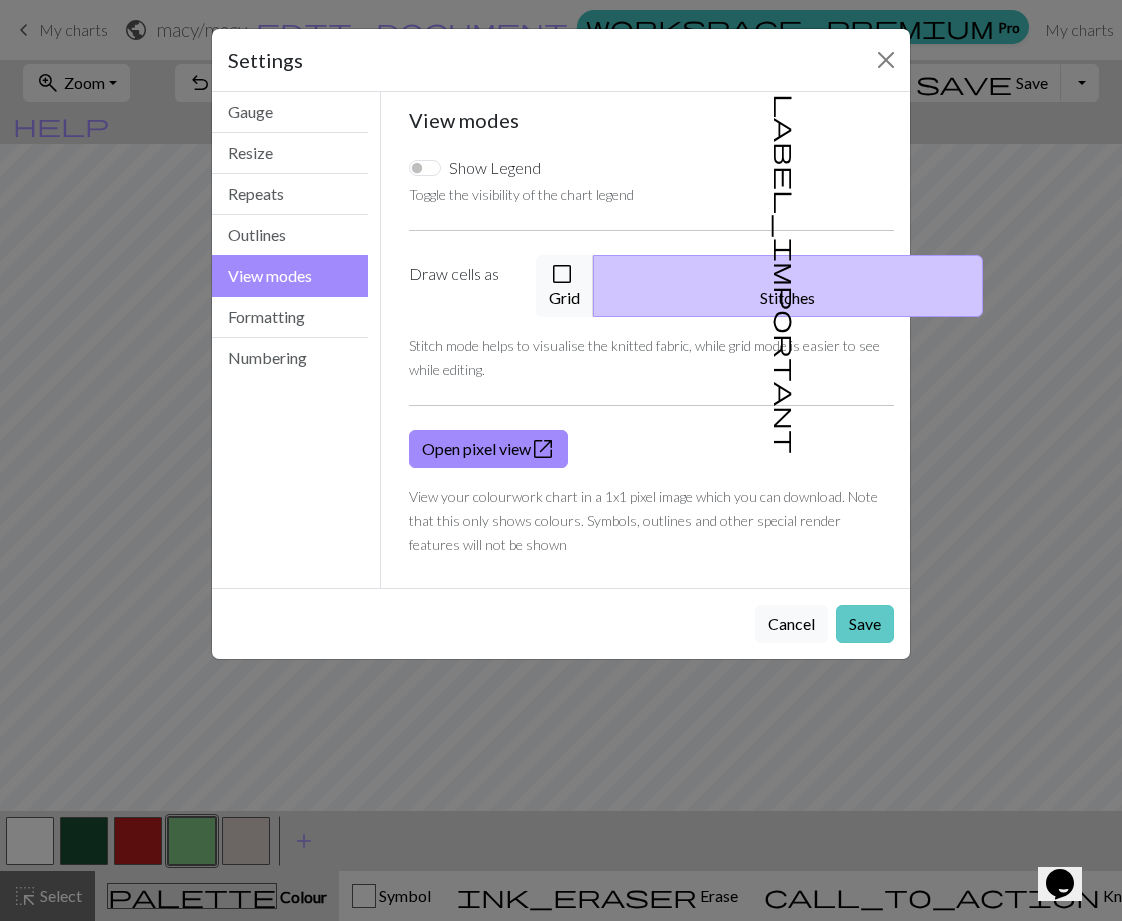 click on "Save" at bounding box center (865, 624) 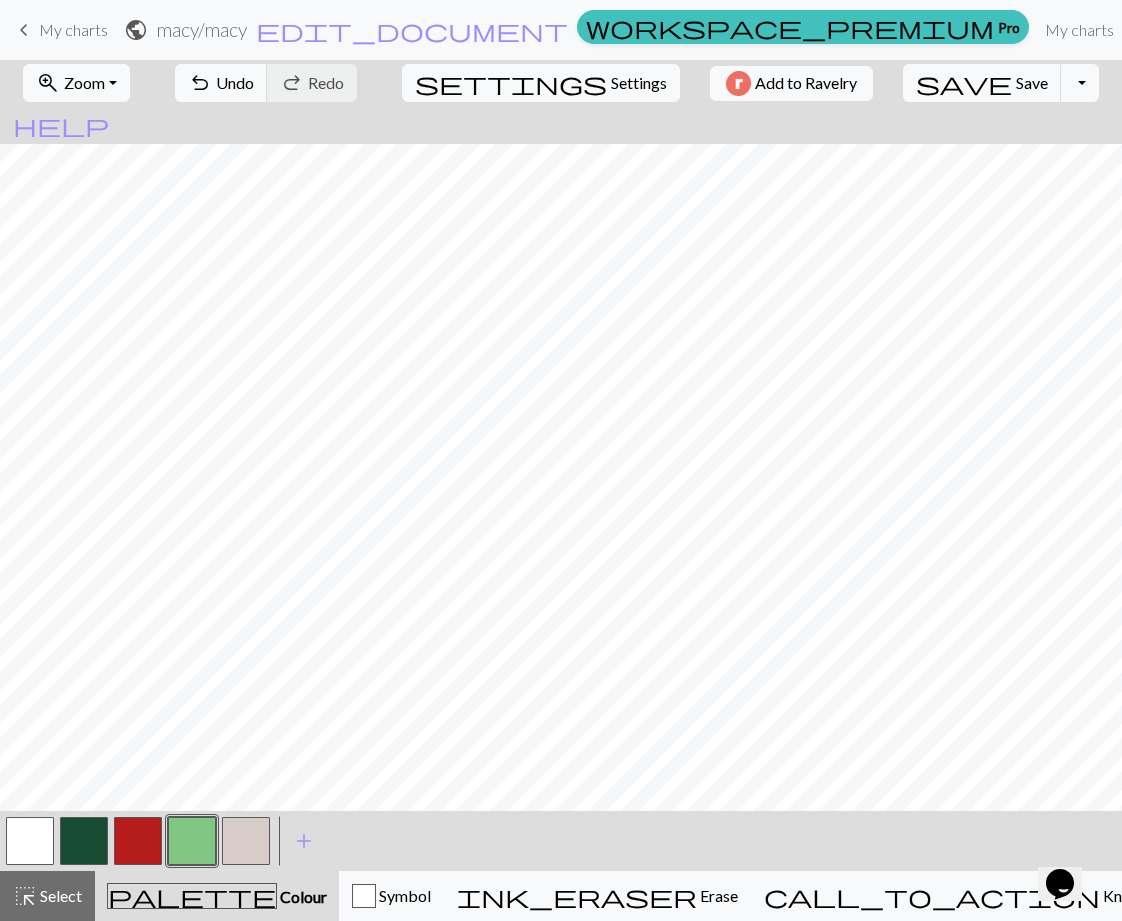 click at bounding box center (246, 841) 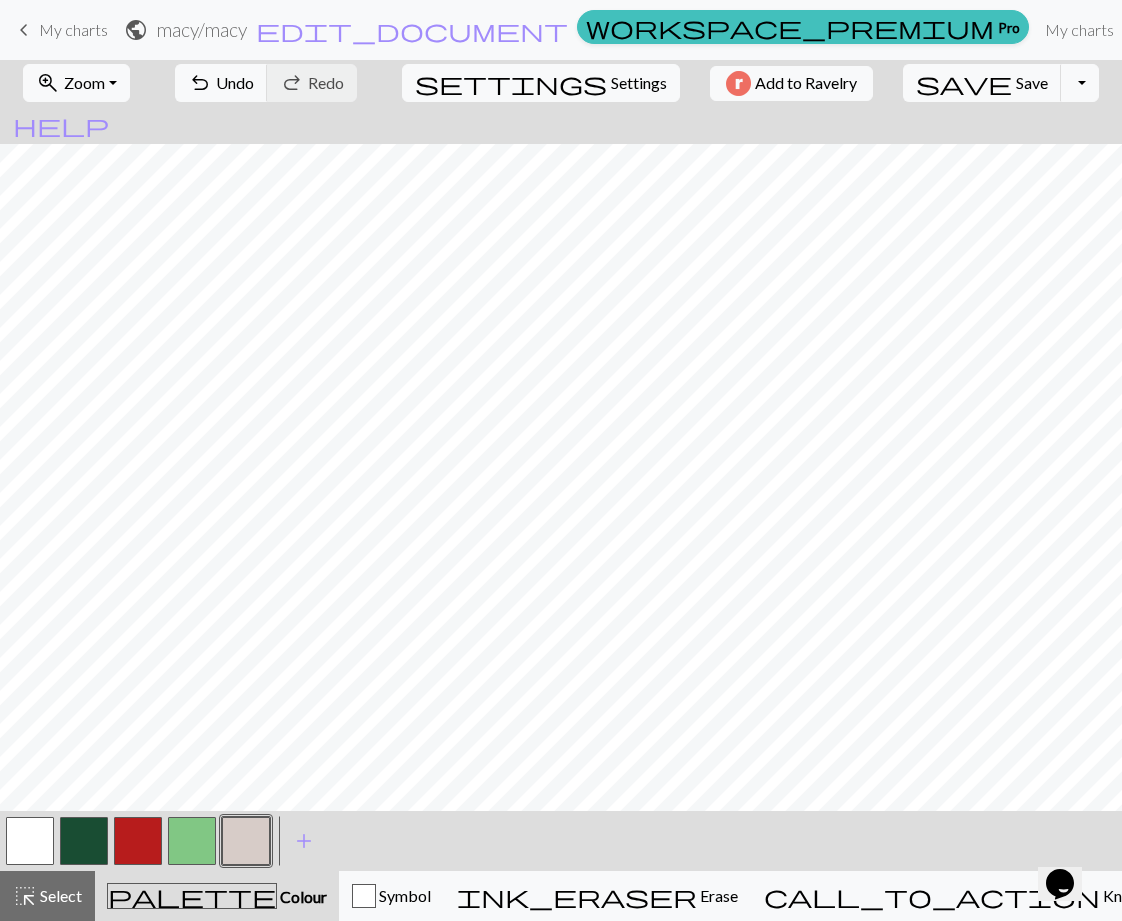 click at bounding box center (138, 841) 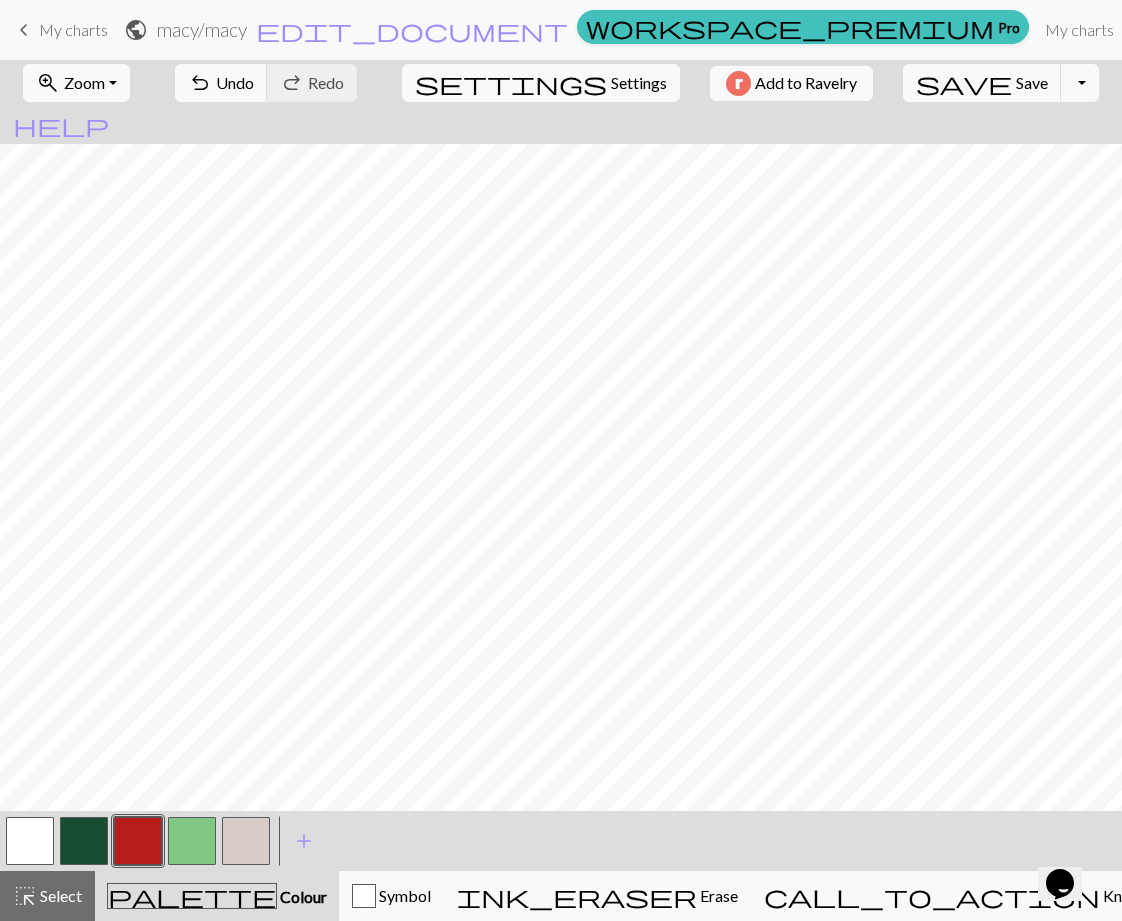 click at bounding box center (246, 841) 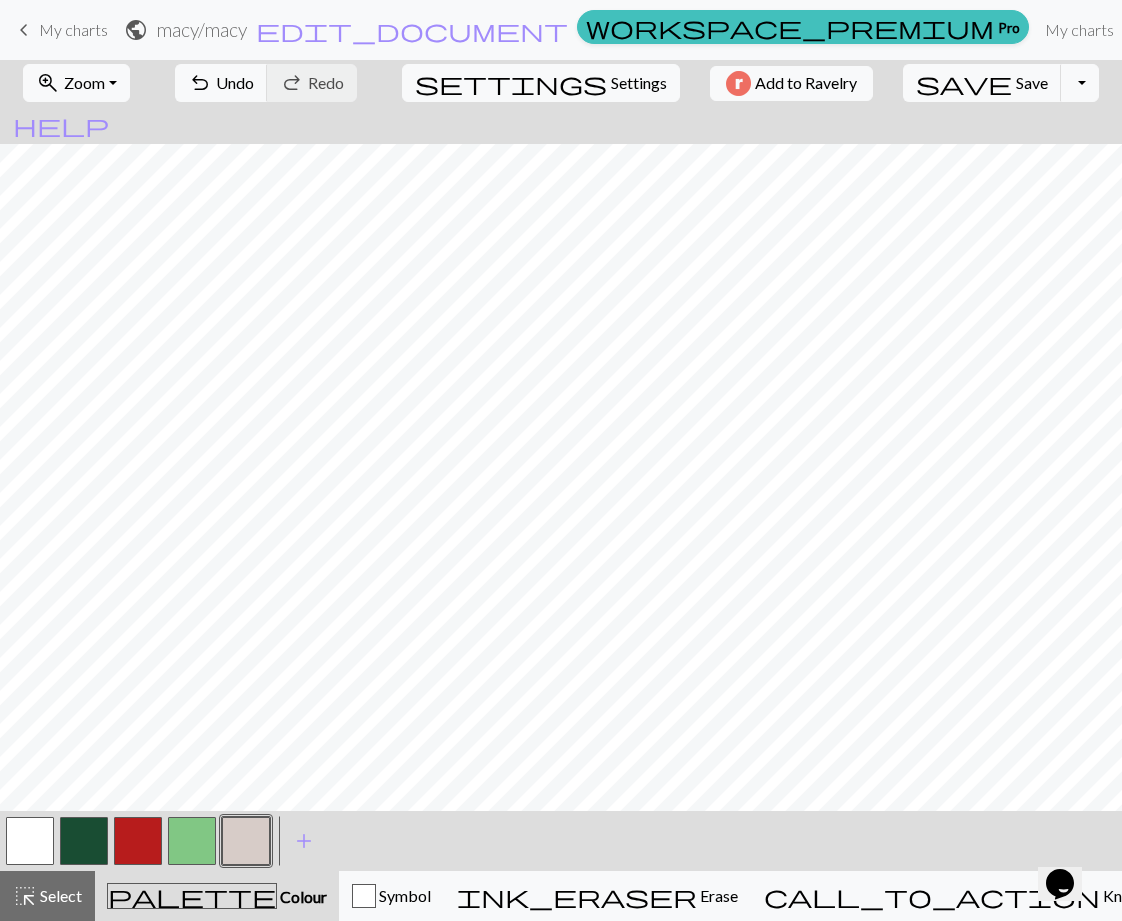 click at bounding box center (138, 841) 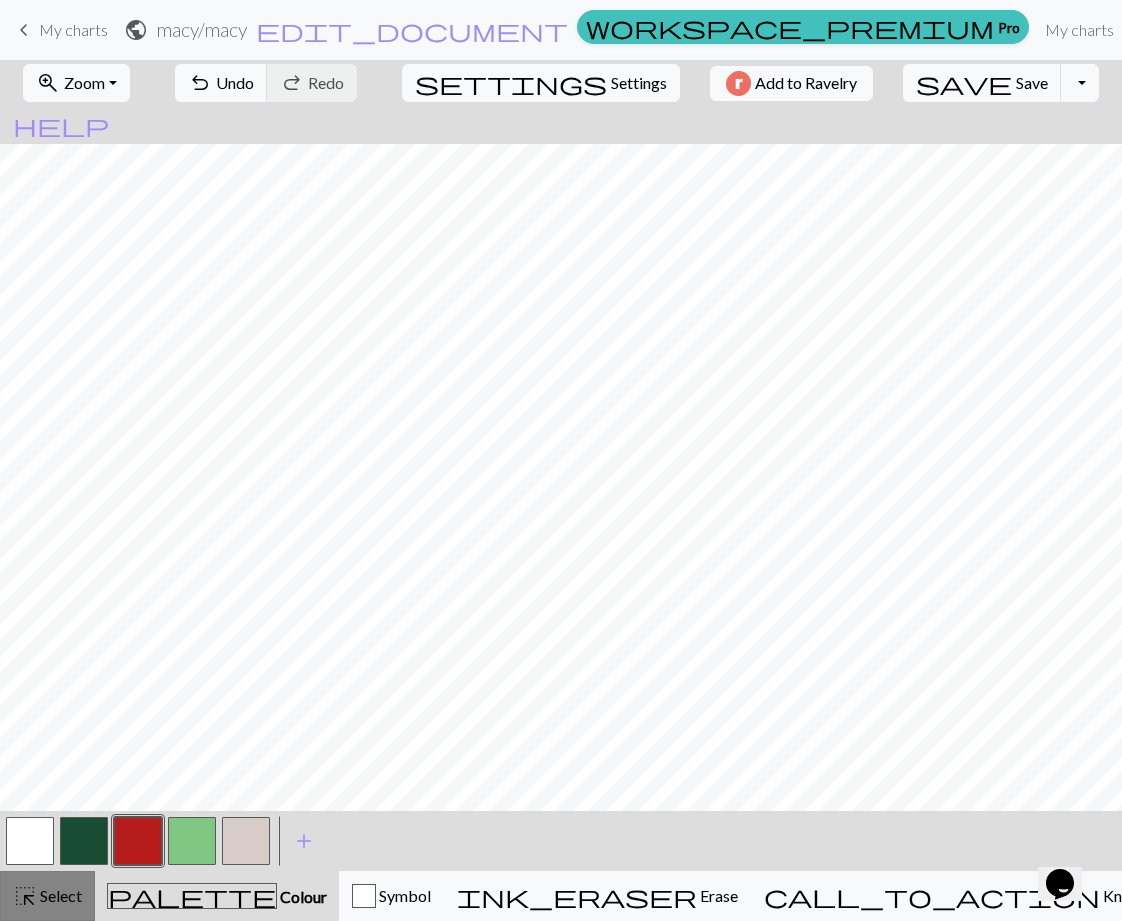 click on "Select" at bounding box center (59, 895) 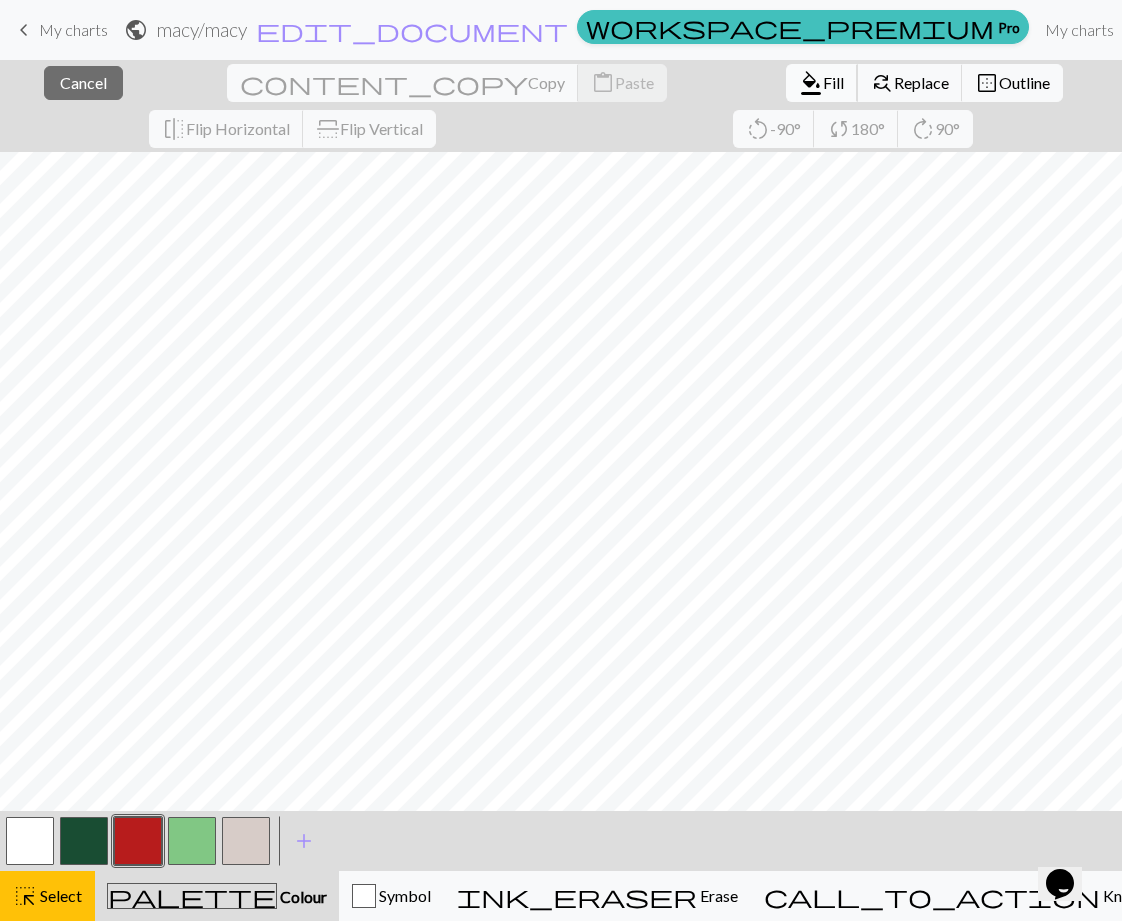 click on "Fill" at bounding box center [833, 82] 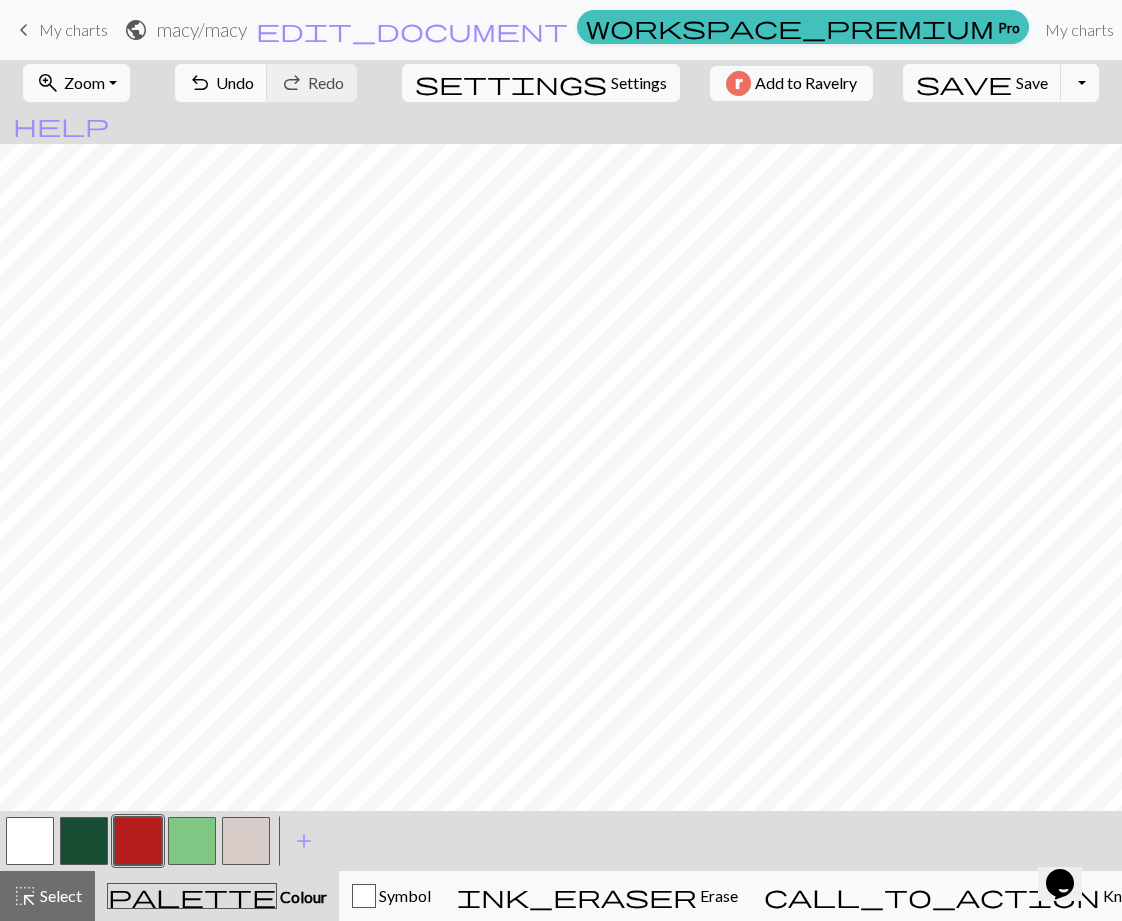 click at bounding box center [246, 841] 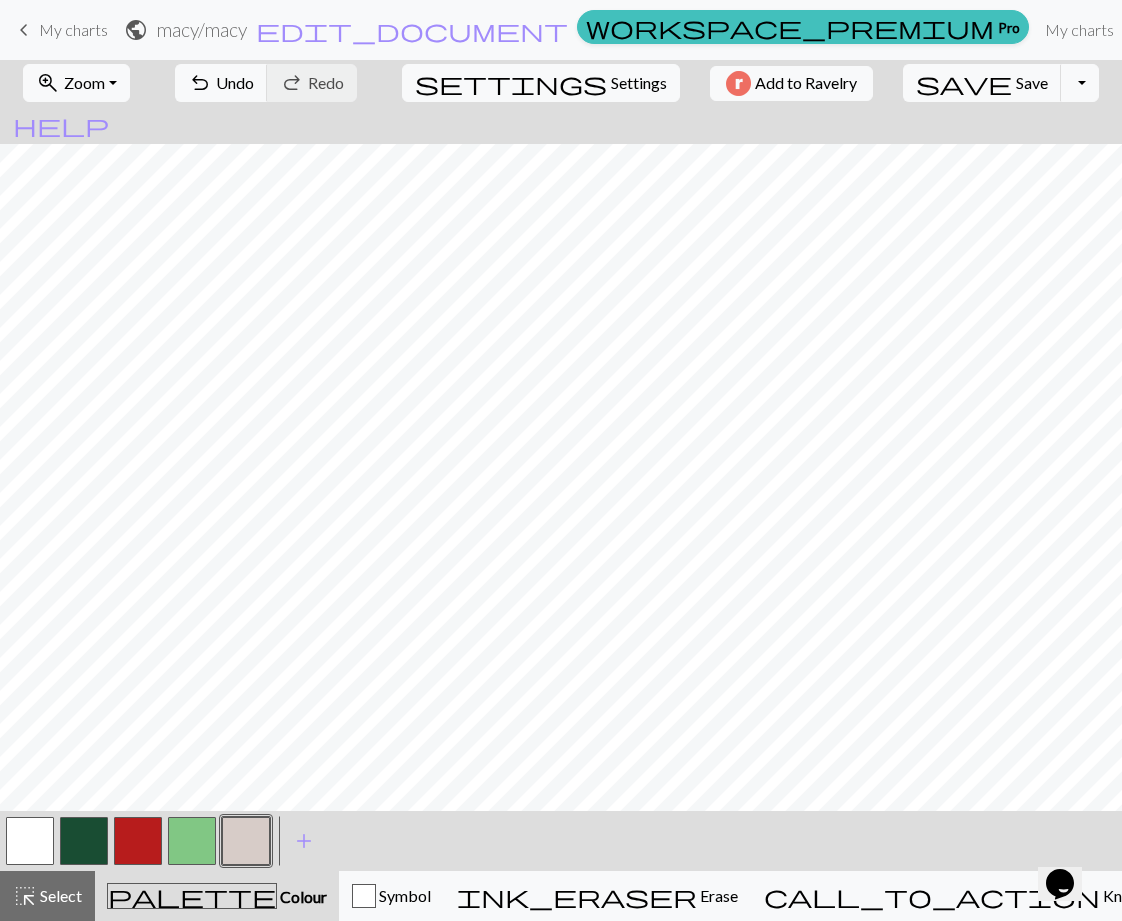 click at bounding box center [84, 841] 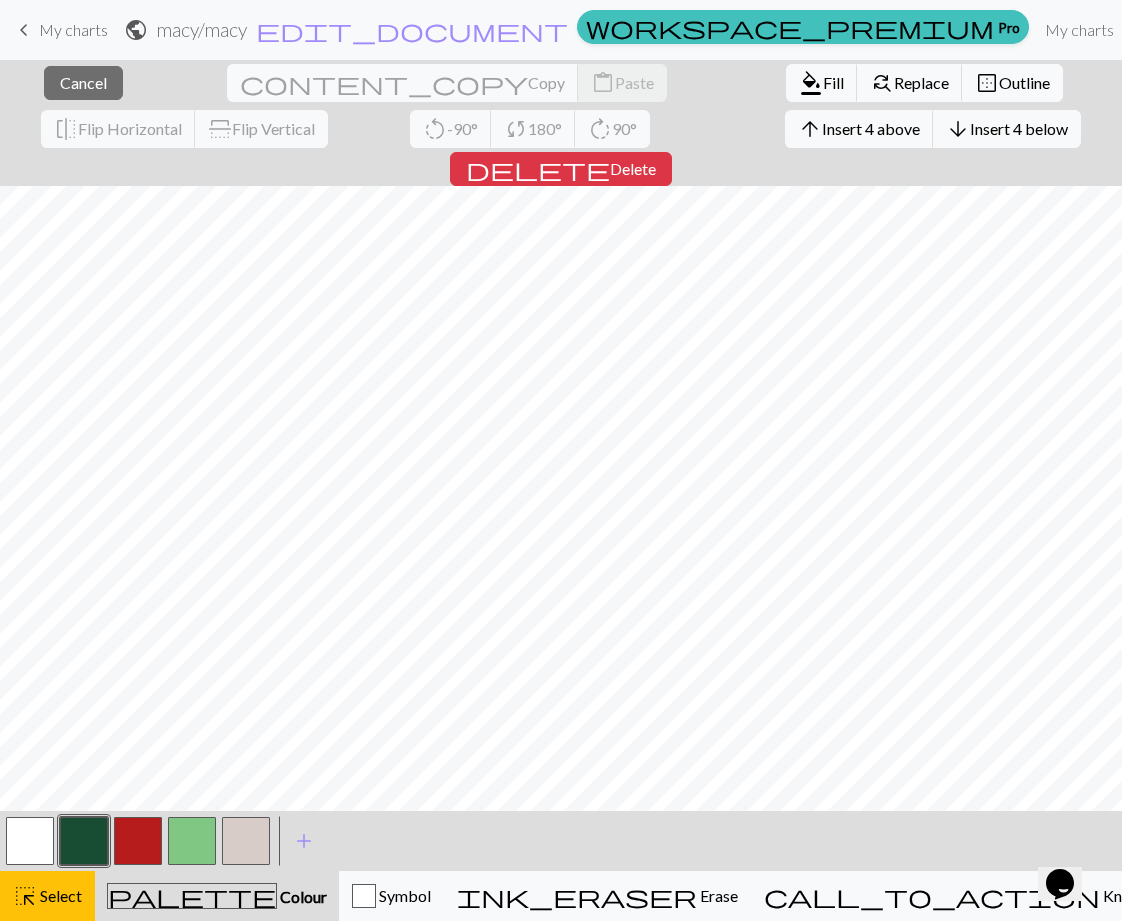 click at bounding box center [138, 841] 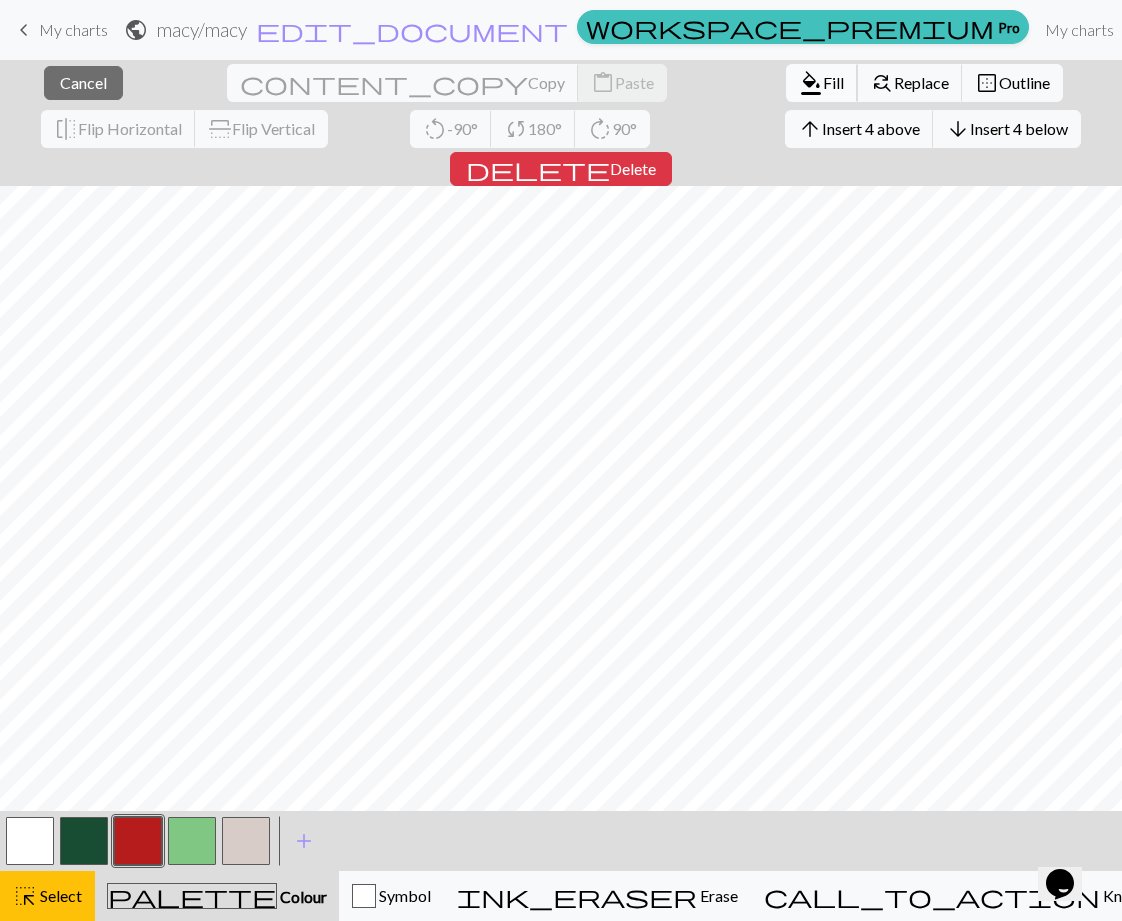 click on "Fill" at bounding box center [833, 82] 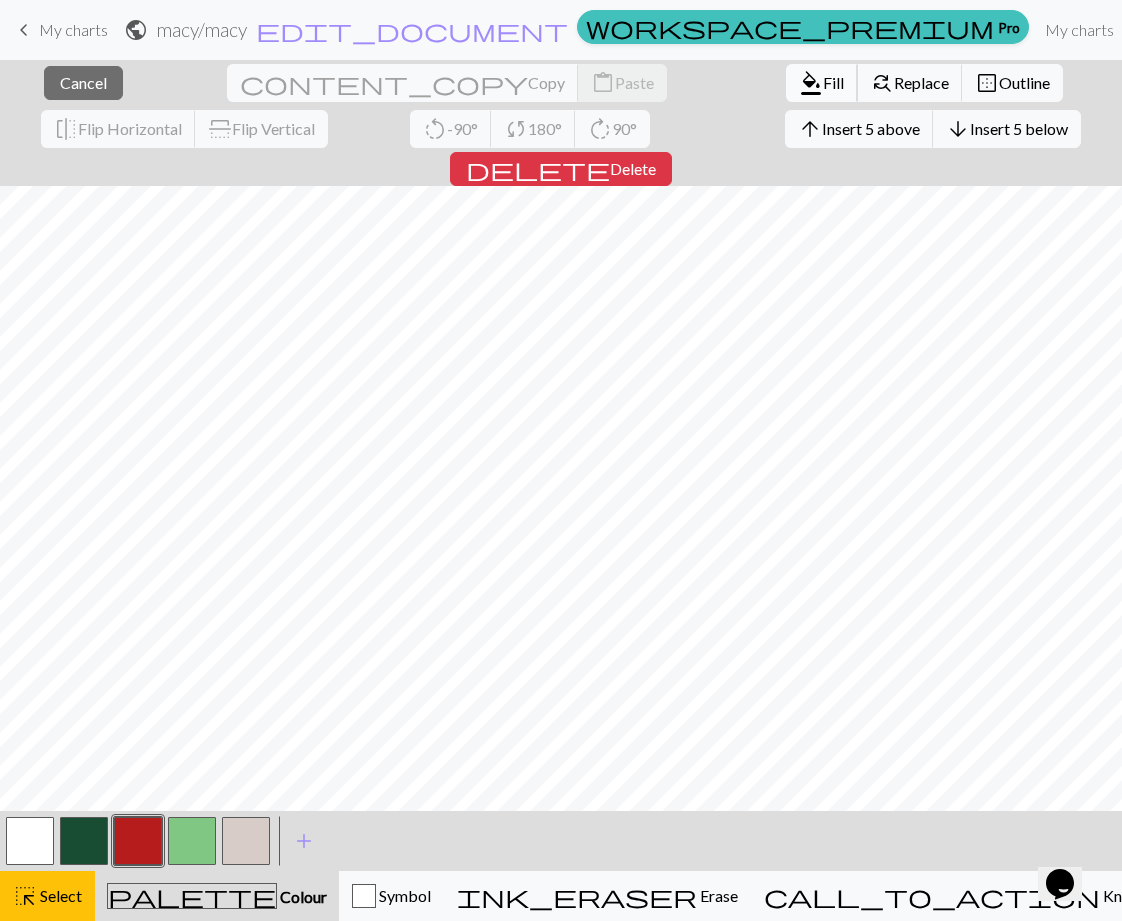 click on "Fill" at bounding box center (833, 82) 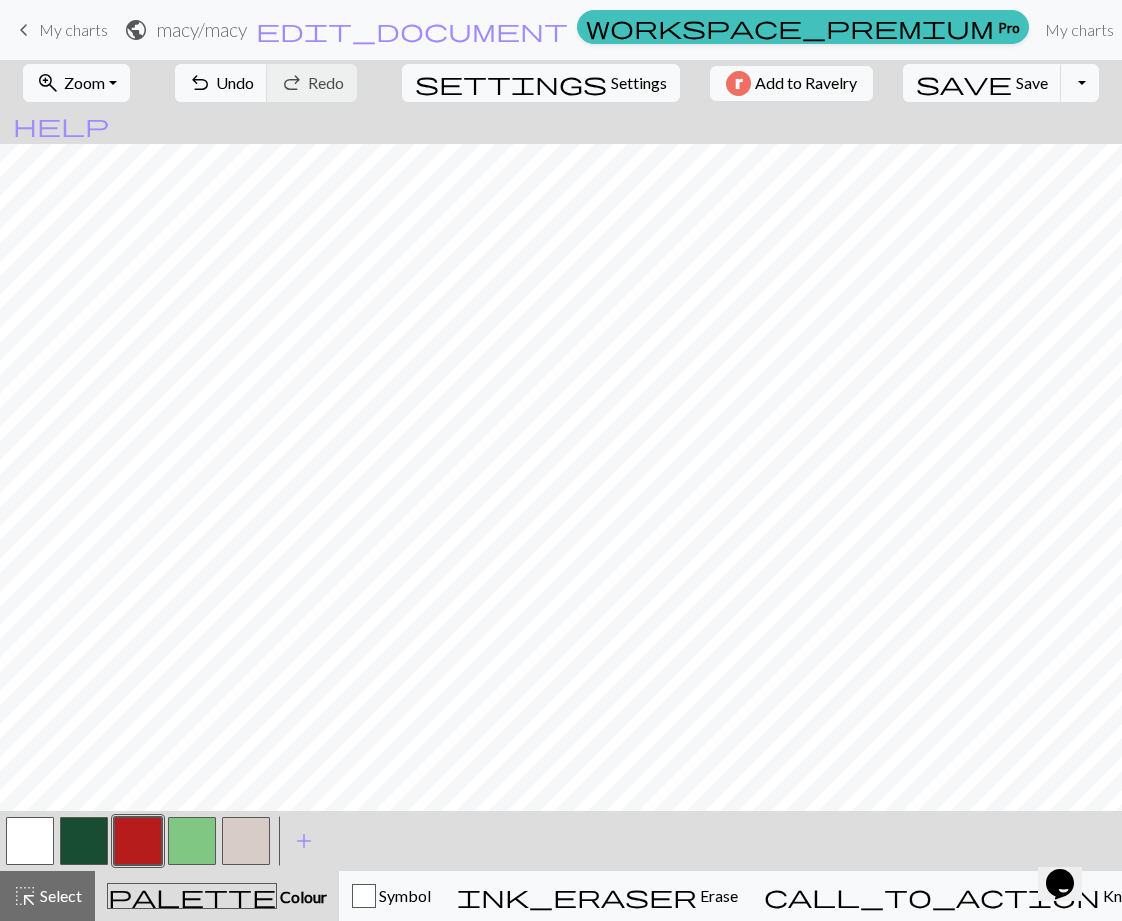 click at bounding box center [192, 841] 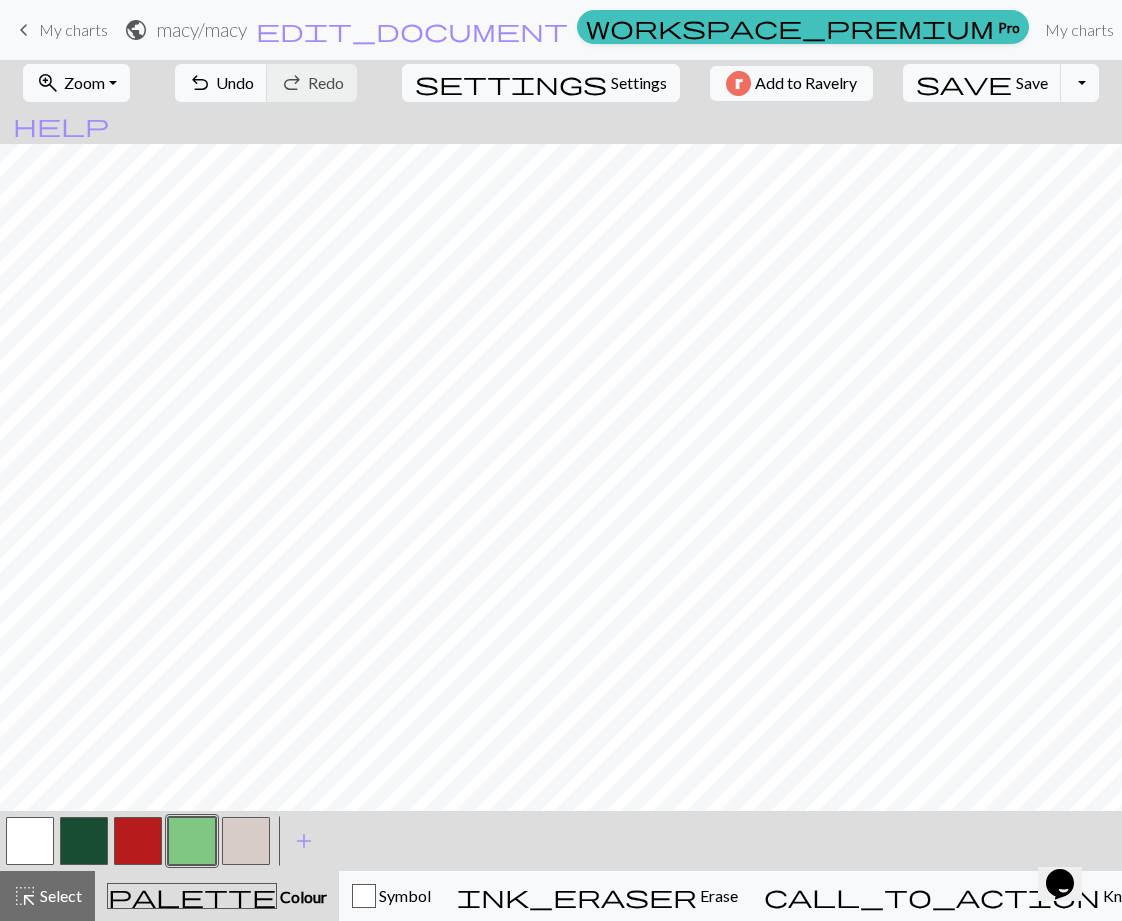 click at bounding box center (138, 841) 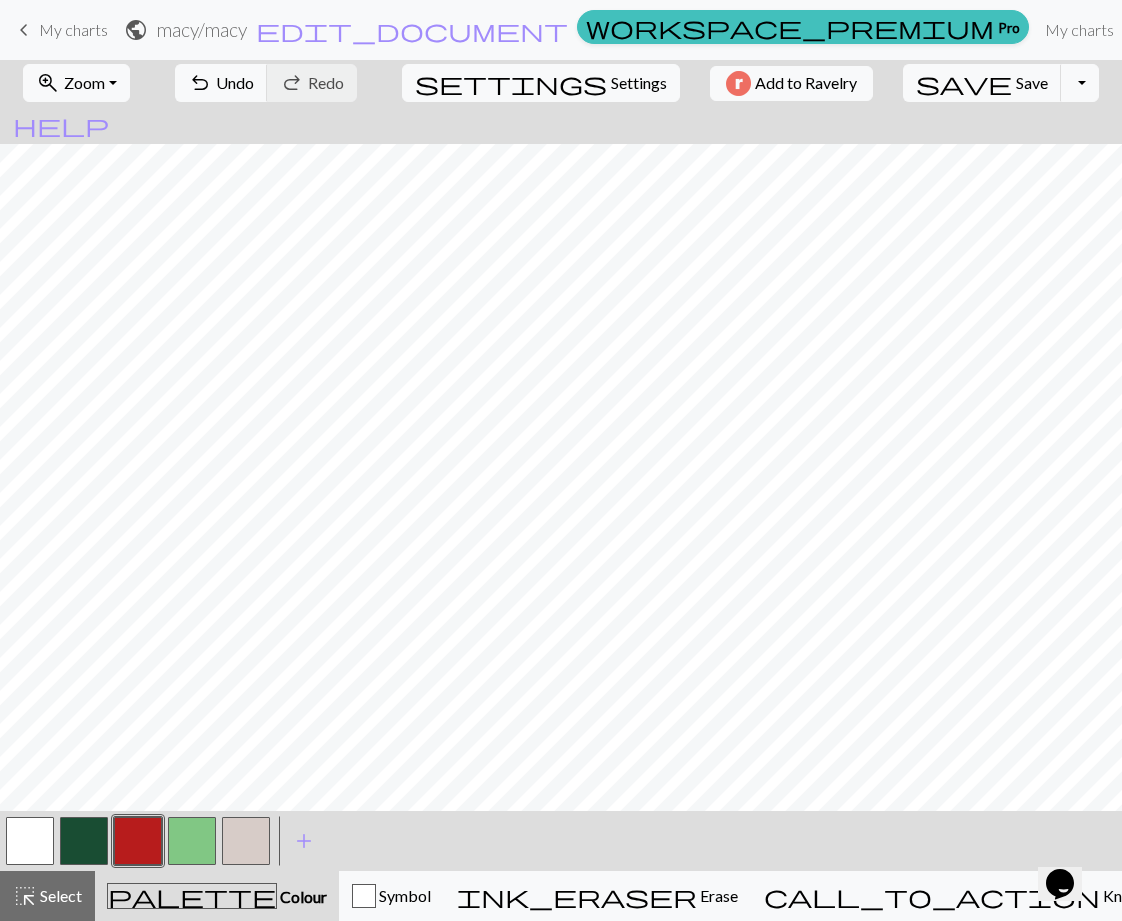 click at bounding box center (192, 841) 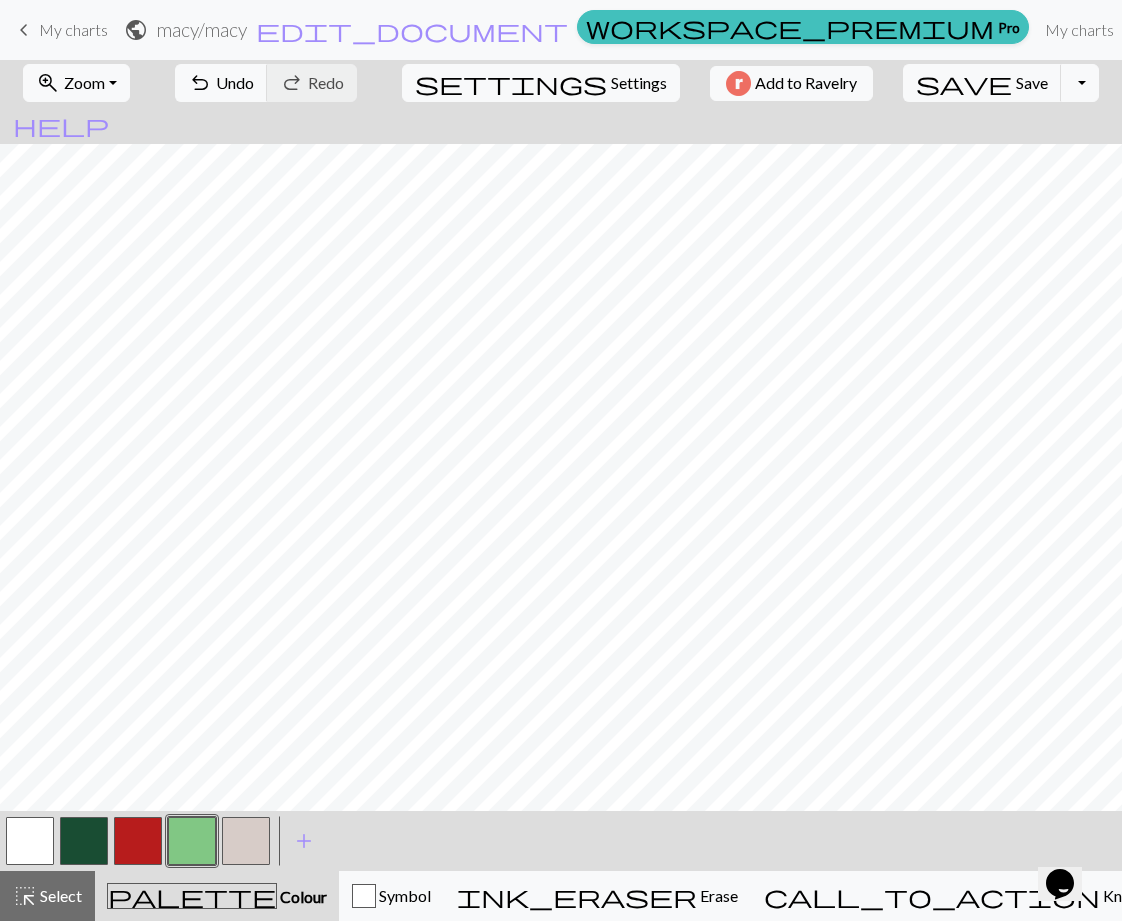 click at bounding box center [246, 841] 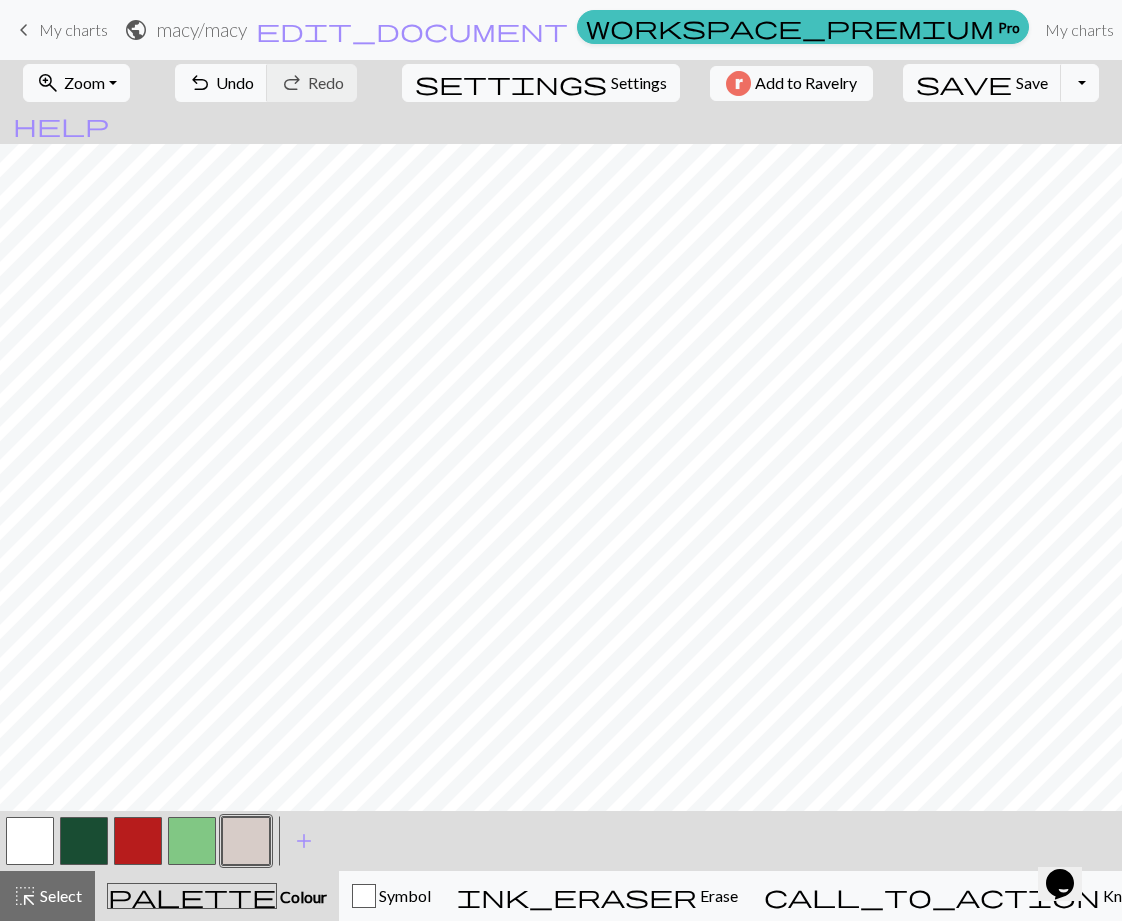 click at bounding box center (192, 841) 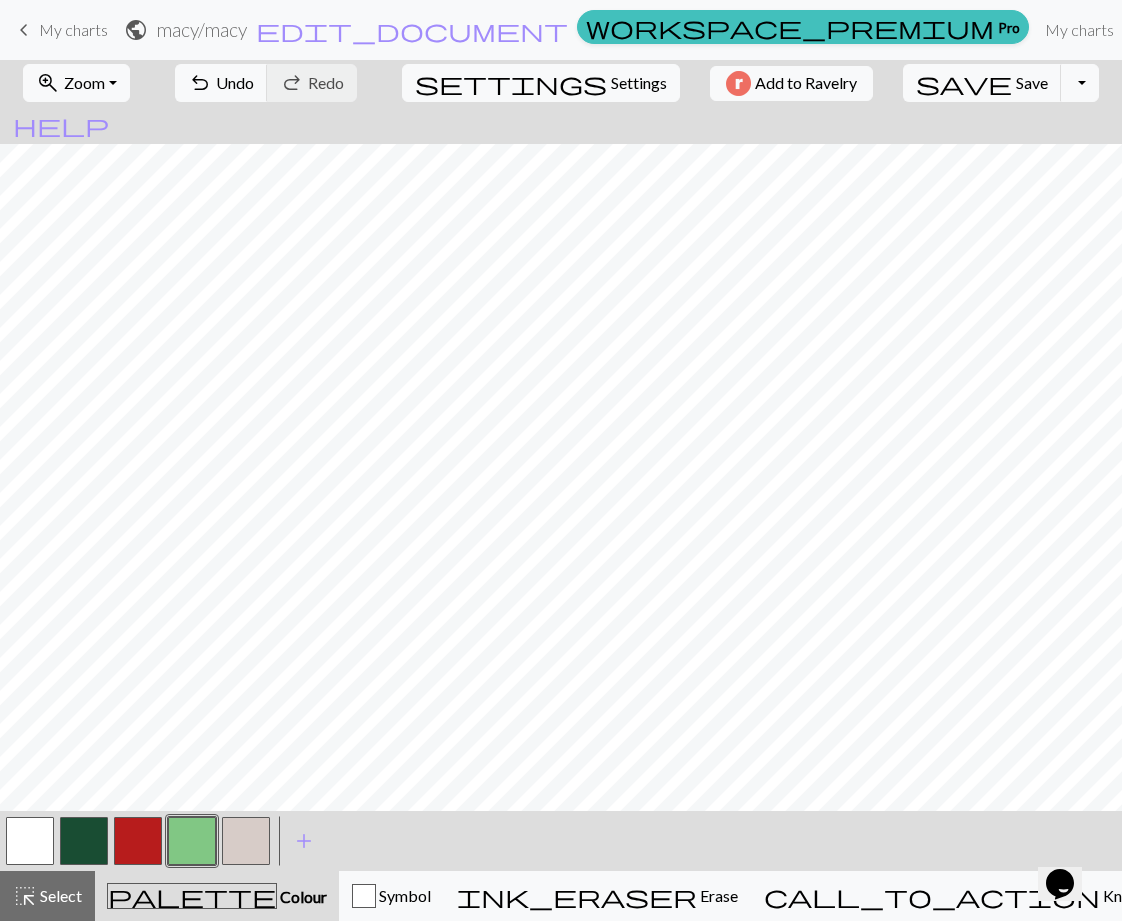 scroll, scrollTop: 0, scrollLeft: 0, axis: both 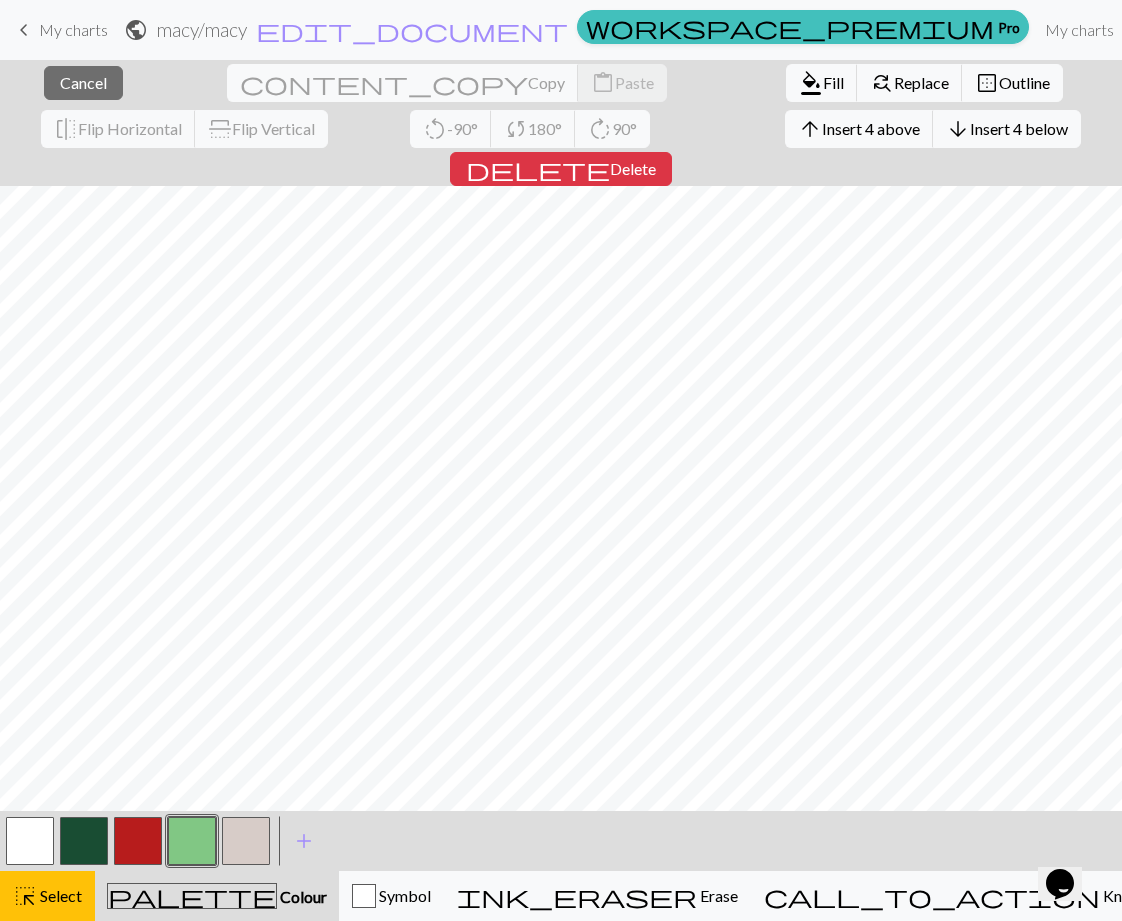 click at bounding box center (138, 841) 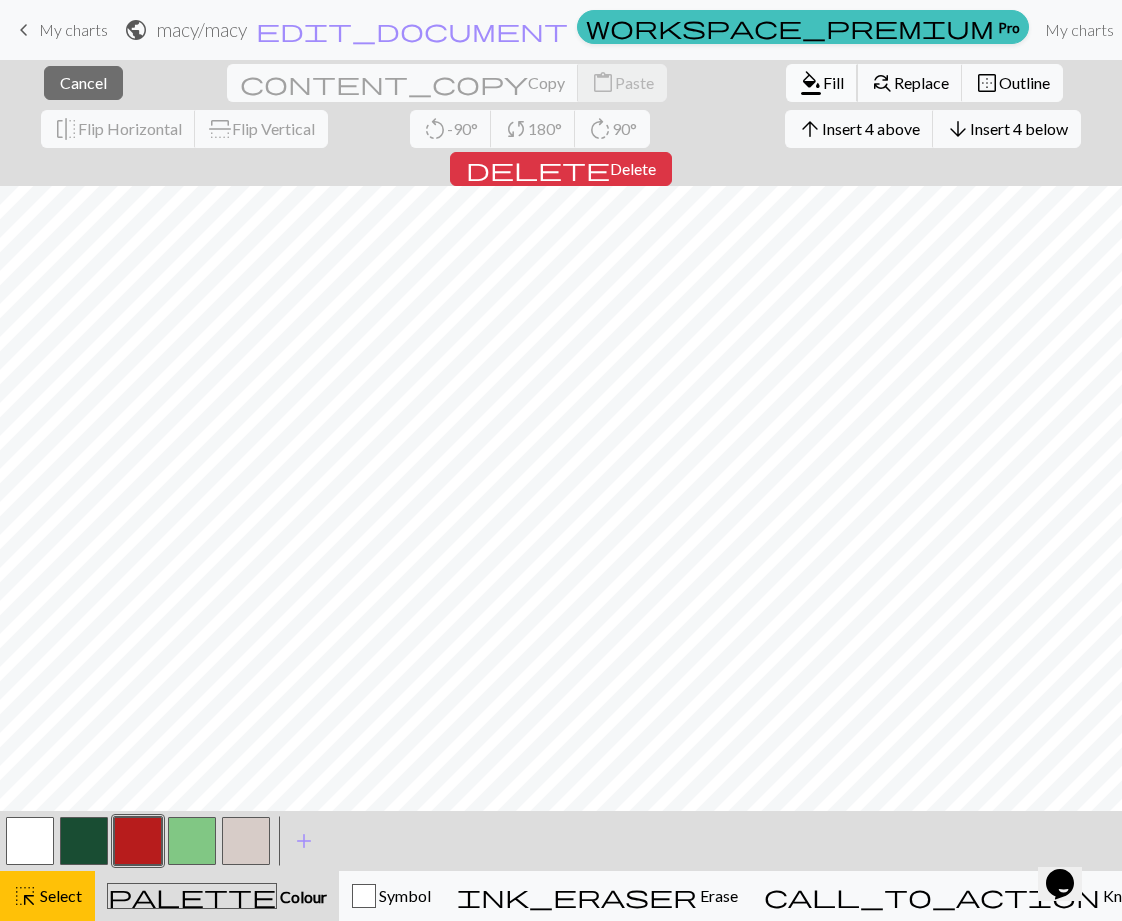 click on "Fill" at bounding box center [833, 82] 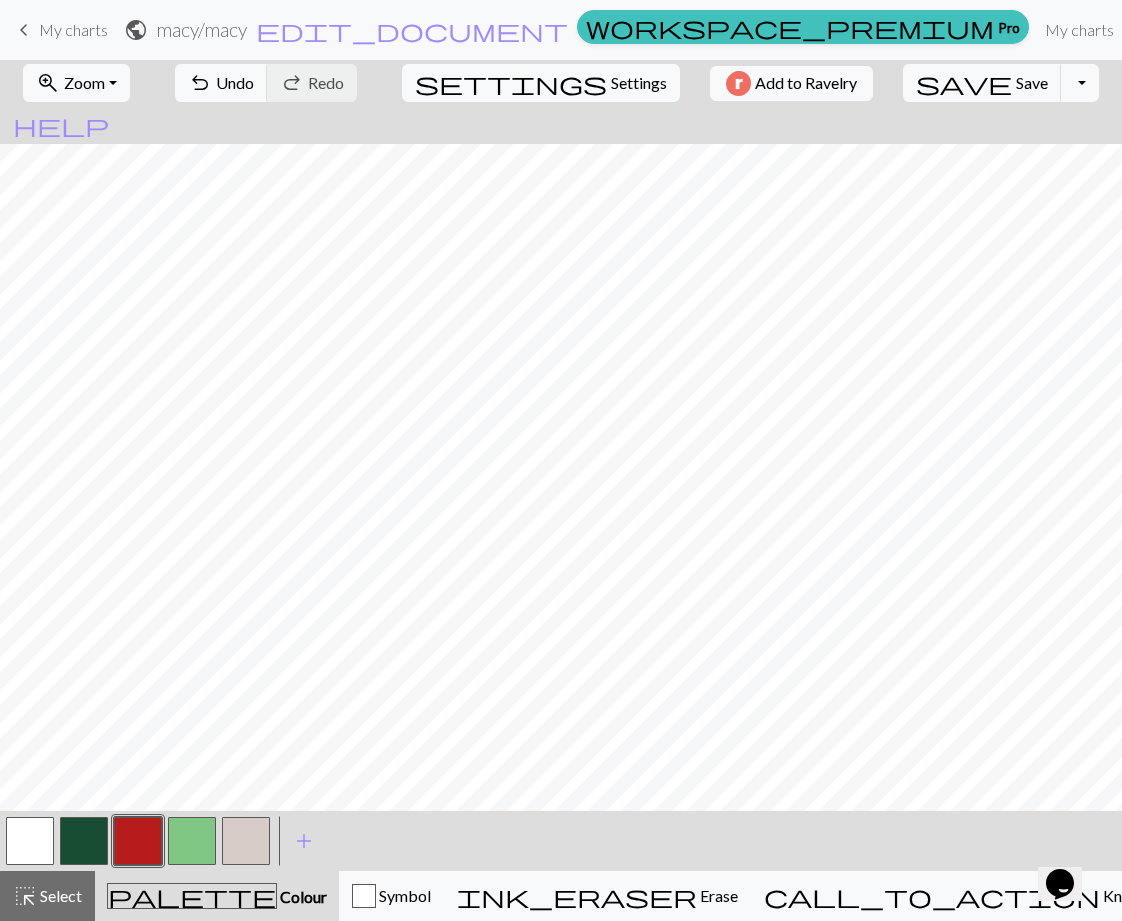 click at bounding box center [192, 841] 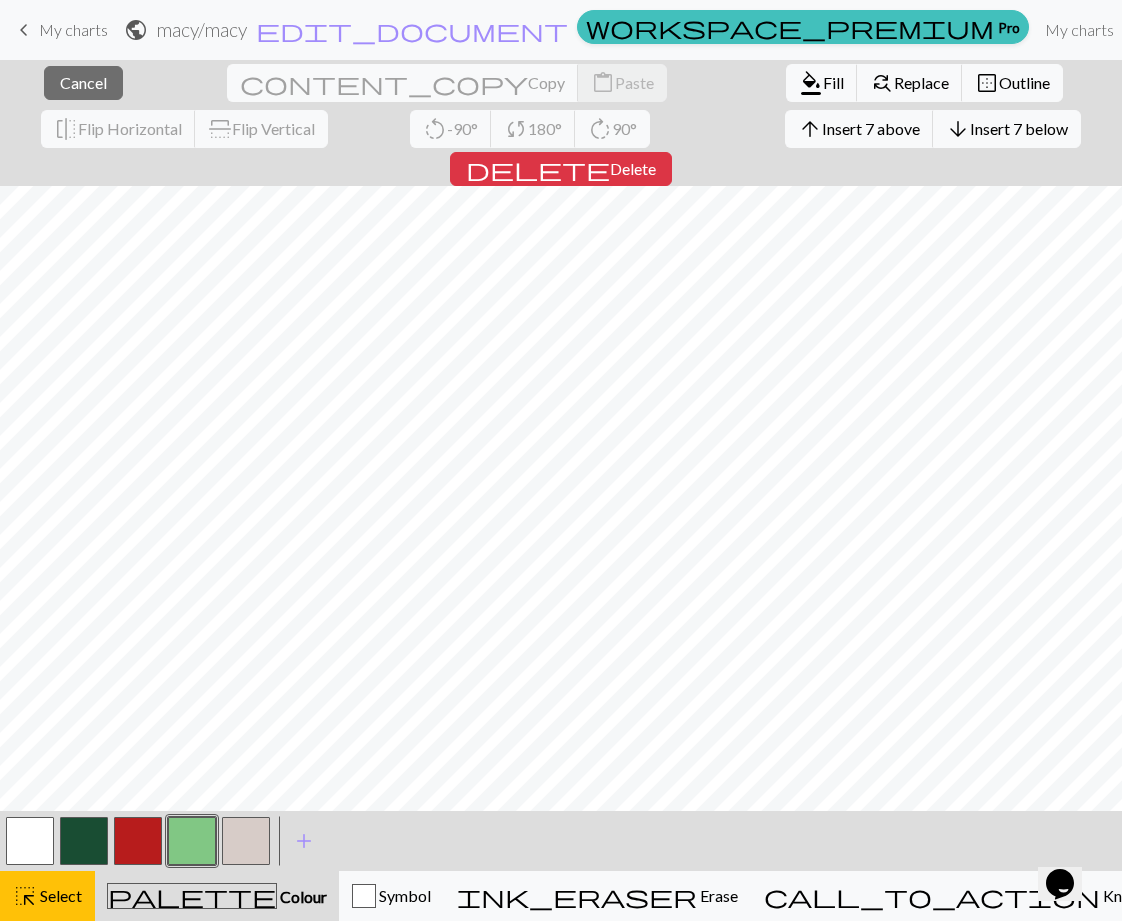 click at bounding box center (84, 841) 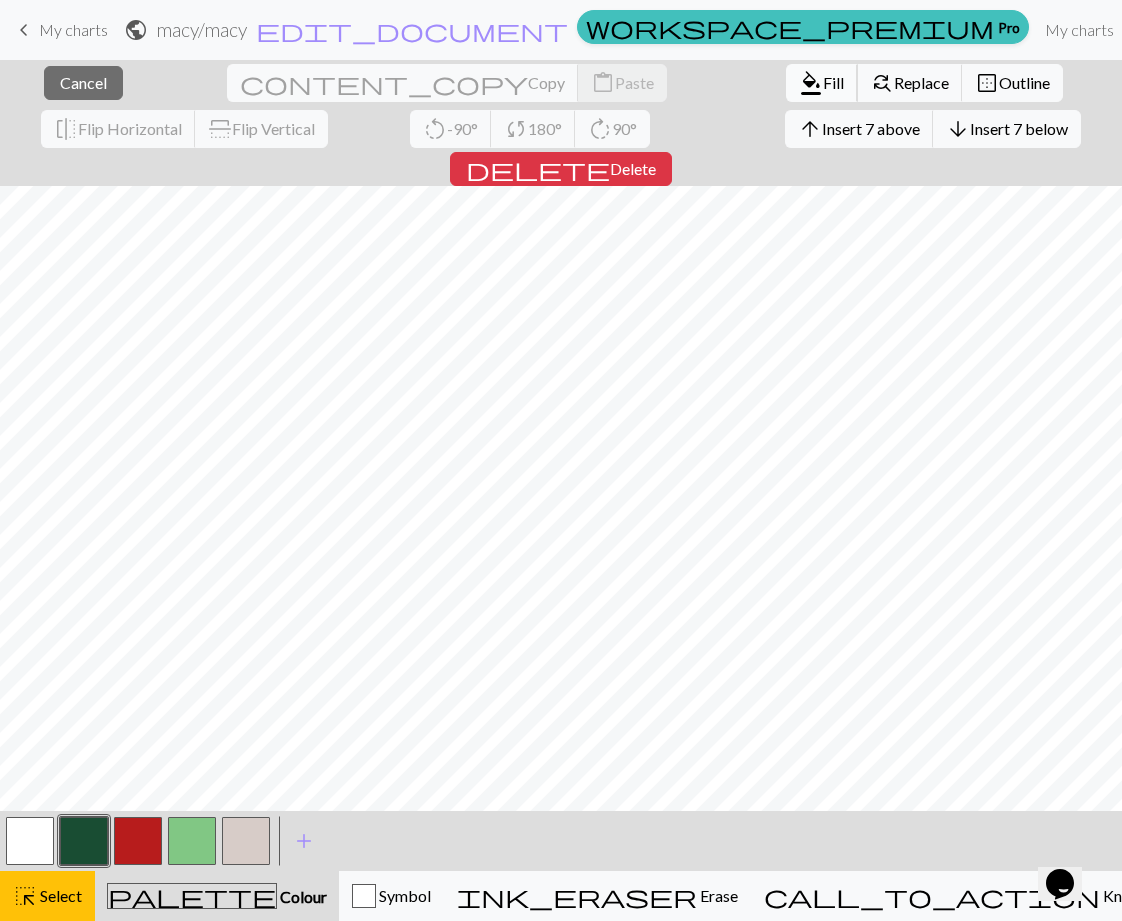 click on "Fill" at bounding box center (833, 82) 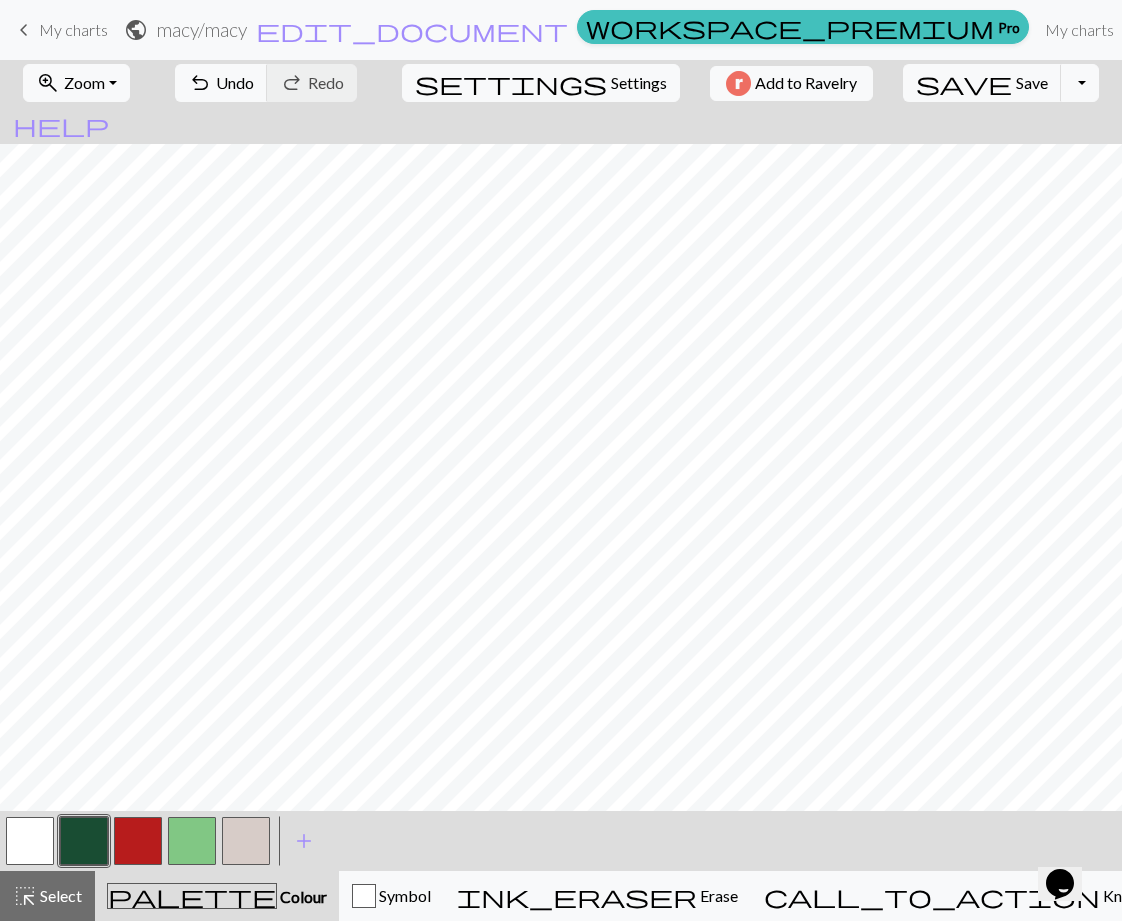 click at bounding box center [192, 841] 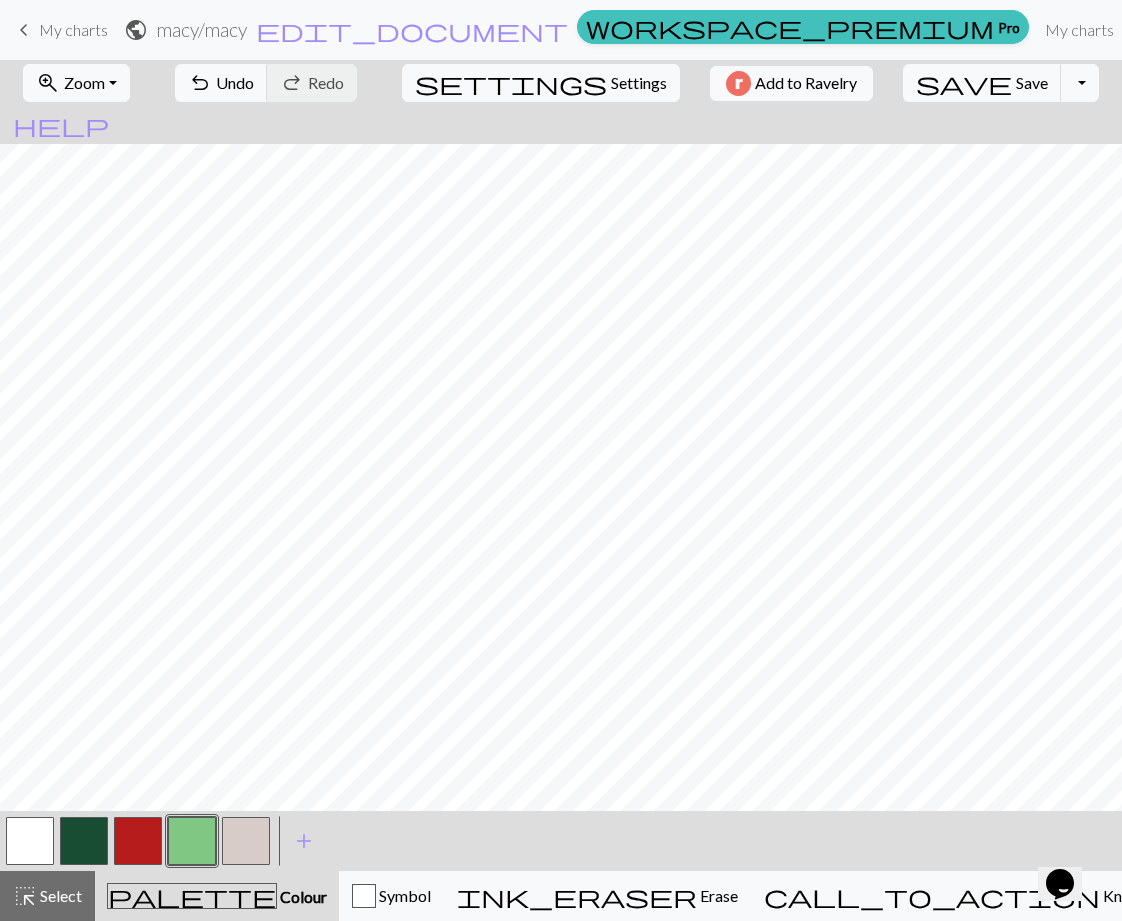 scroll, scrollTop: 0, scrollLeft: 0, axis: both 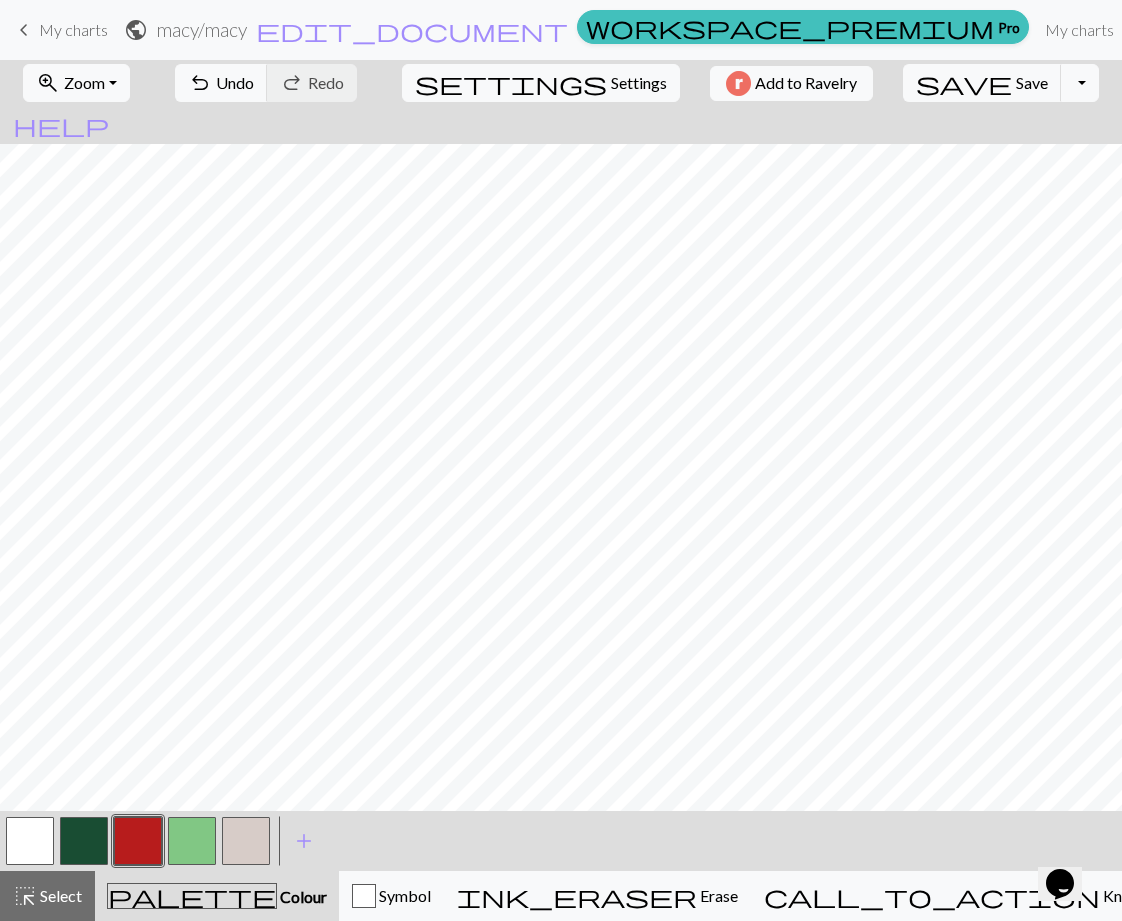 click at bounding box center [192, 841] 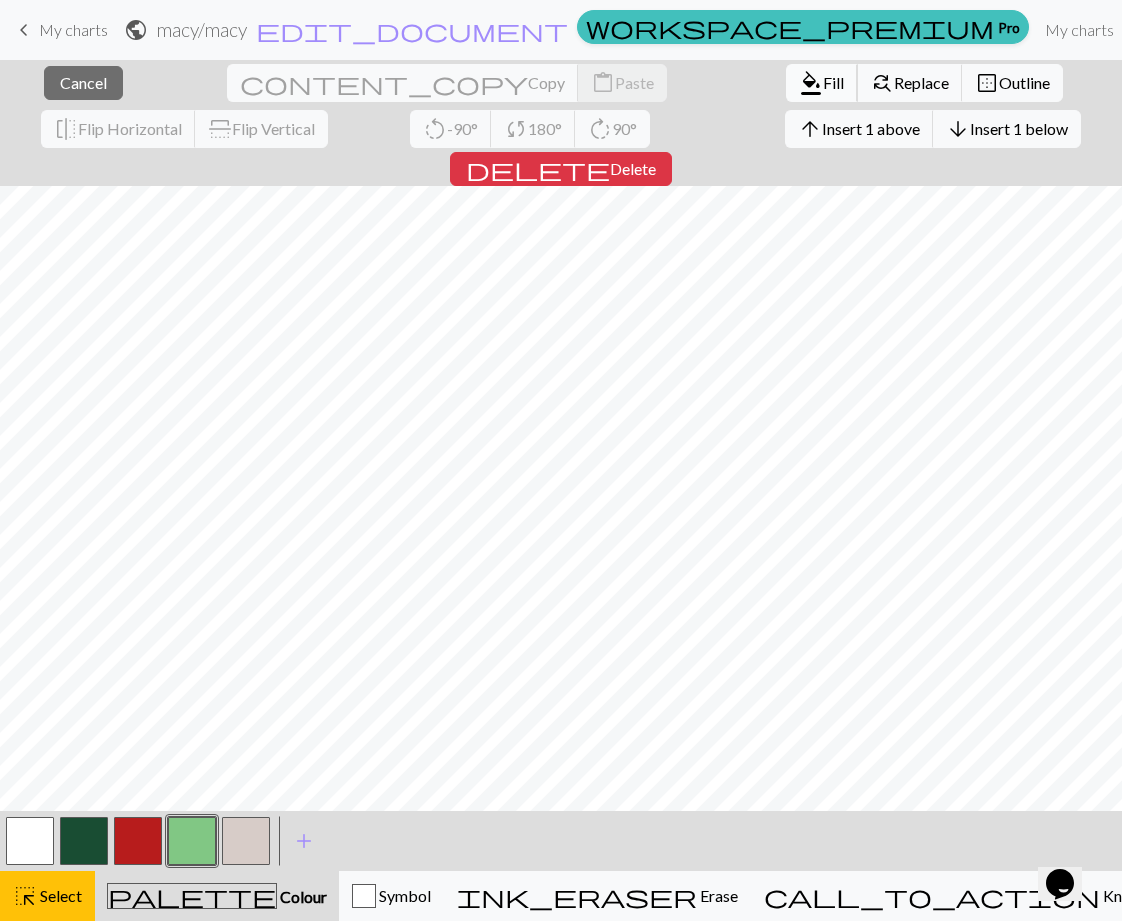 click on "Fill" at bounding box center (833, 82) 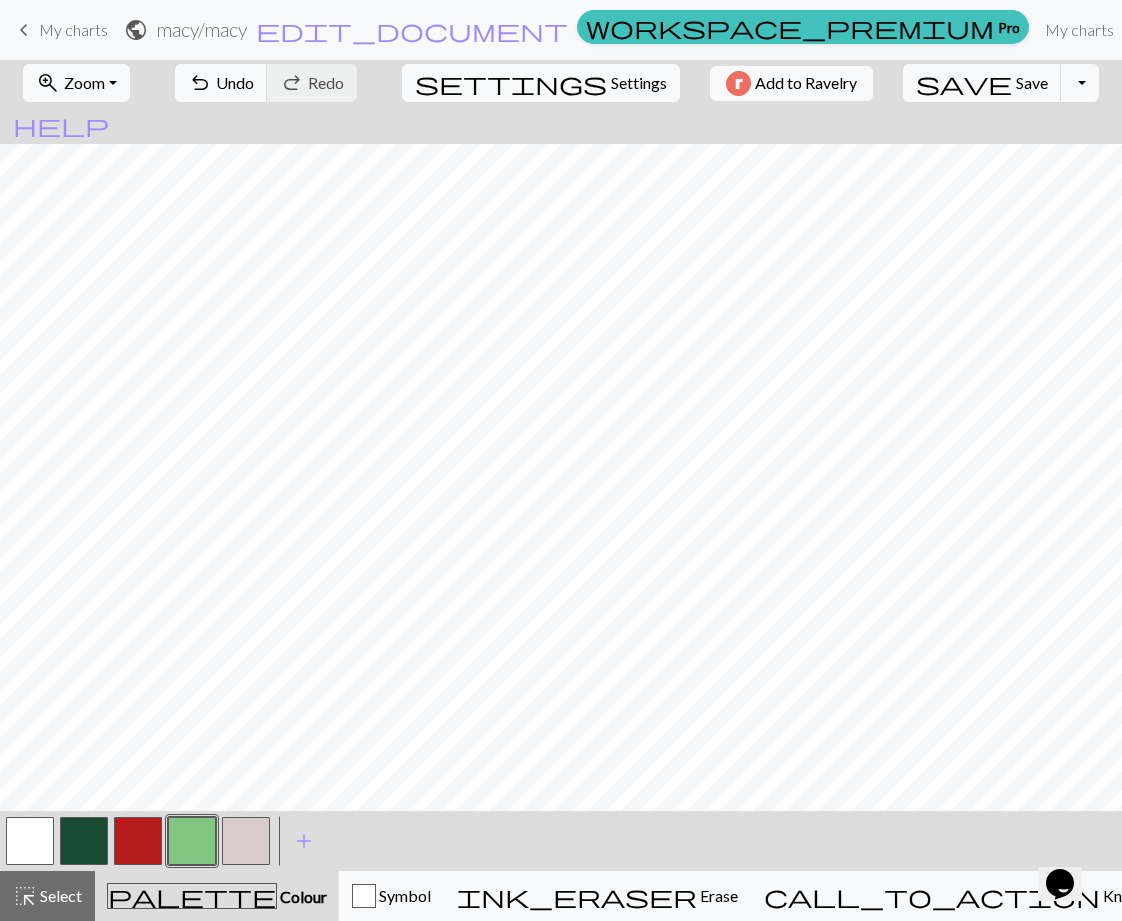 click at bounding box center [246, 841] 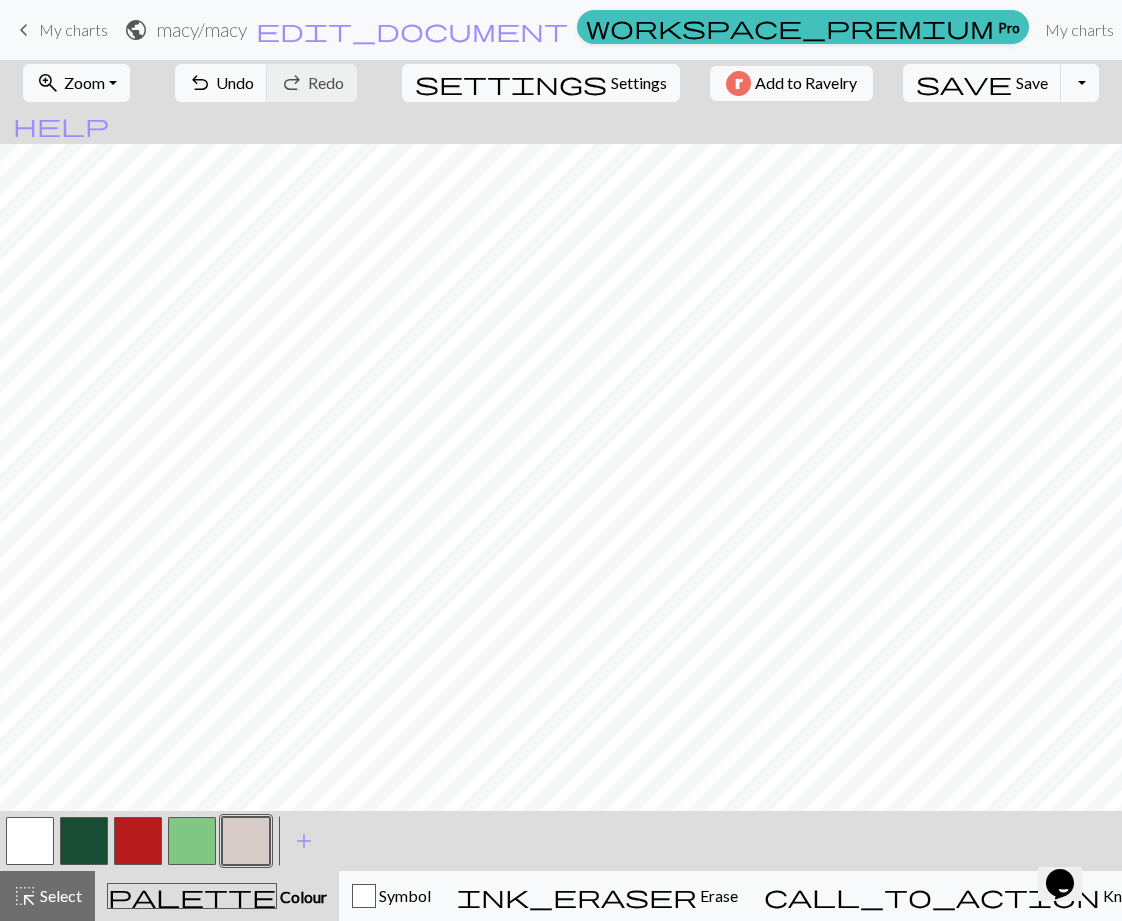 click at bounding box center (138, 841) 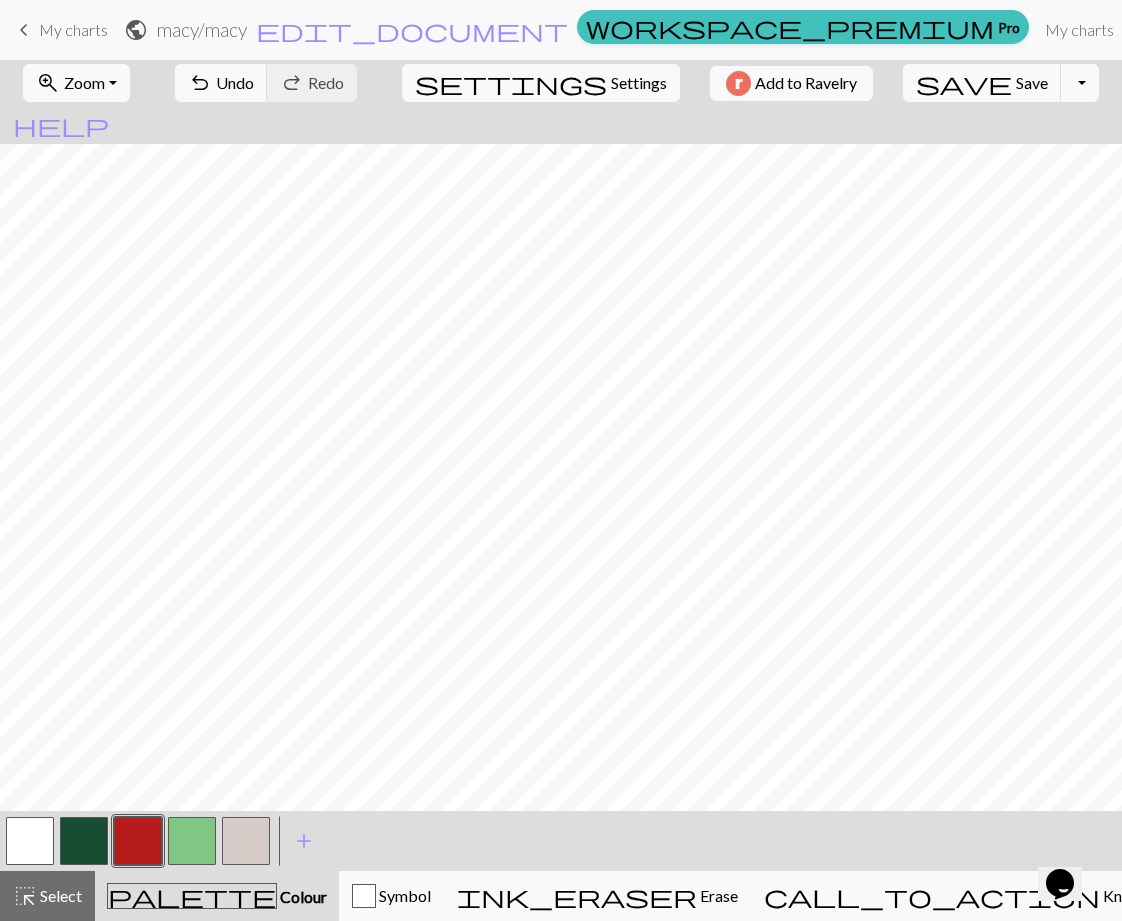 click at bounding box center [192, 841] 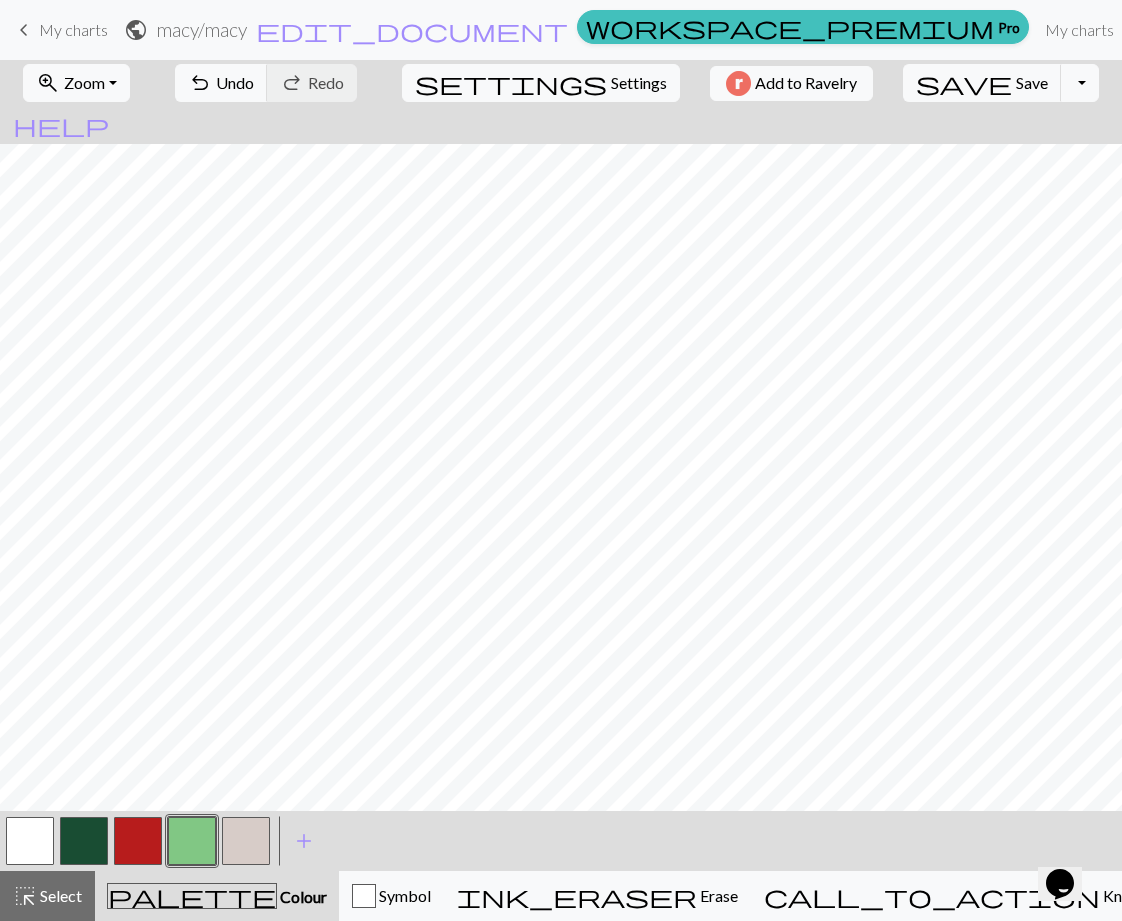 click at bounding box center [138, 841] 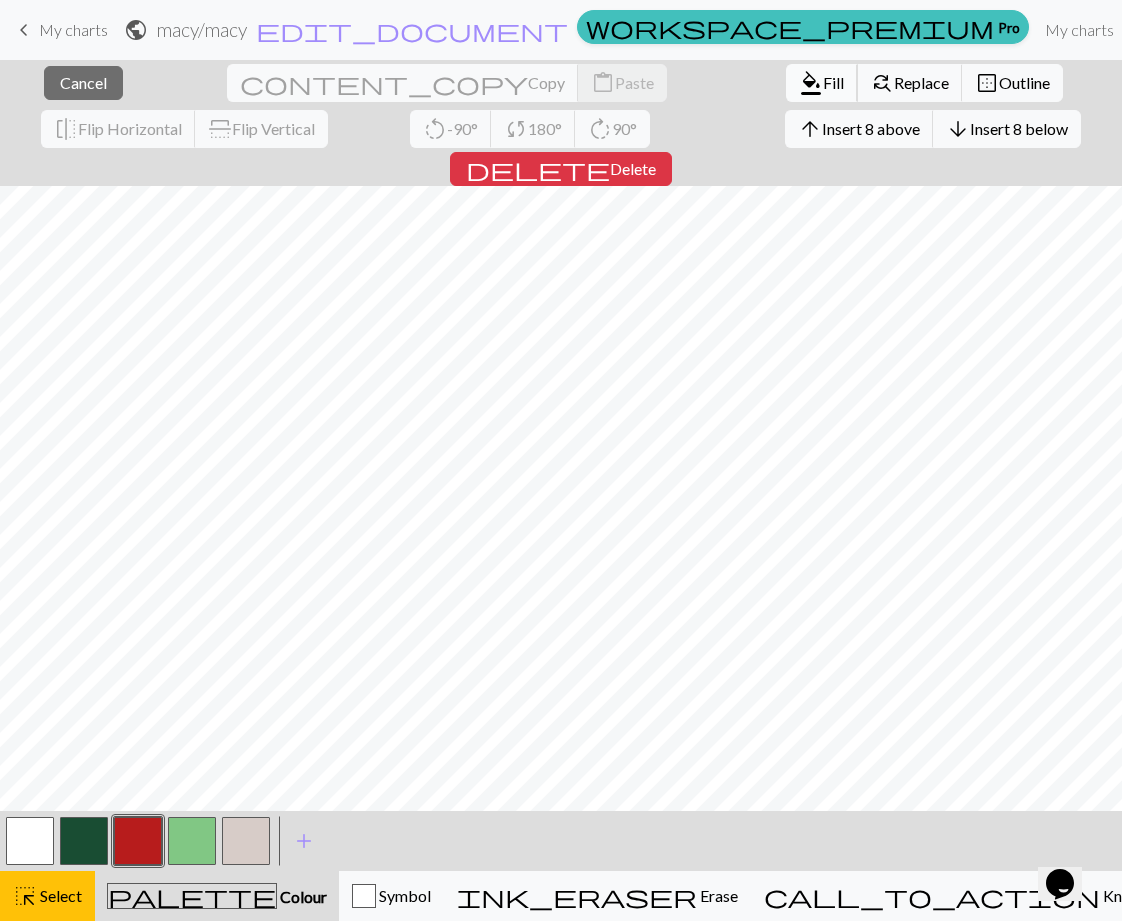click on "format_color_fill" at bounding box center [811, 83] 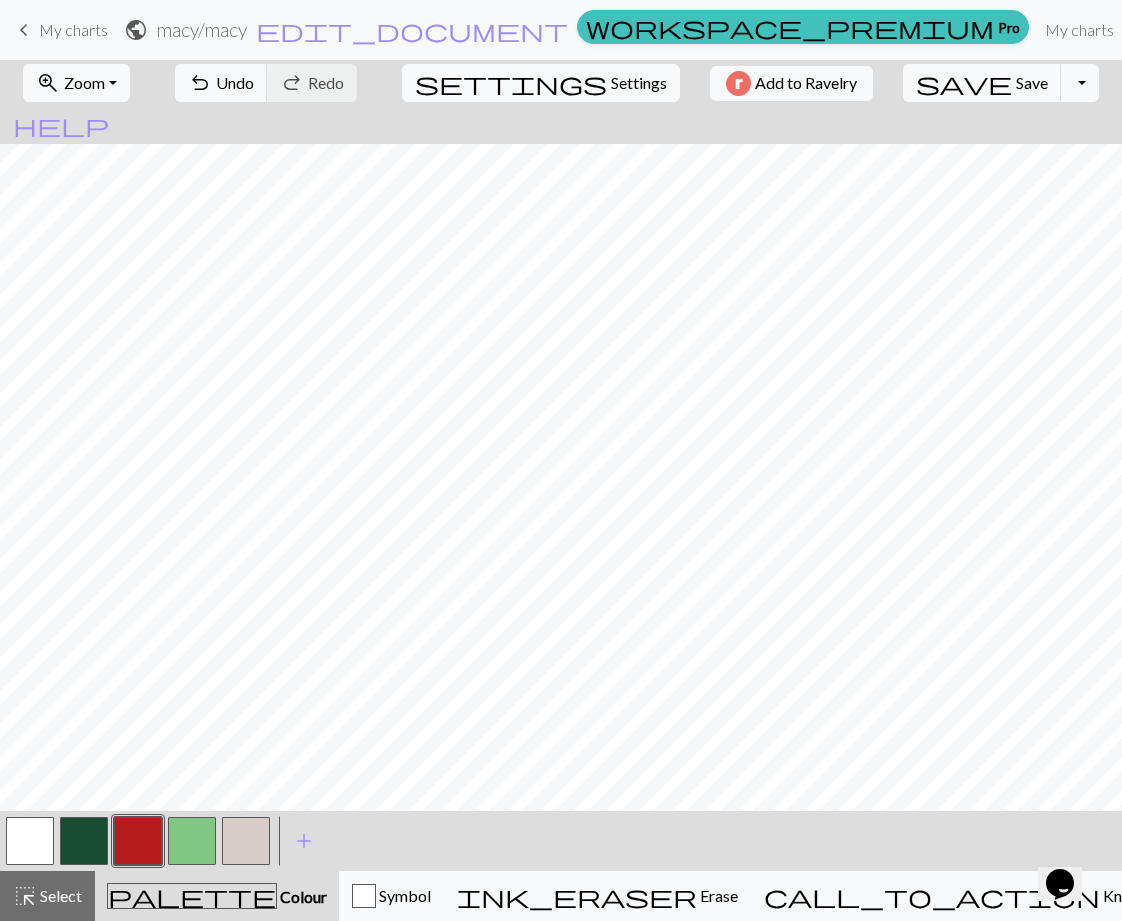 click at bounding box center (192, 841) 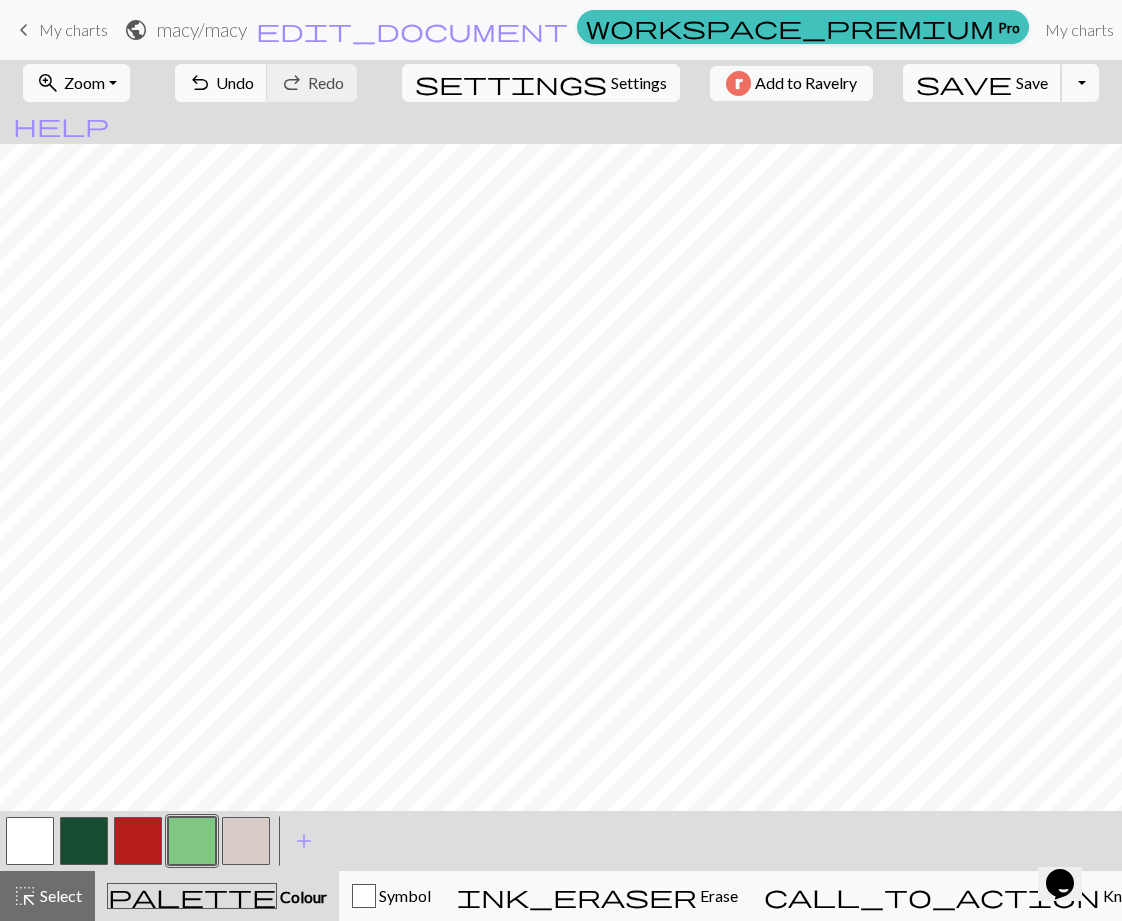 click on "Save" at bounding box center (1032, 82) 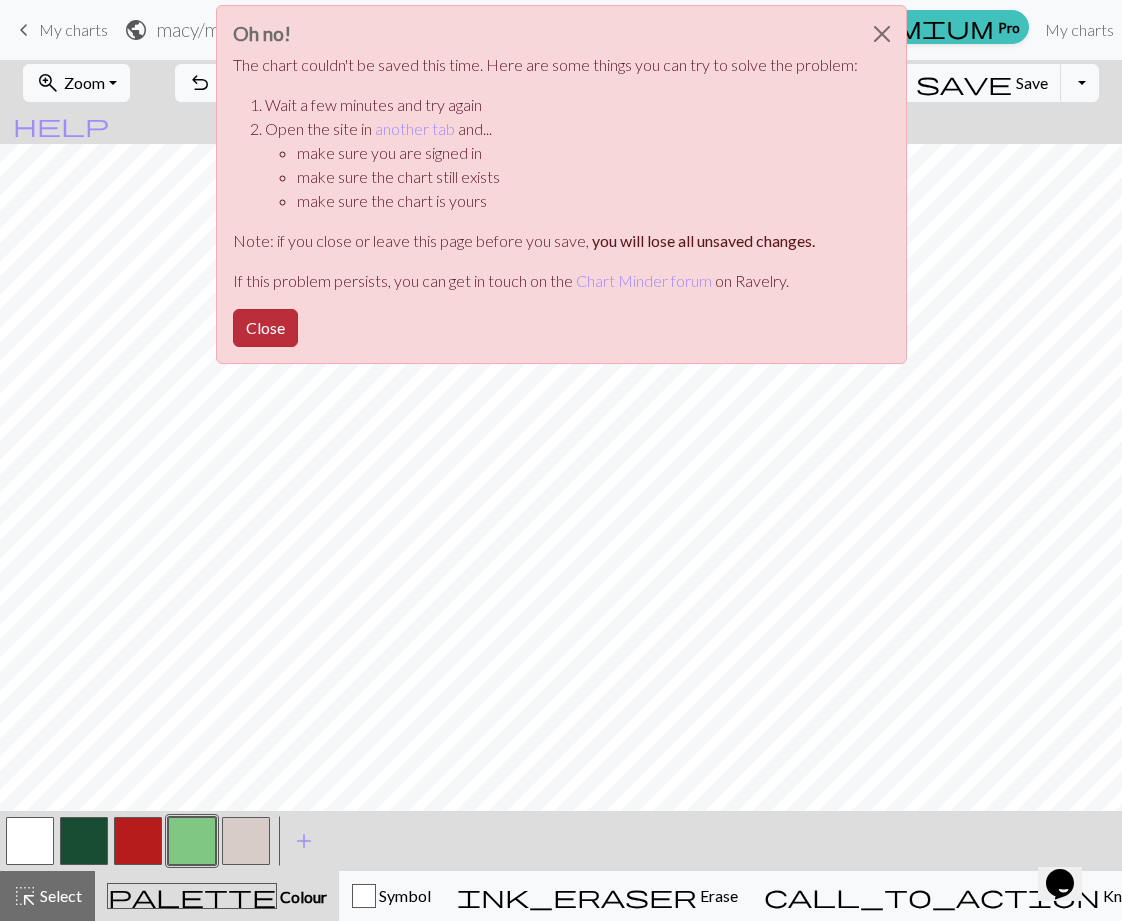 click on "Close" at bounding box center (265, 328) 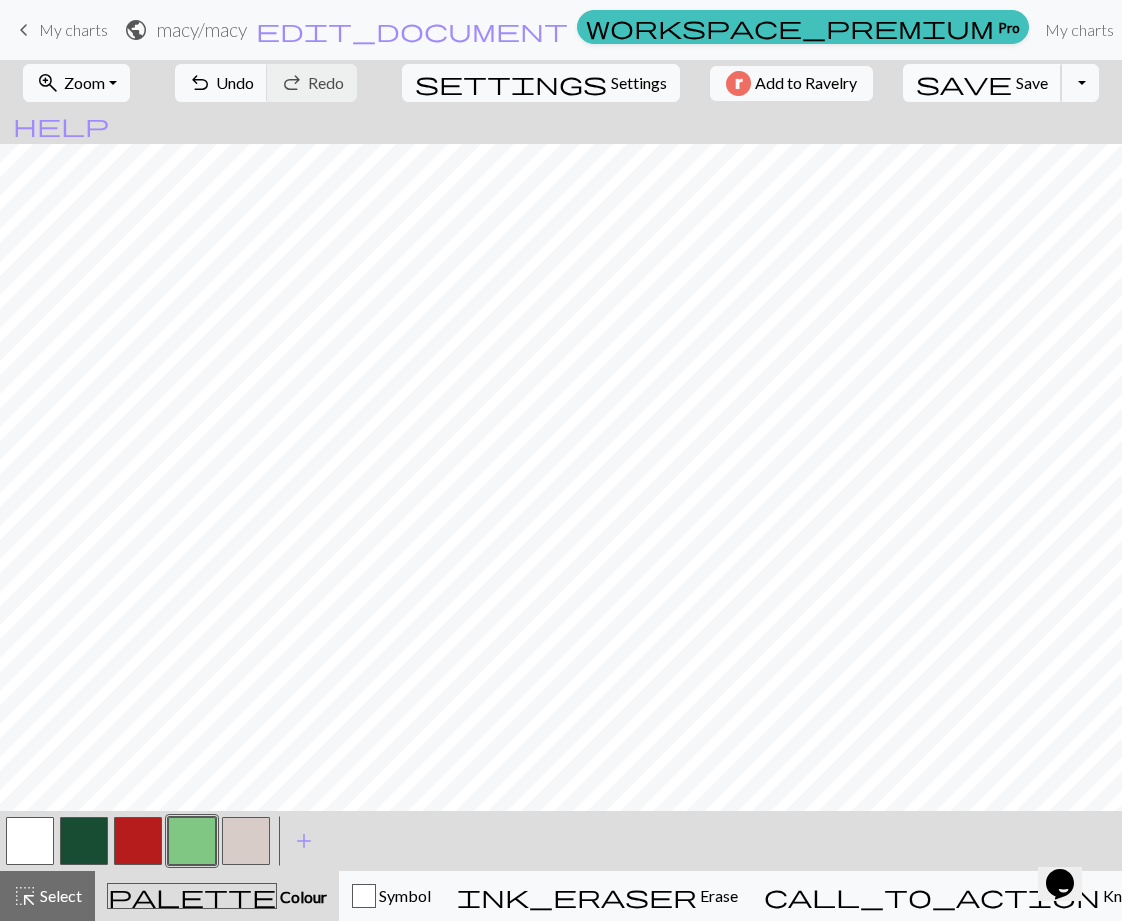 click on "save" at bounding box center (964, 83) 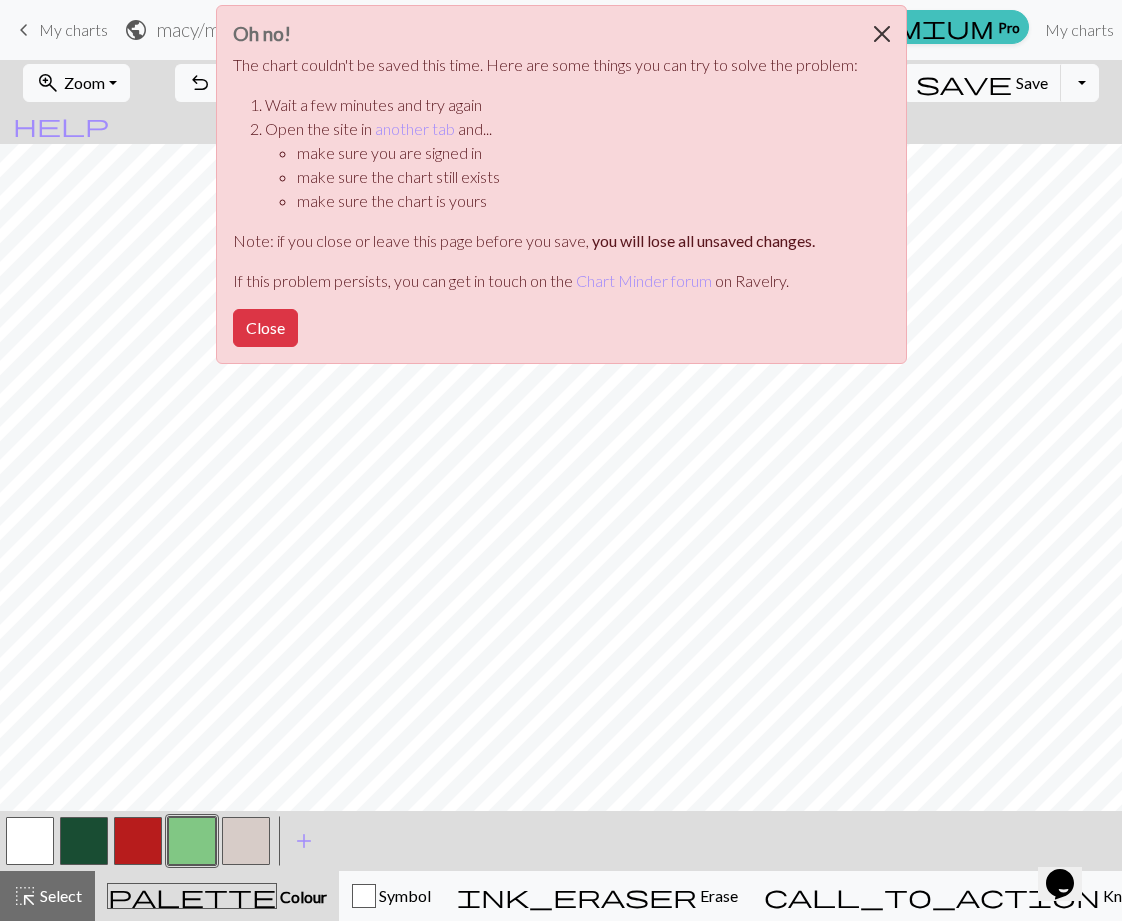 click at bounding box center (882, 34) 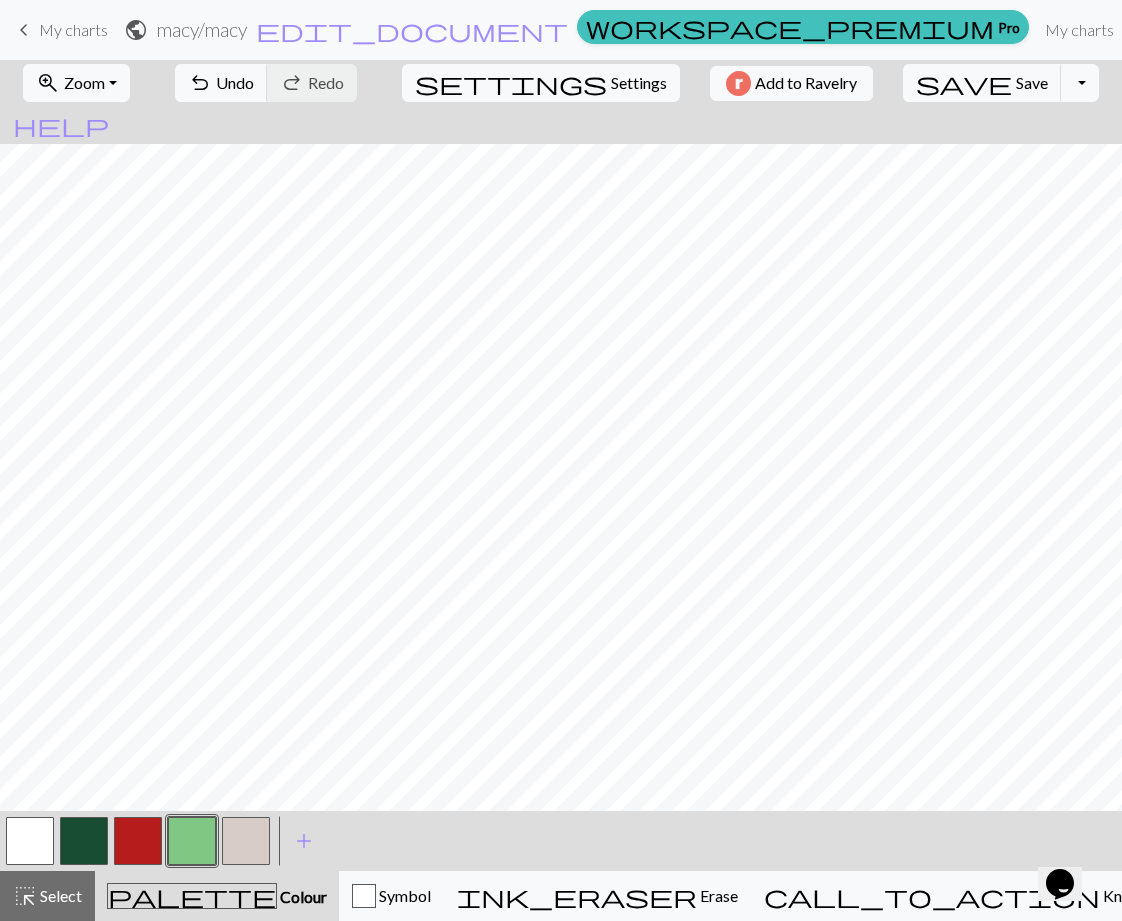 click at bounding box center [138, 841] 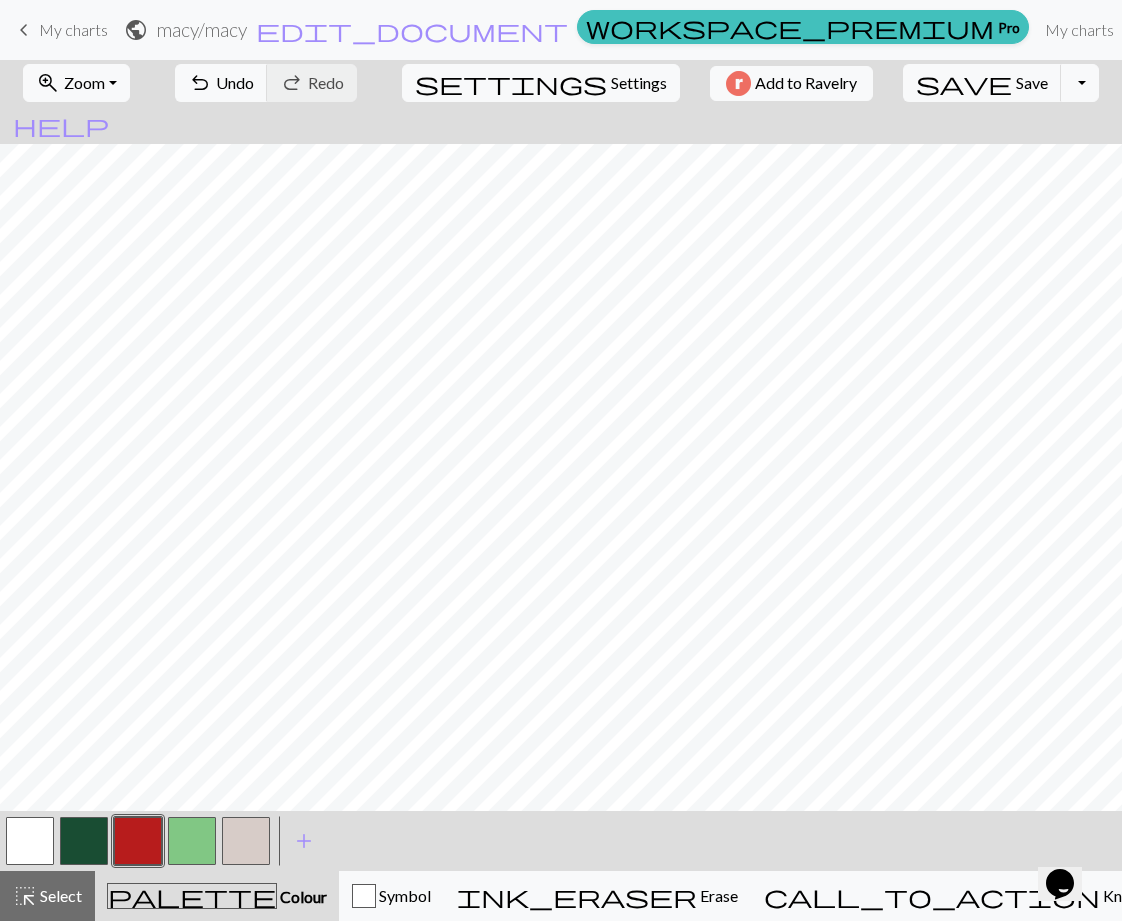 drag, startPoint x: 192, startPoint y: 823, endPoint x: 203, endPoint y: 815, distance: 13.601471 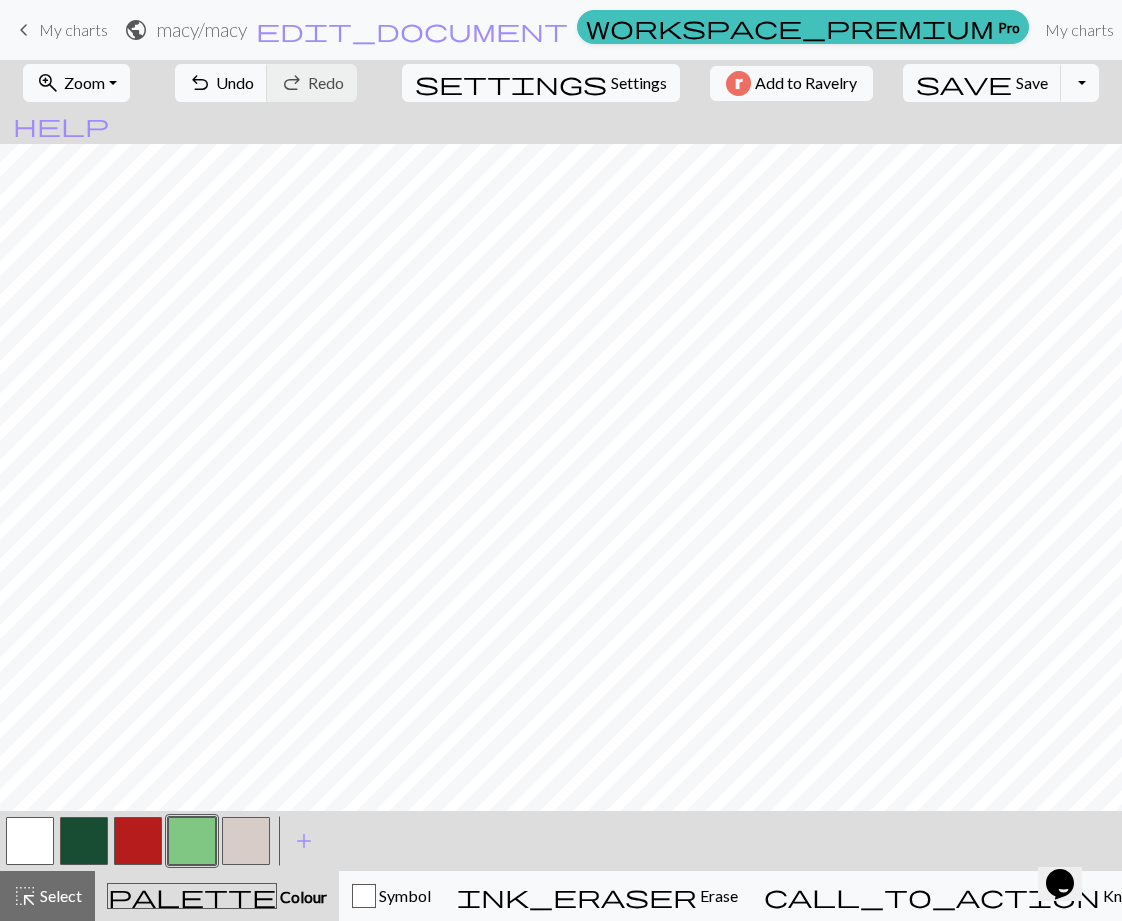 click at bounding box center [138, 841] 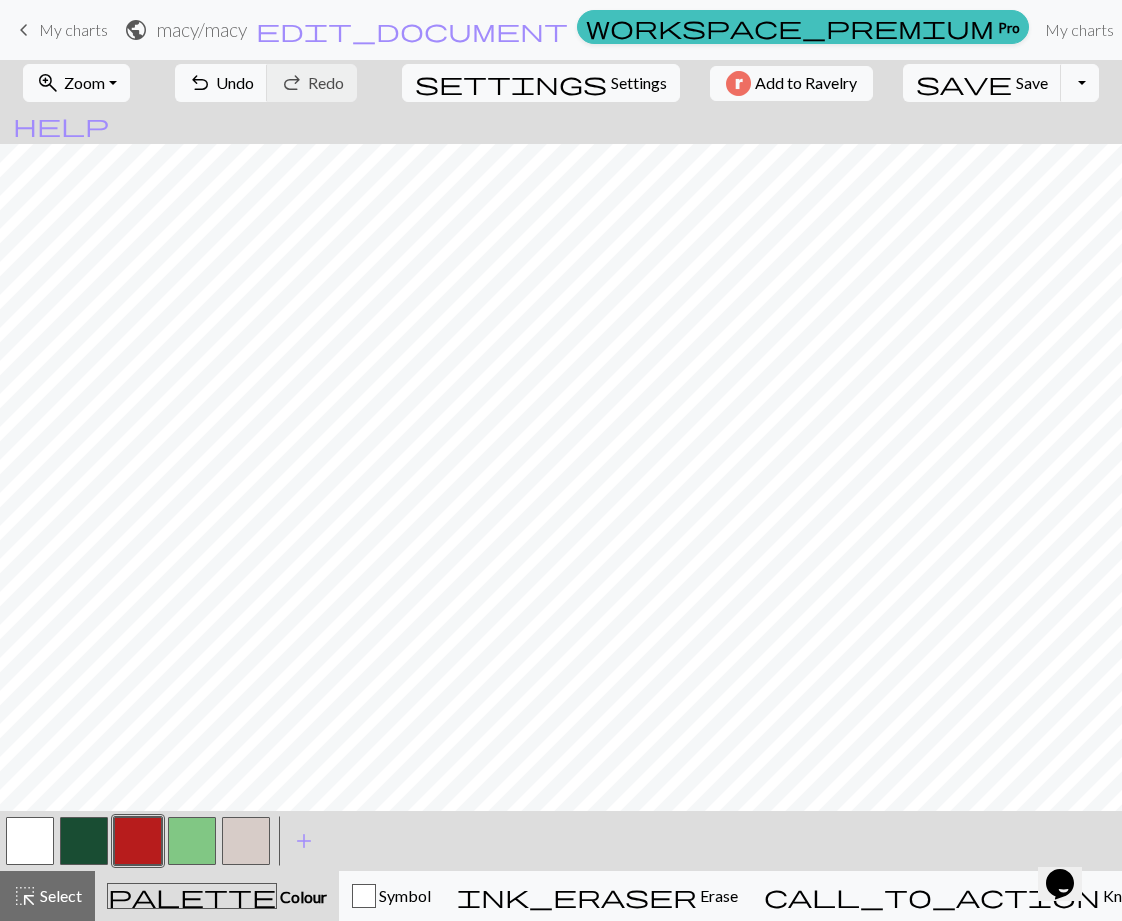 click at bounding box center [192, 841] 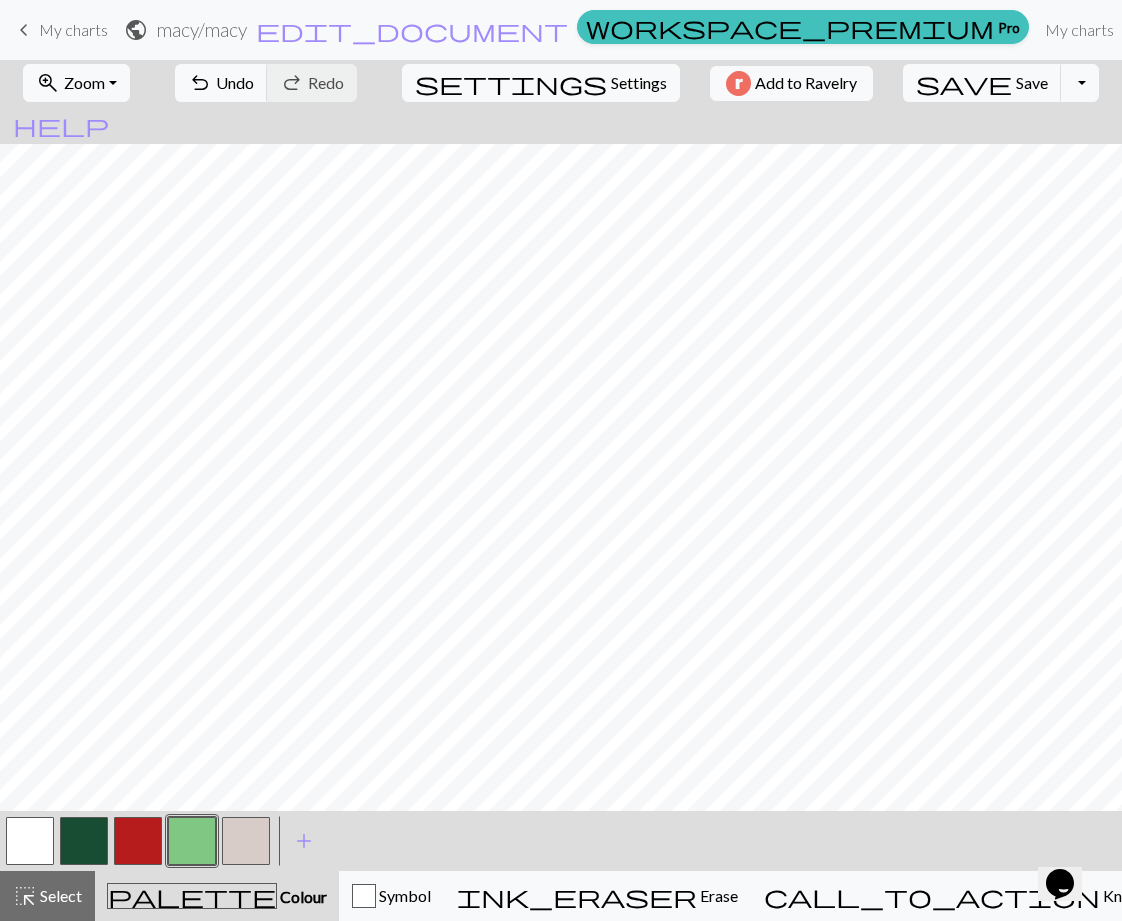 click at bounding box center [138, 841] 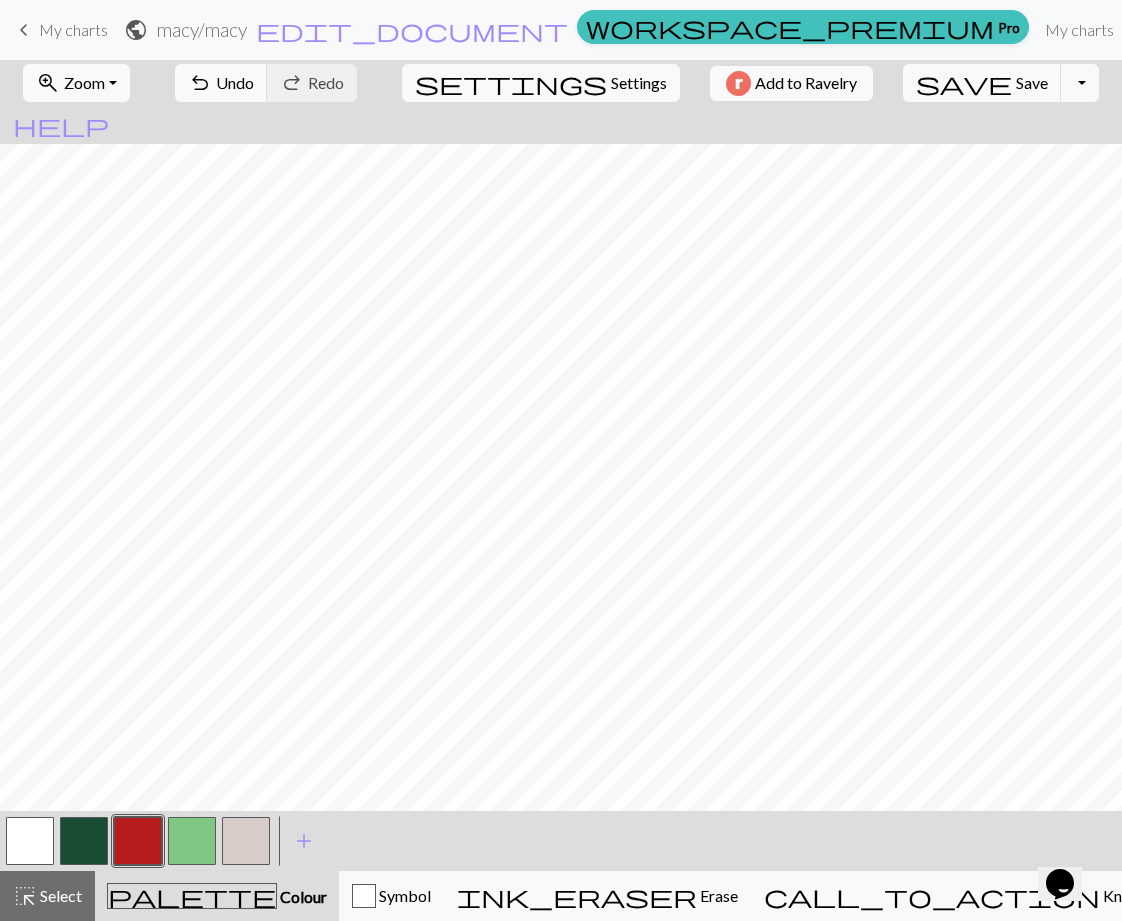 click at bounding box center [192, 841] 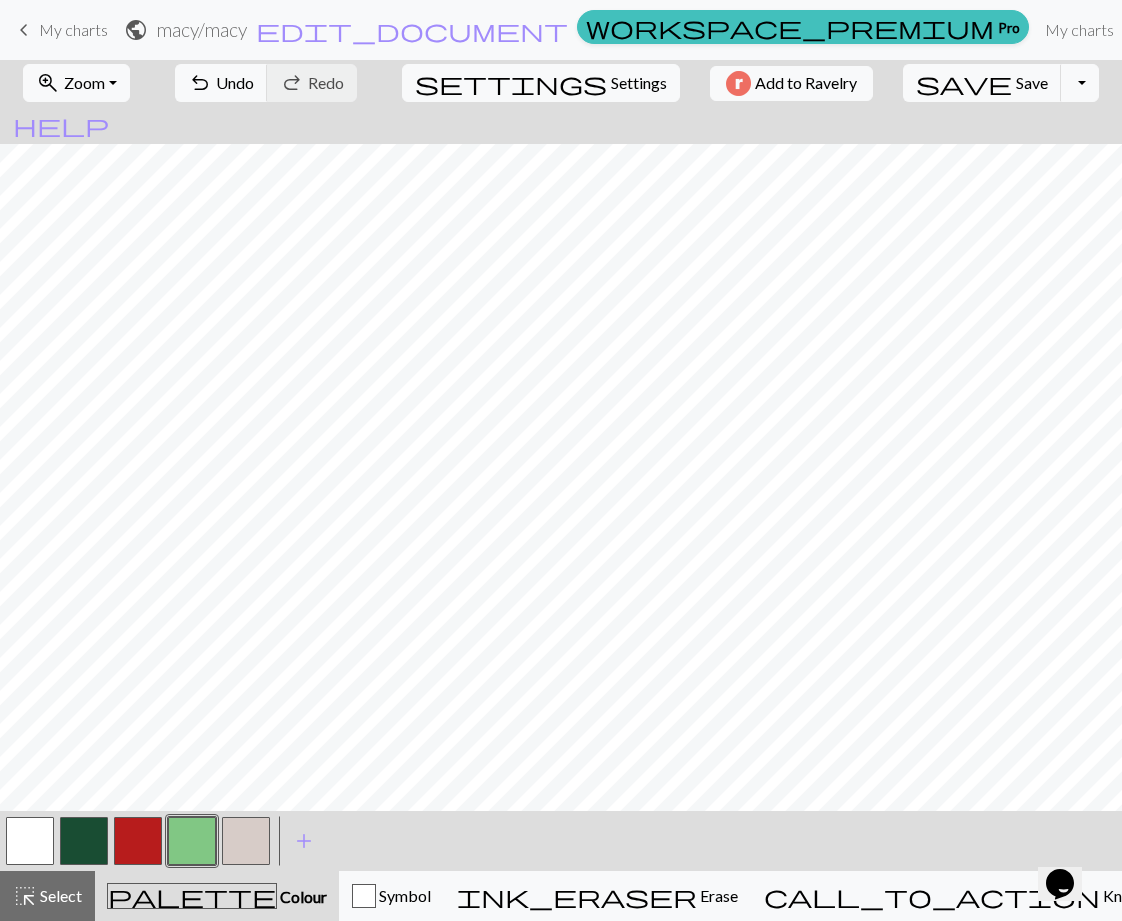 click at bounding box center (84, 841) 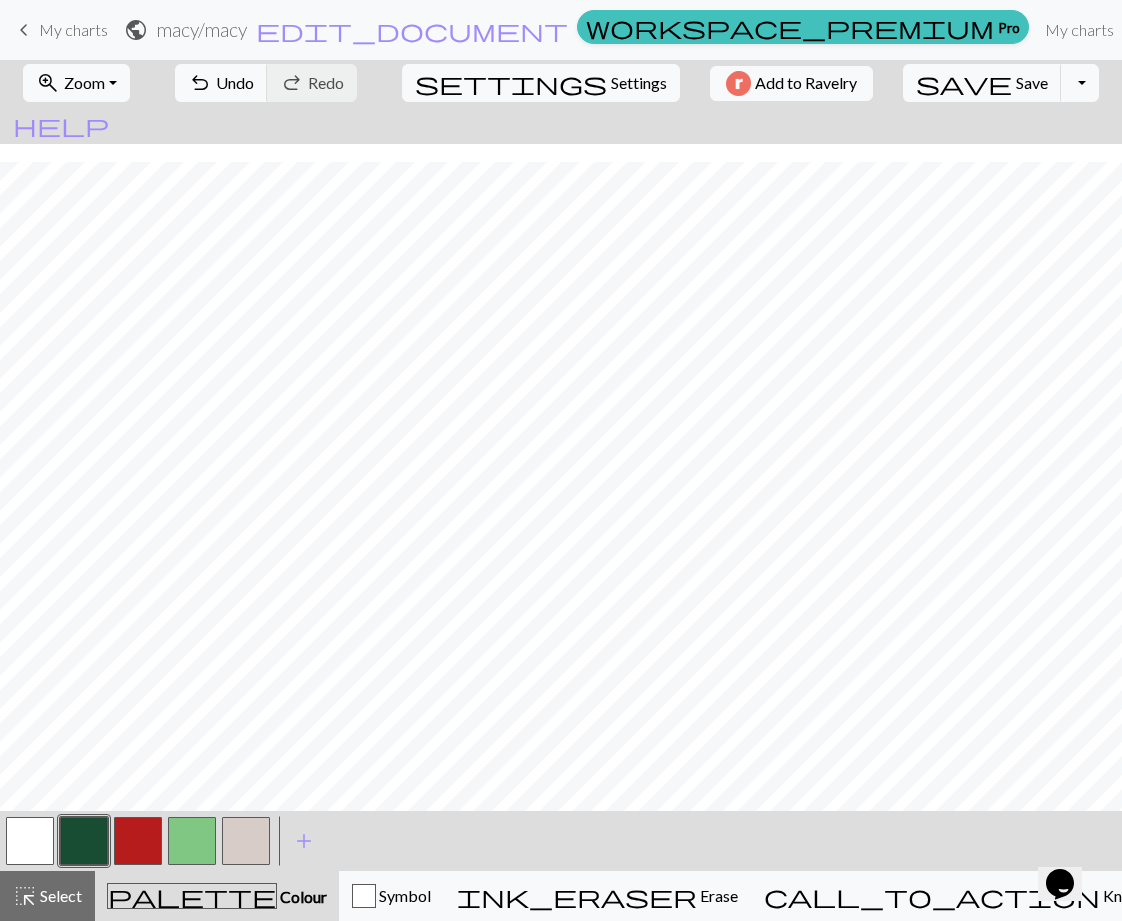 scroll, scrollTop: 31, scrollLeft: 0, axis: vertical 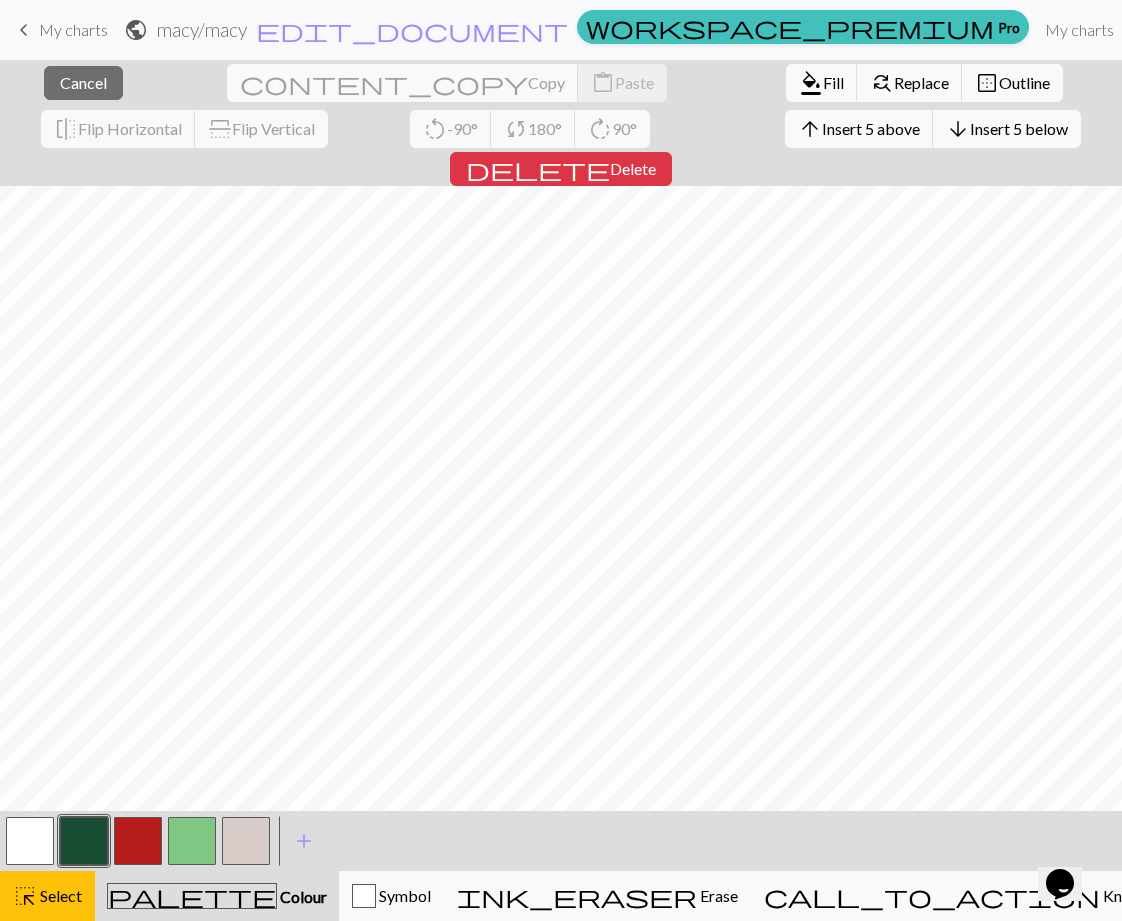 click at bounding box center [192, 841] 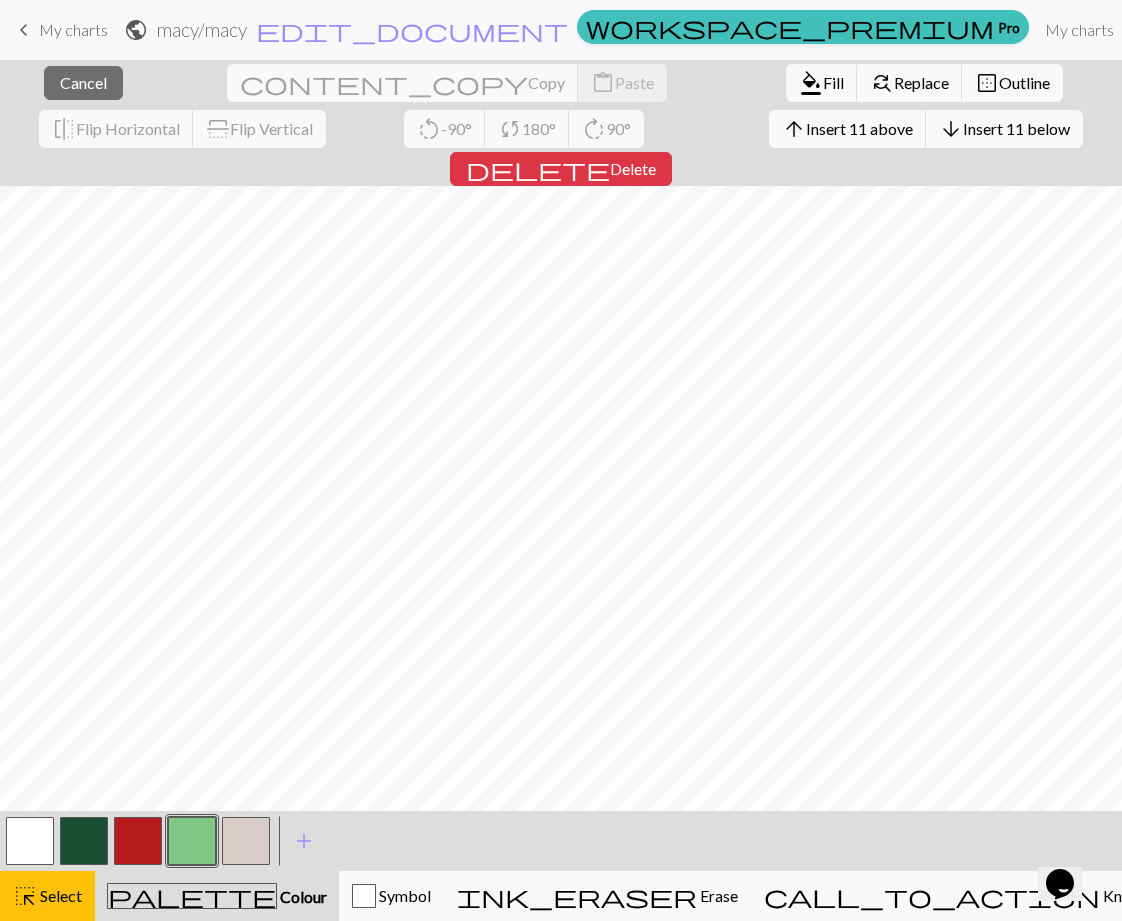 click at bounding box center [246, 841] 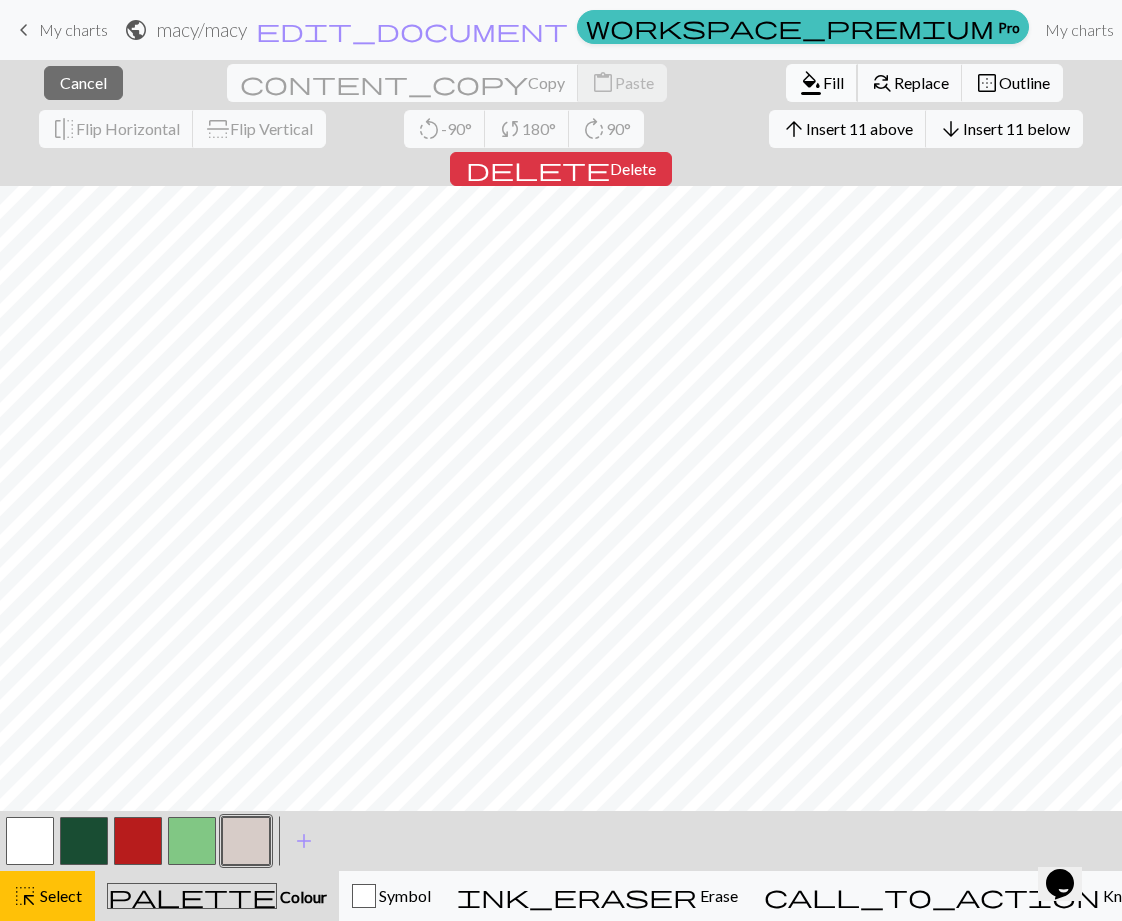 click on "Fill" at bounding box center (833, 82) 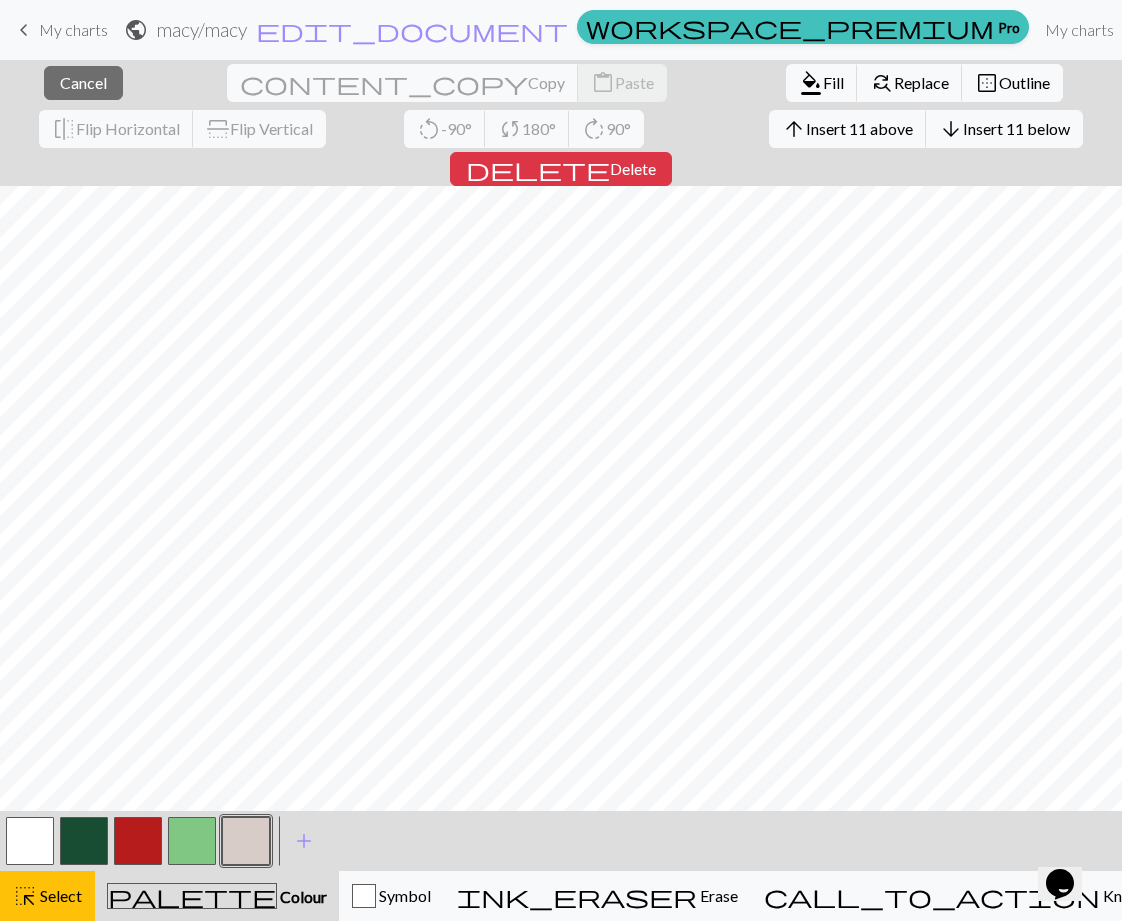 click on "< >" at bounding box center (138, 841) 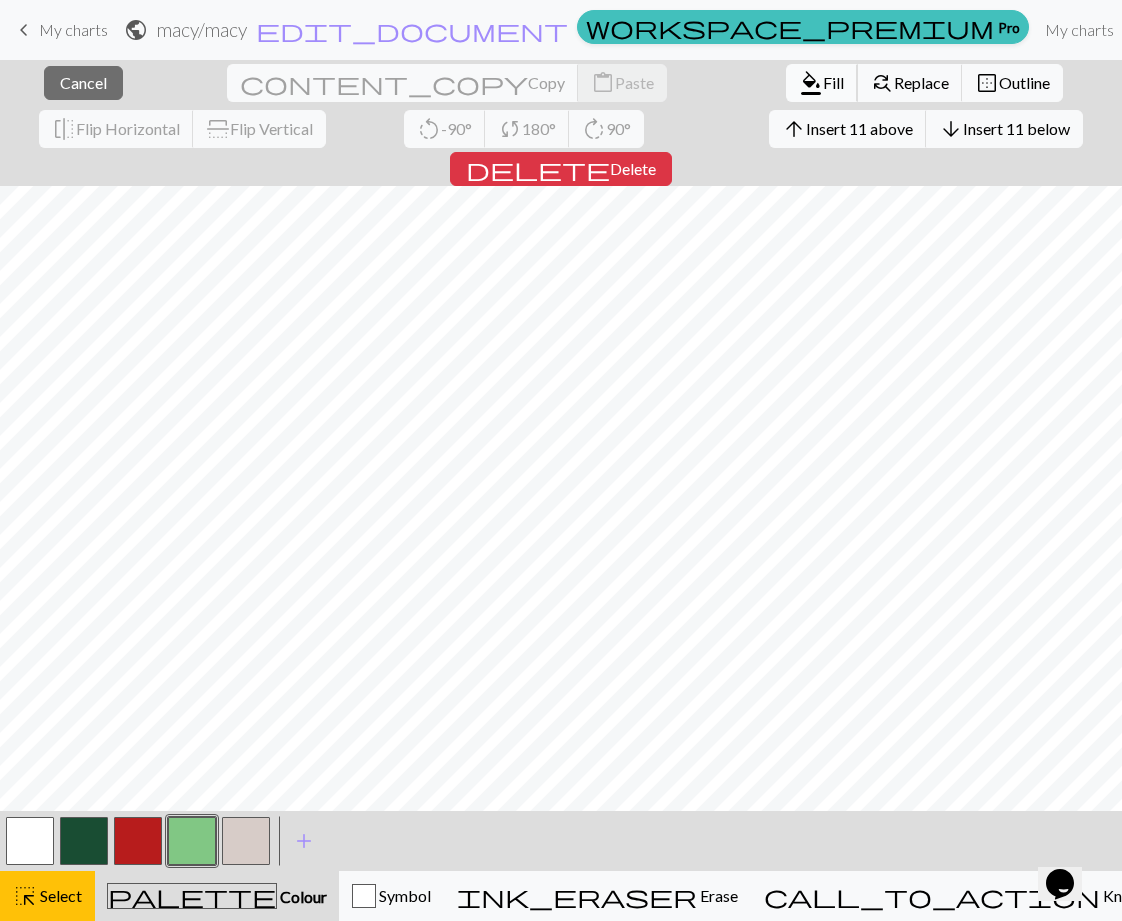 click on "Fill" at bounding box center [833, 82] 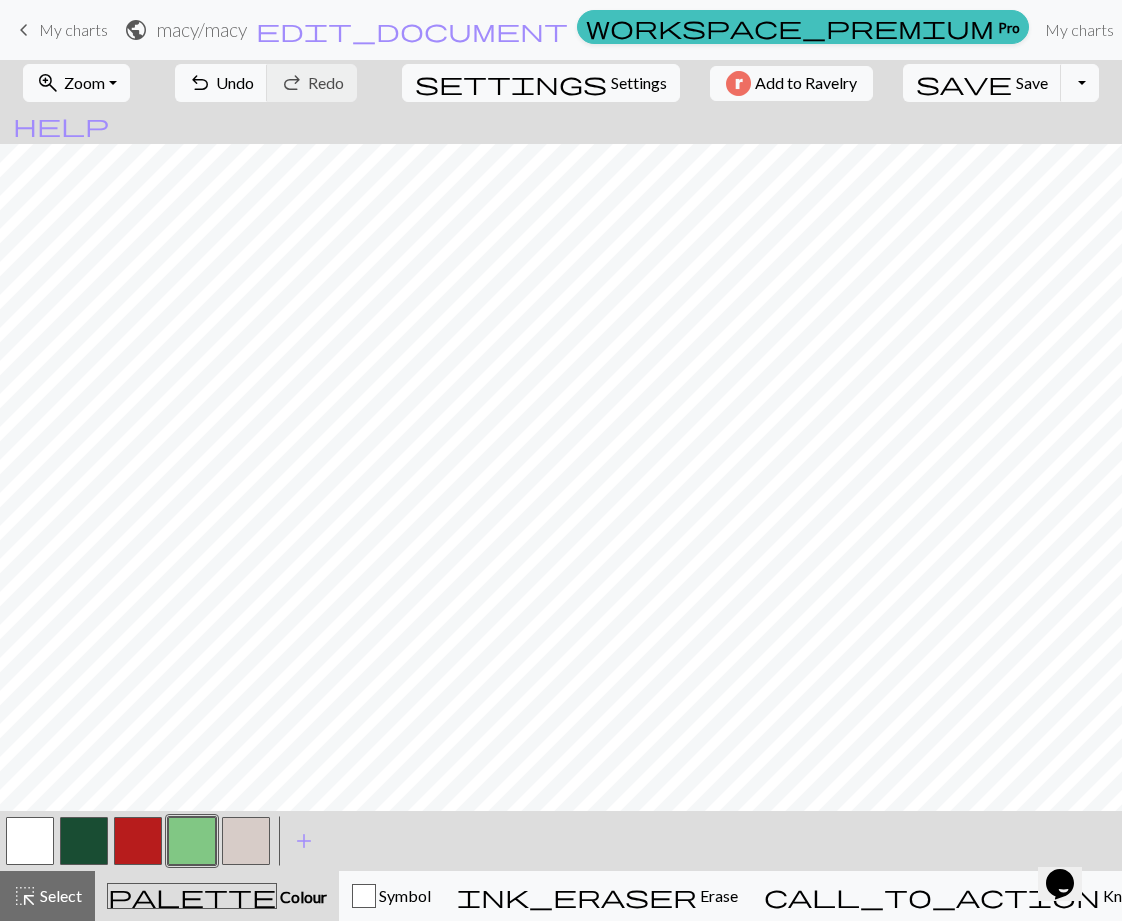 click at bounding box center (84, 841) 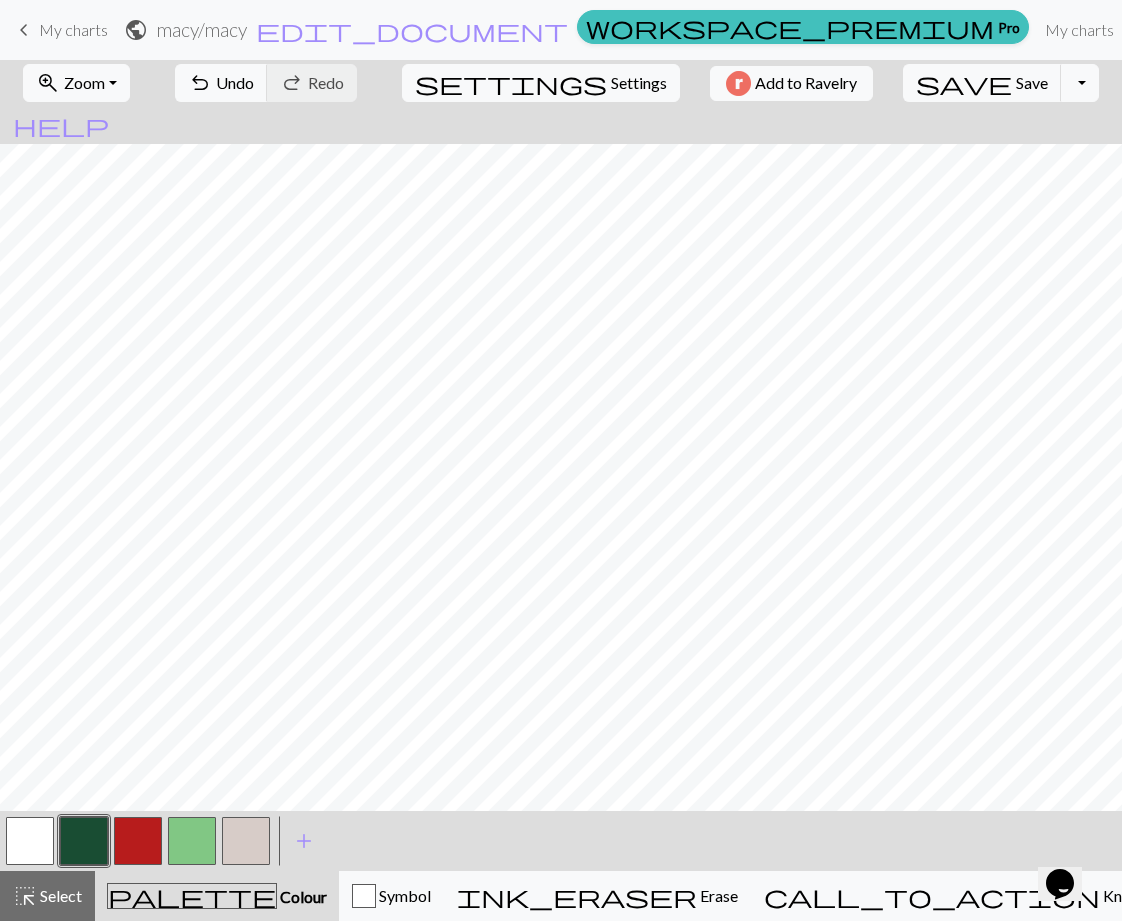 click at bounding box center [138, 841] 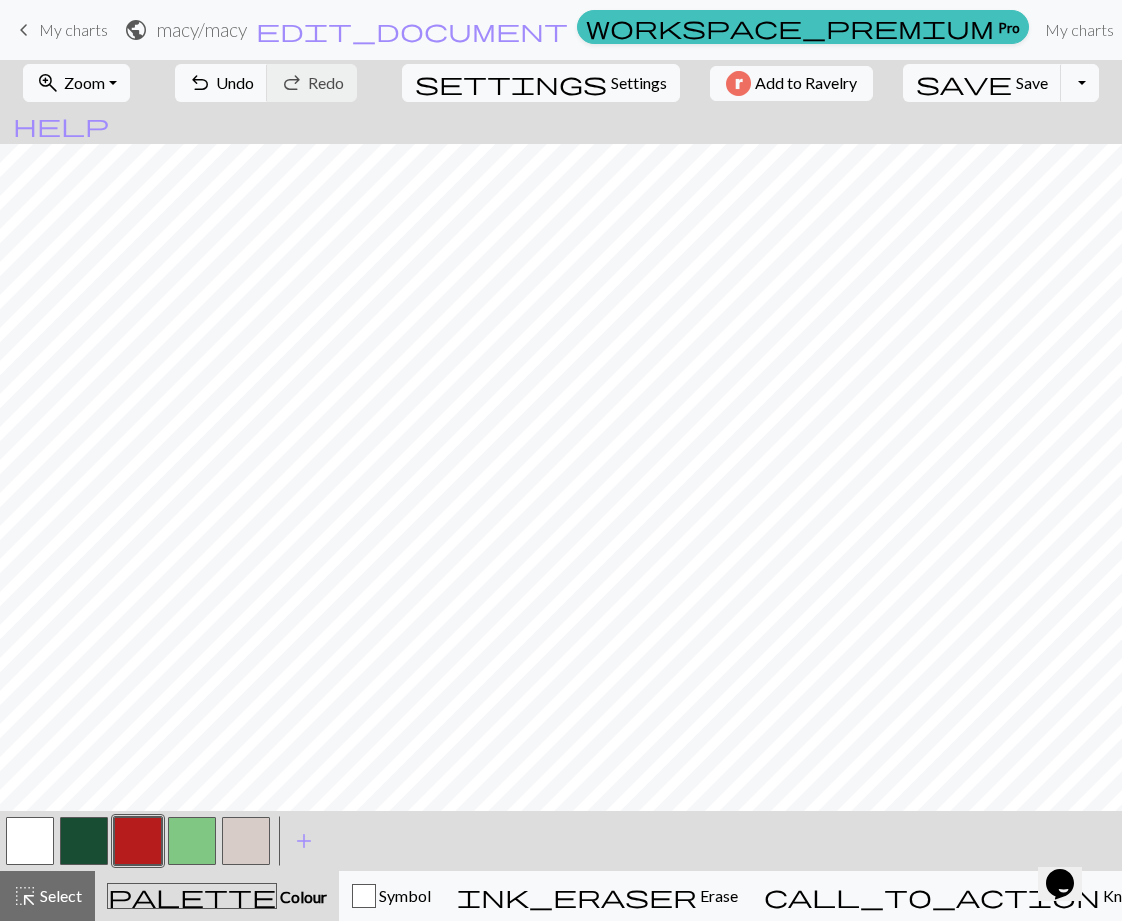 click at bounding box center (84, 841) 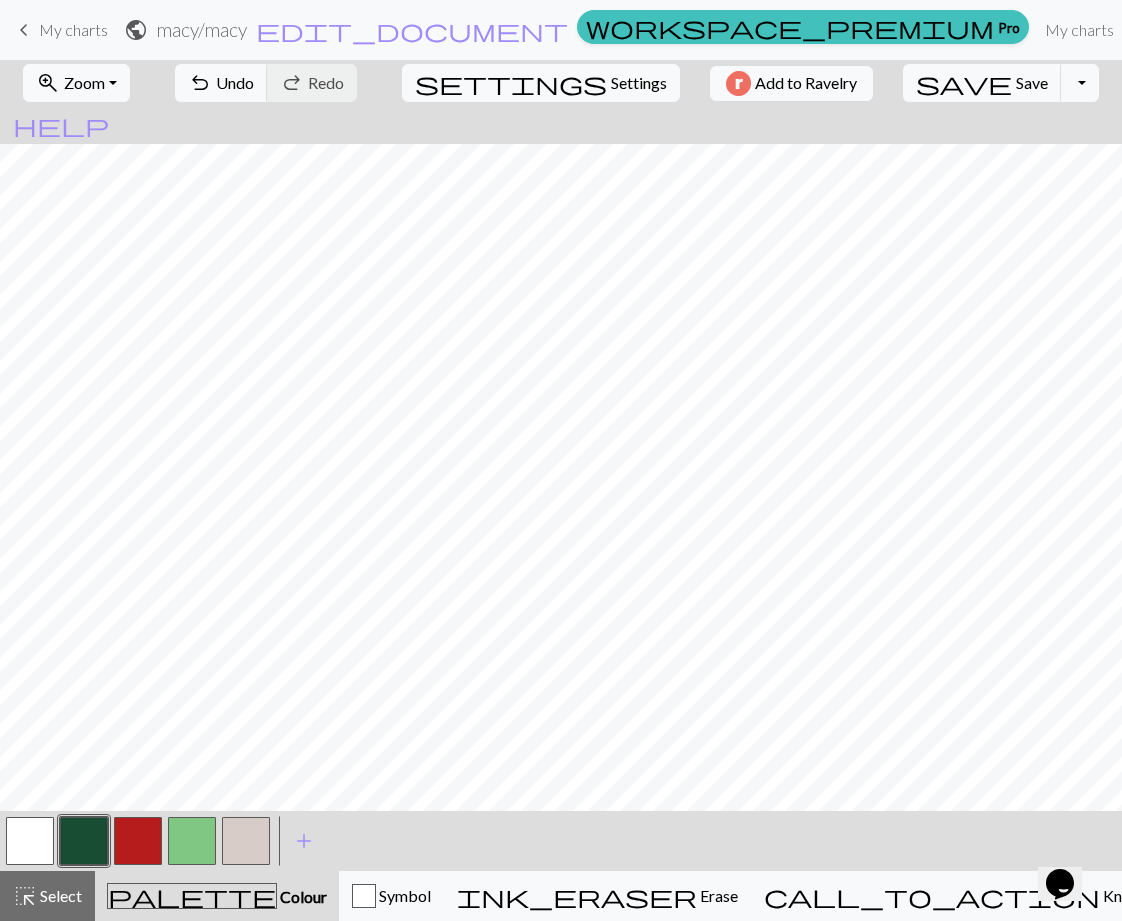 click at bounding box center [138, 841] 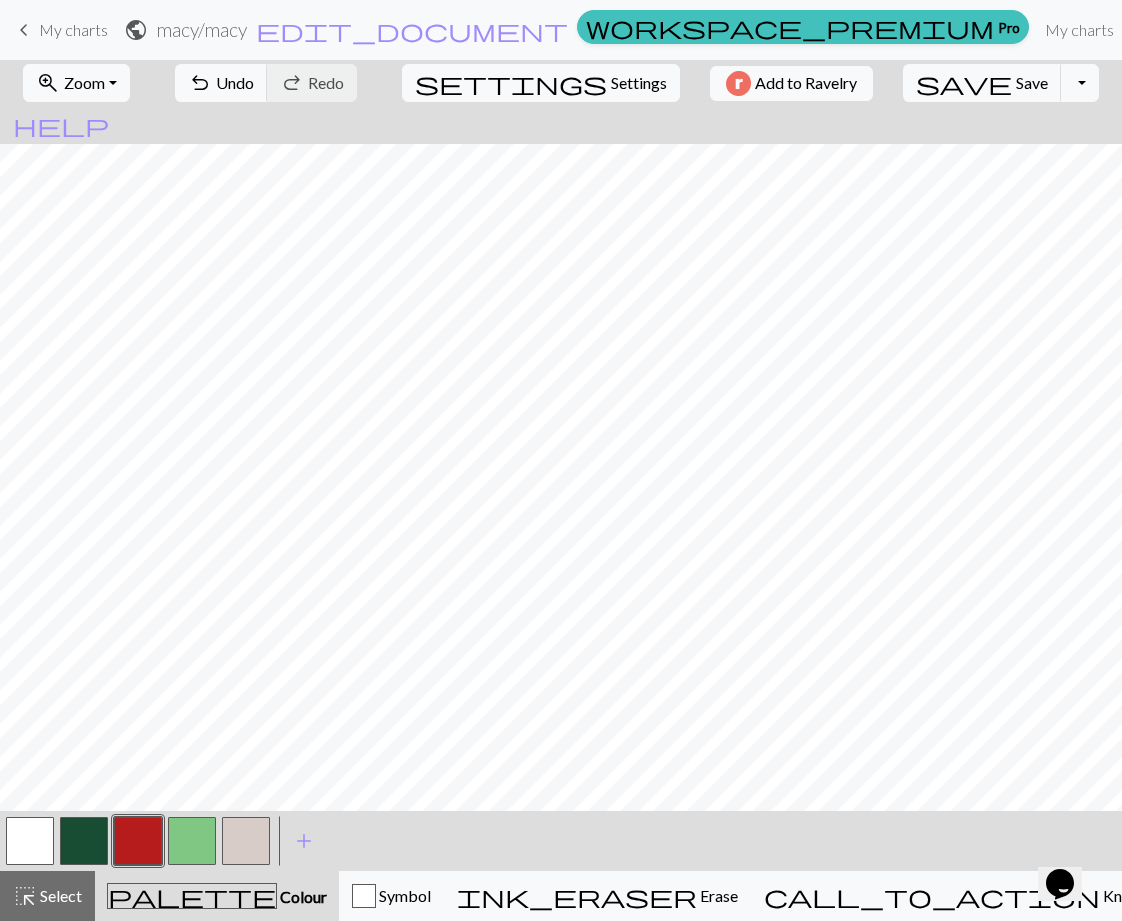 click at bounding box center (84, 841) 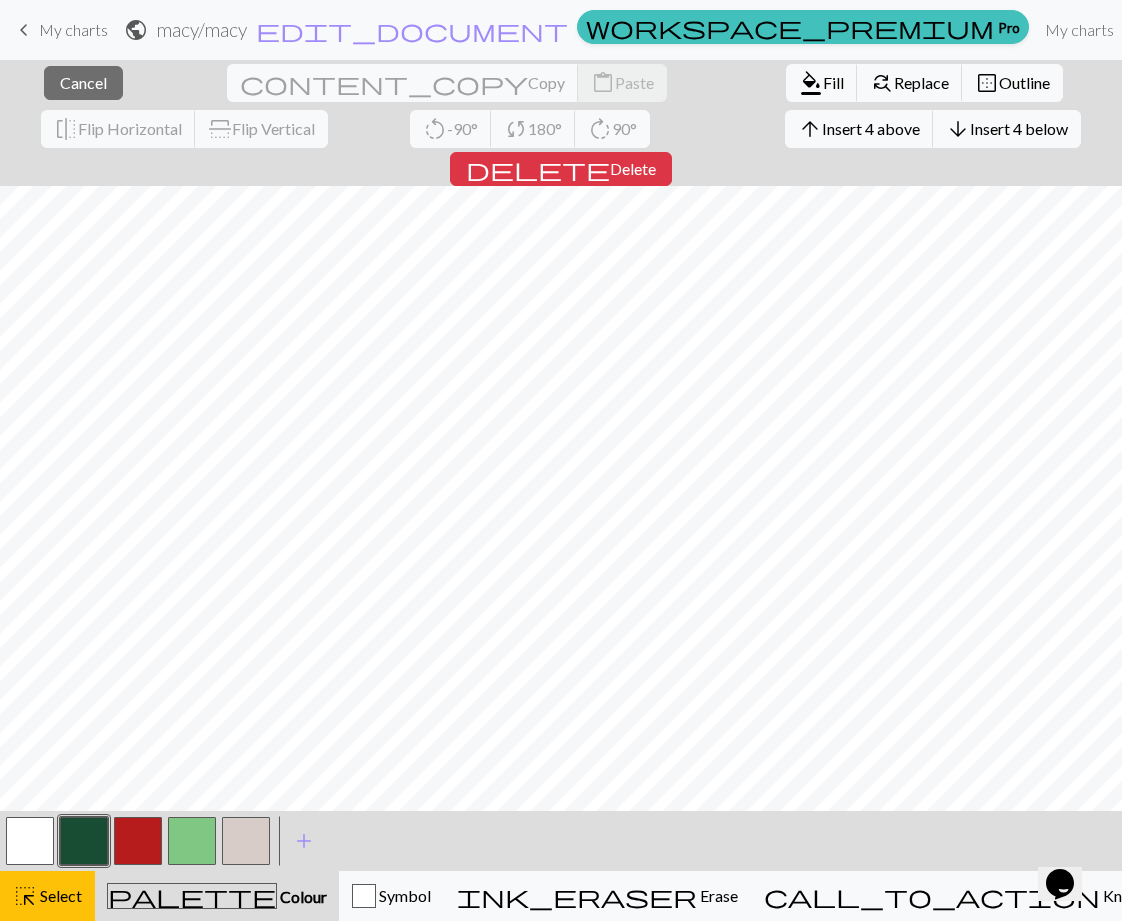 click at bounding box center [138, 841] 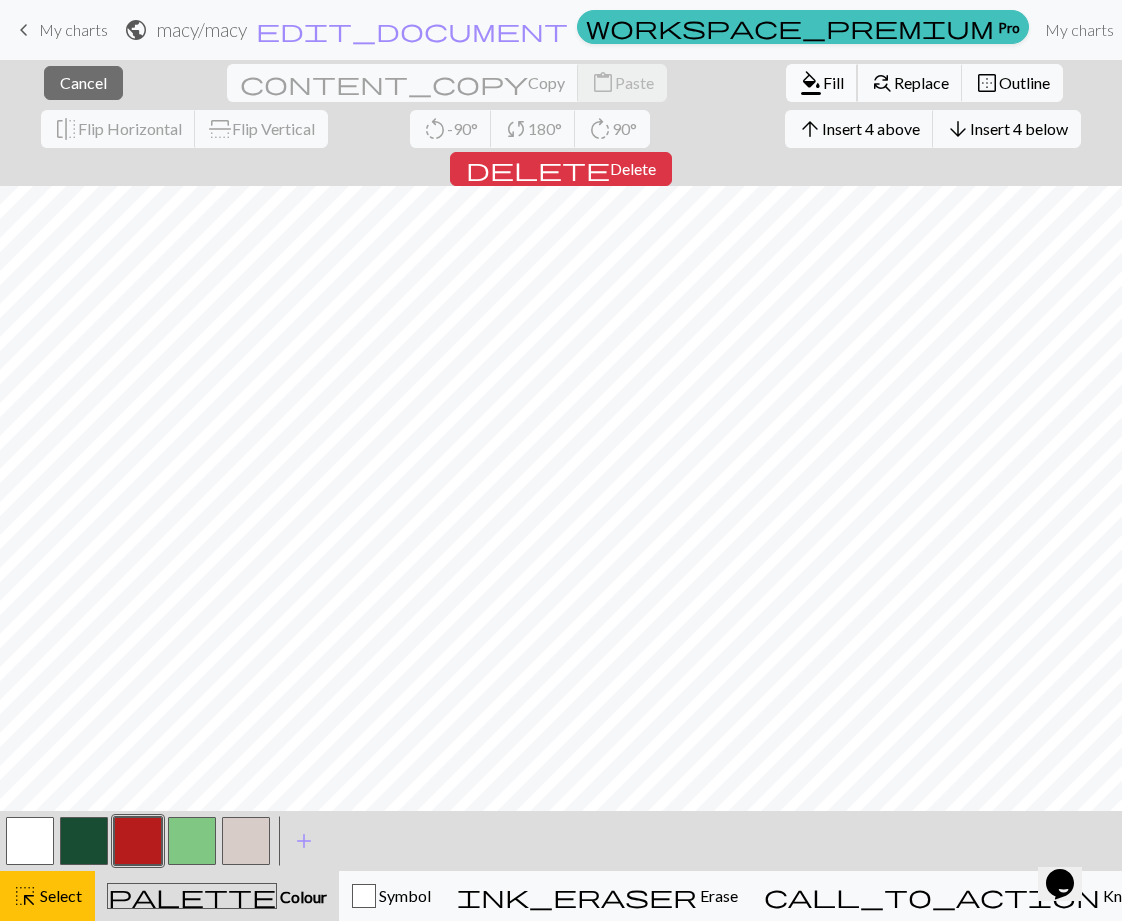 click on "Fill" at bounding box center (833, 82) 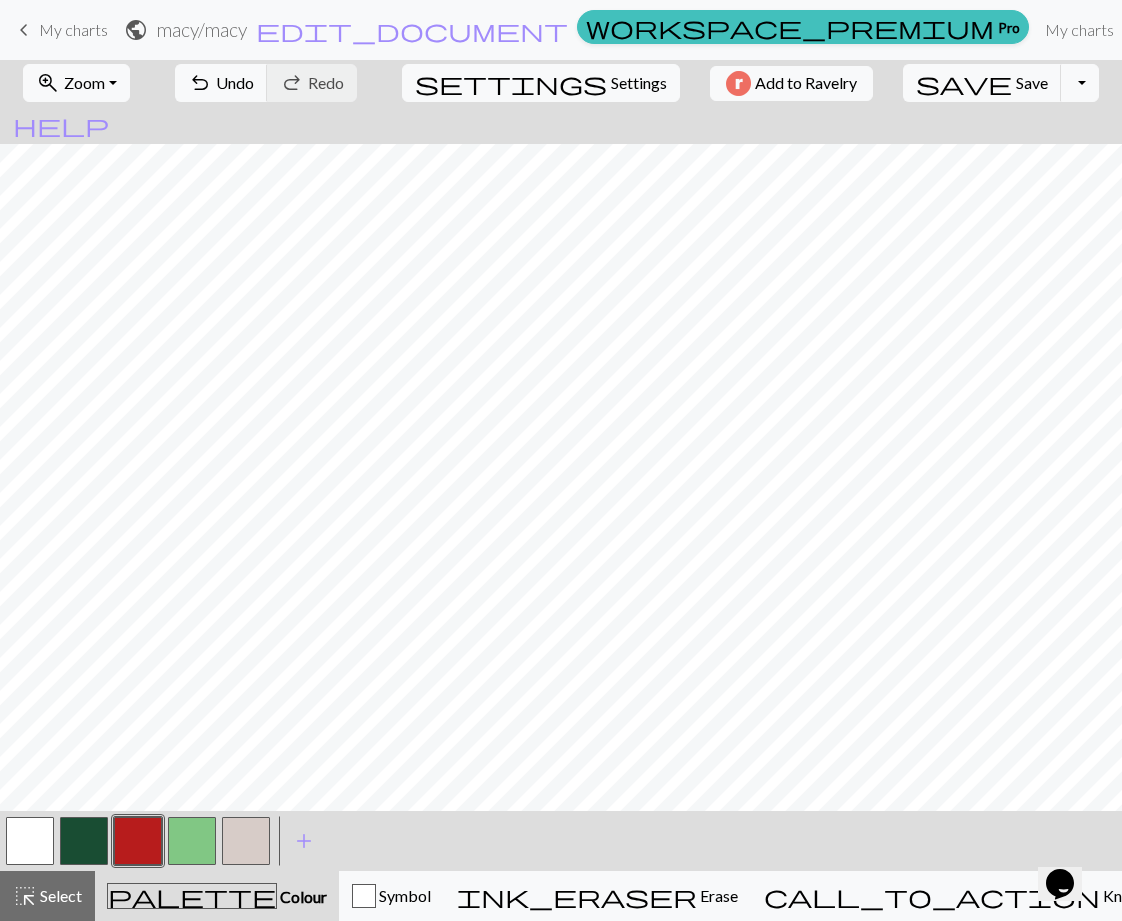 click at bounding box center [246, 841] 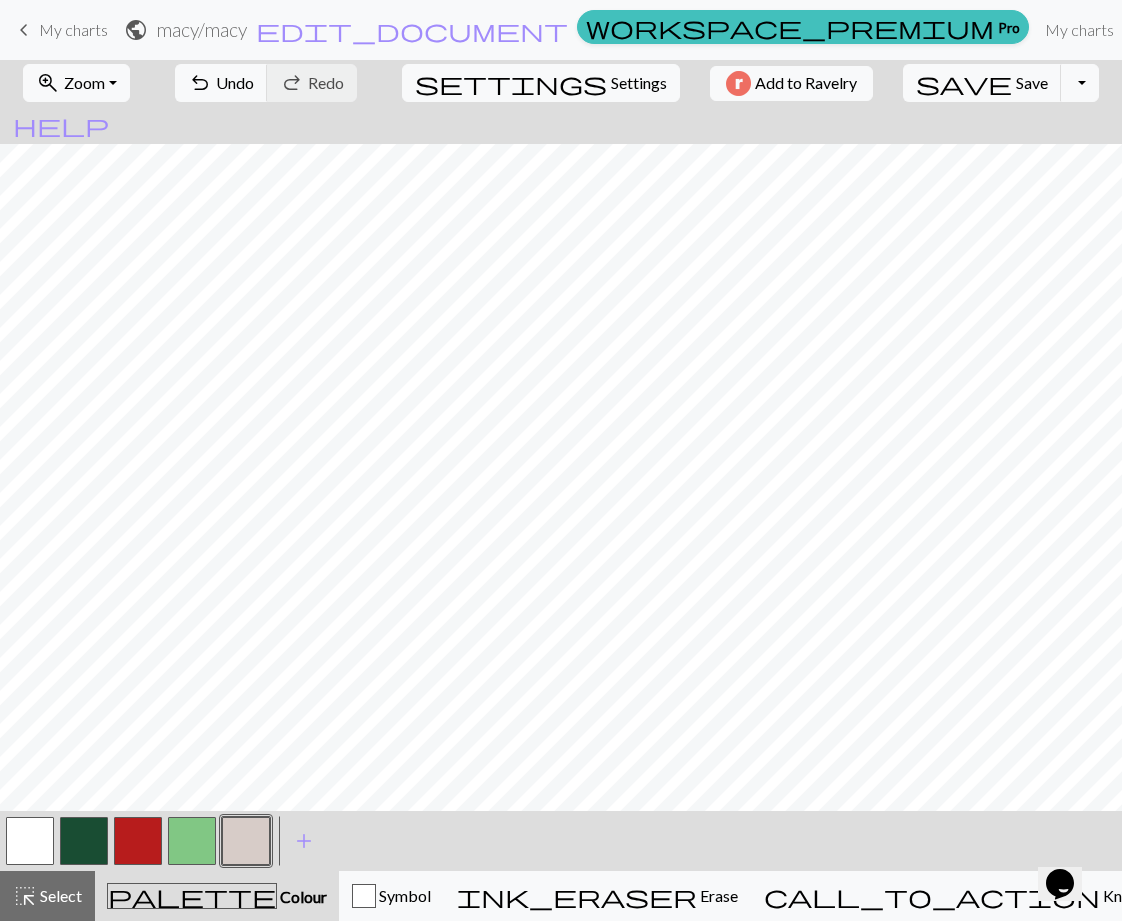 click at bounding box center [192, 841] 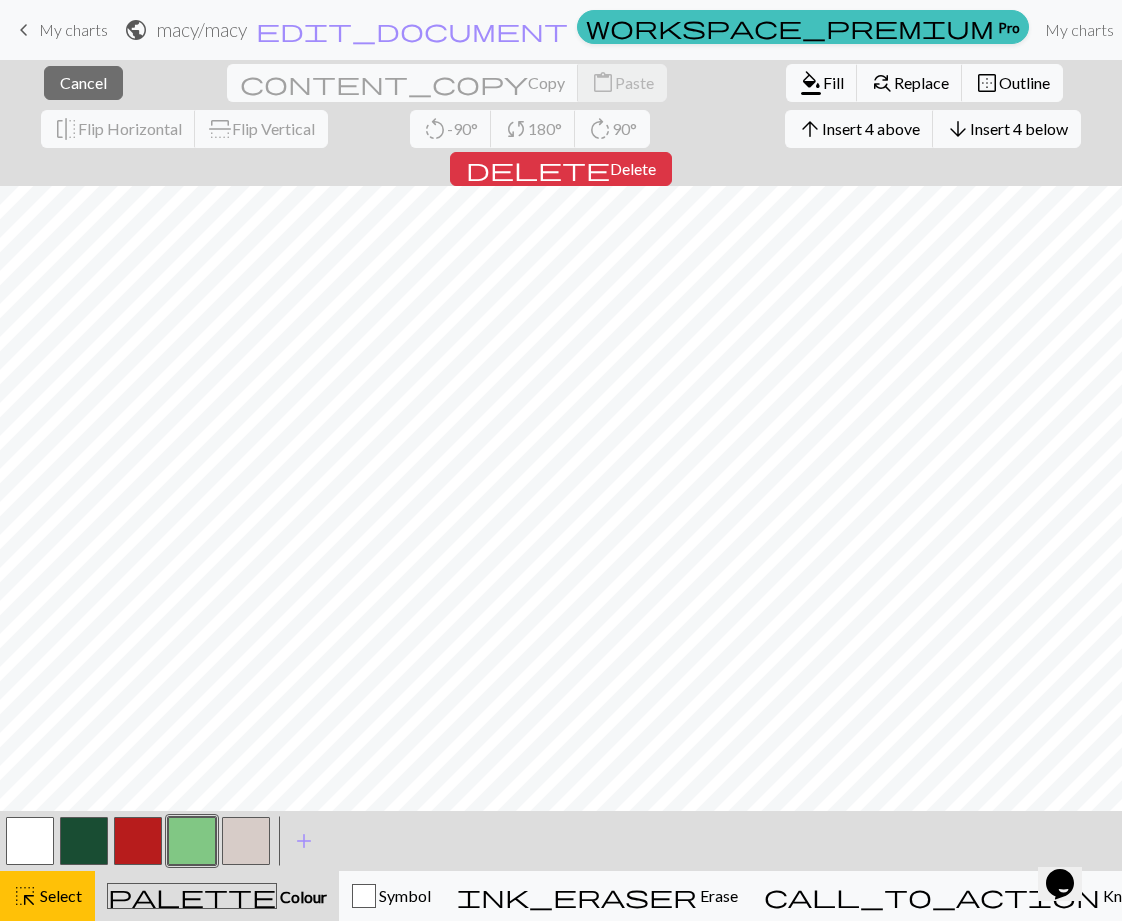 click at bounding box center [138, 841] 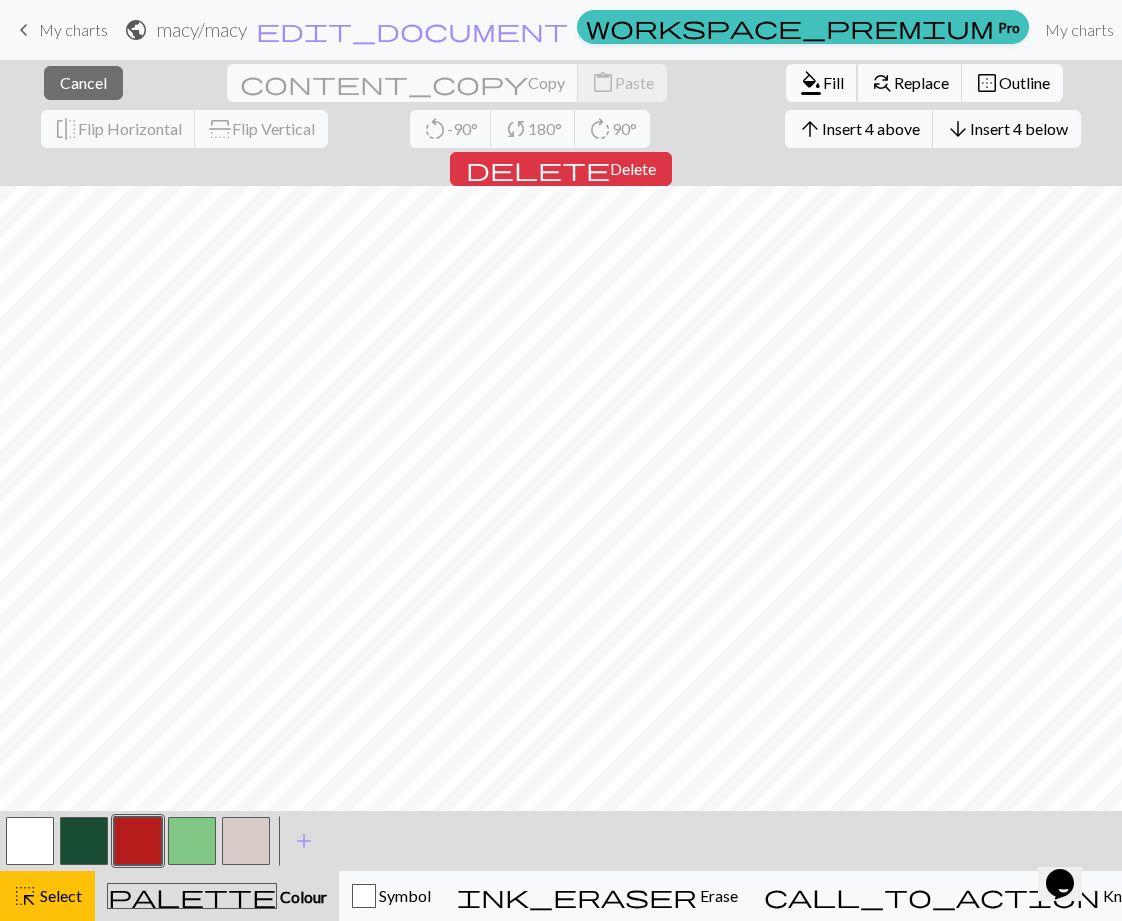 click on "Fill" at bounding box center (833, 82) 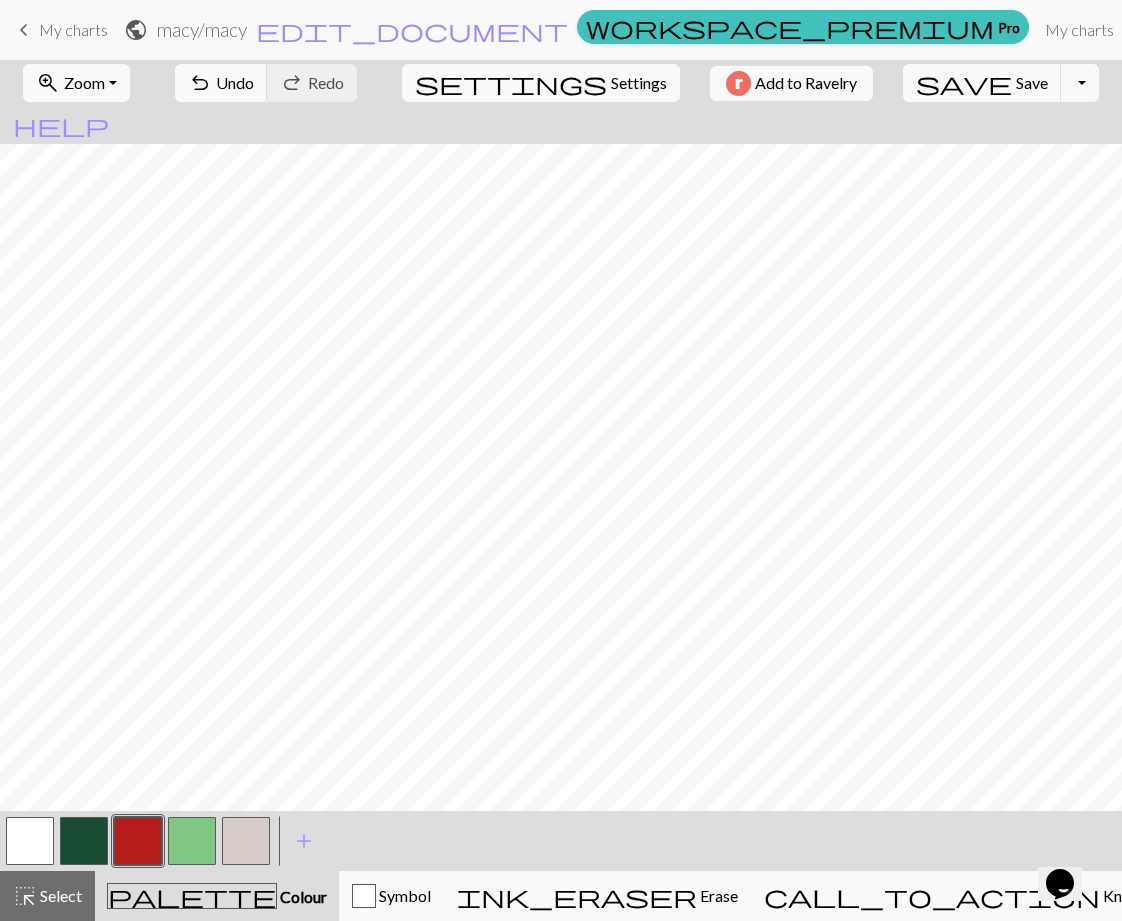 click at bounding box center [192, 841] 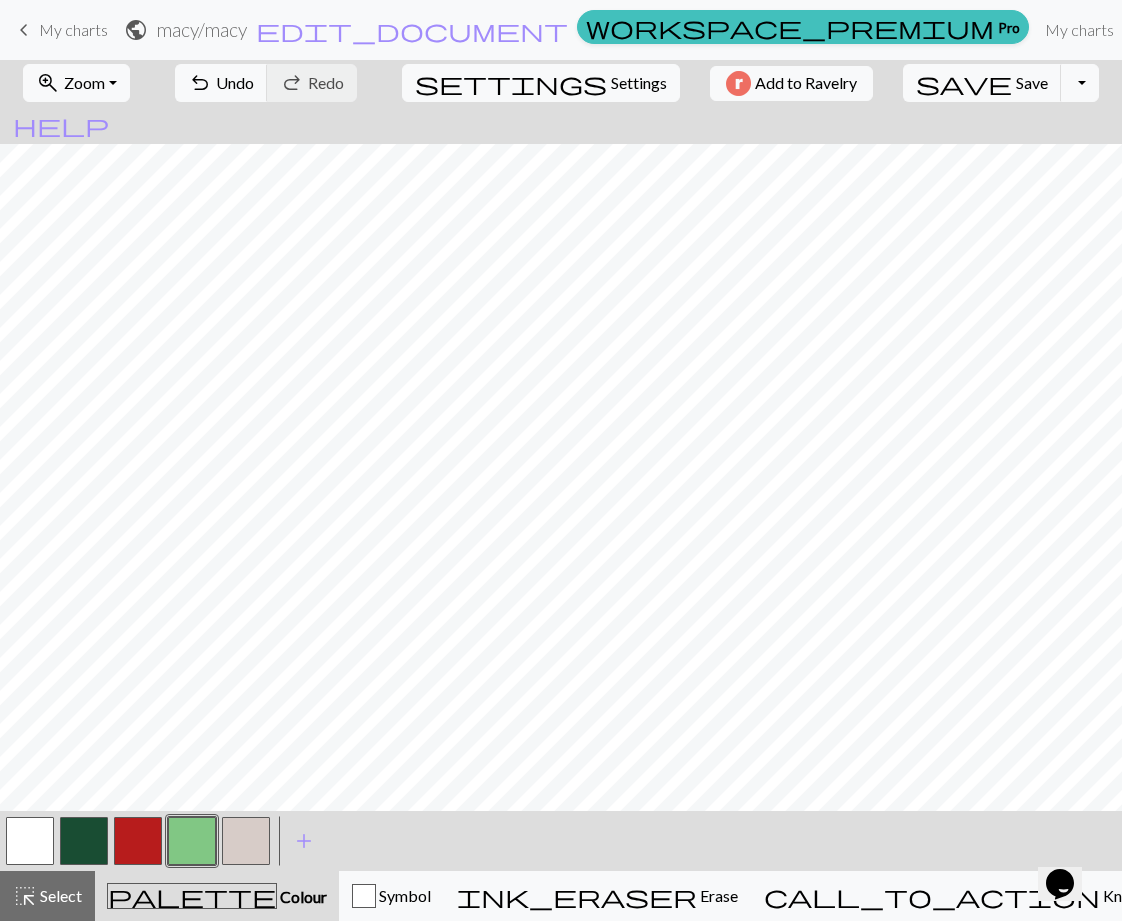 click at bounding box center [138, 841] 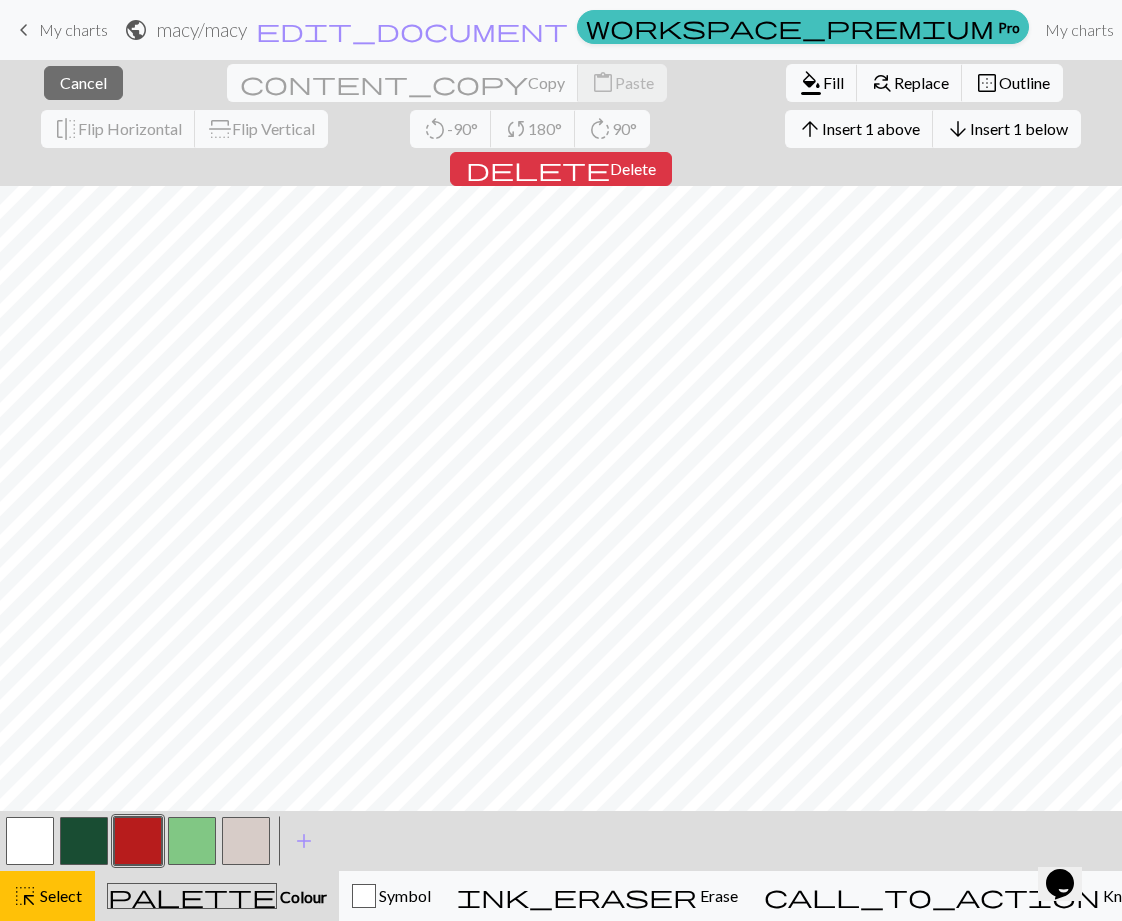 click at bounding box center (192, 841) 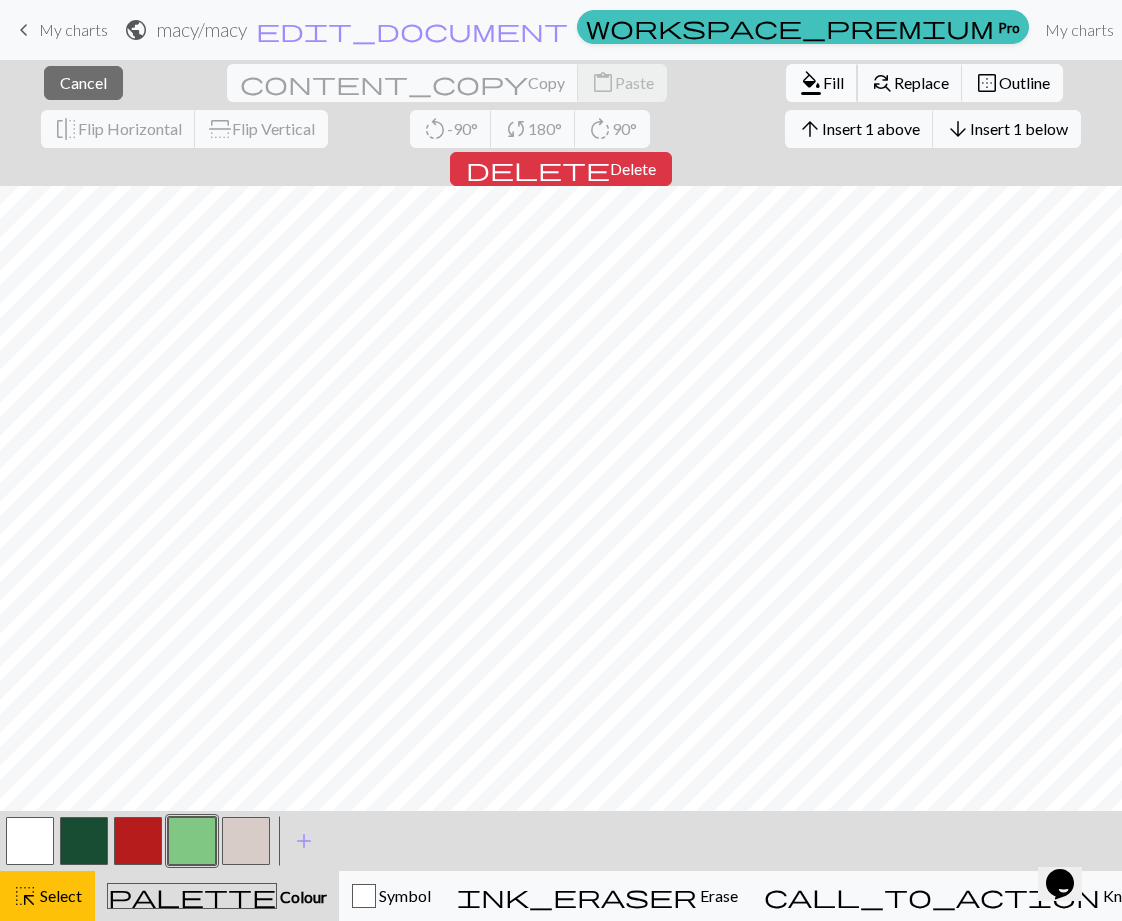 click on "Fill" at bounding box center [833, 82] 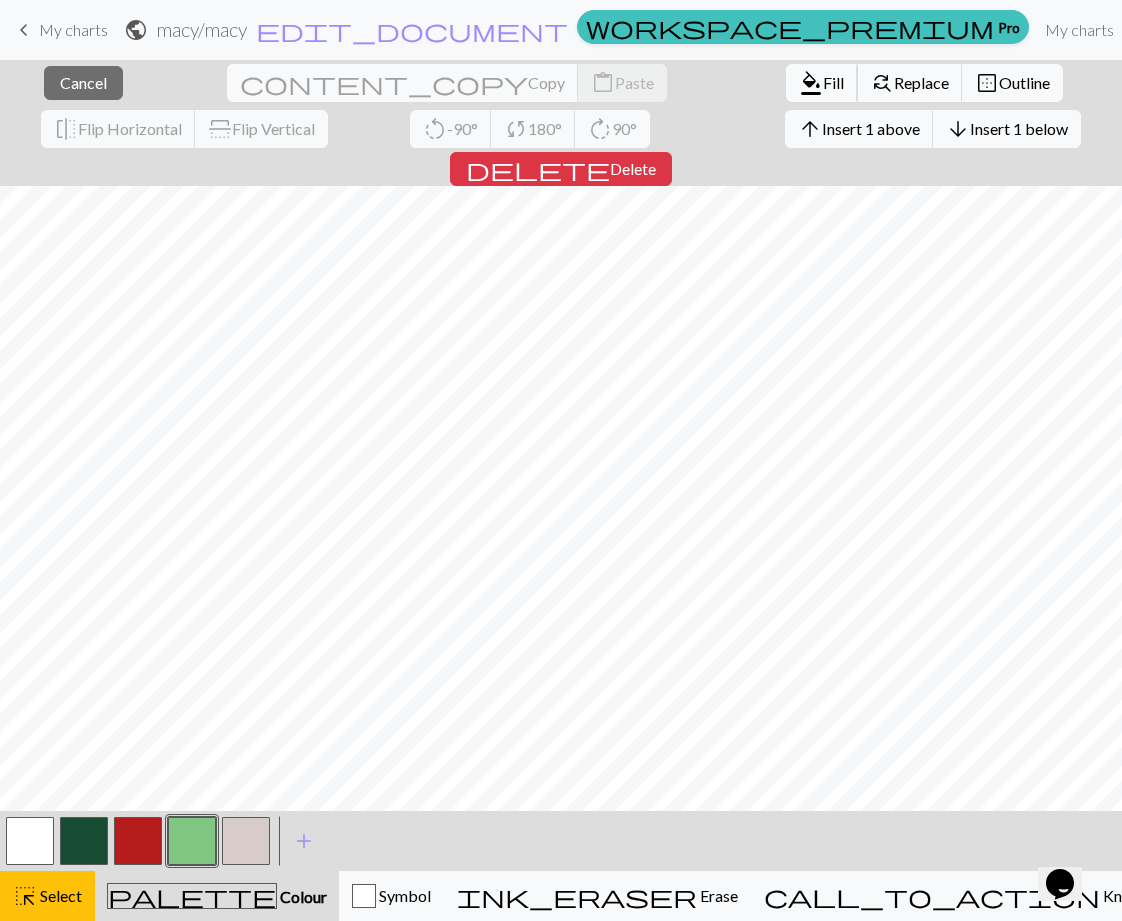 click on "Fill" at bounding box center [833, 82] 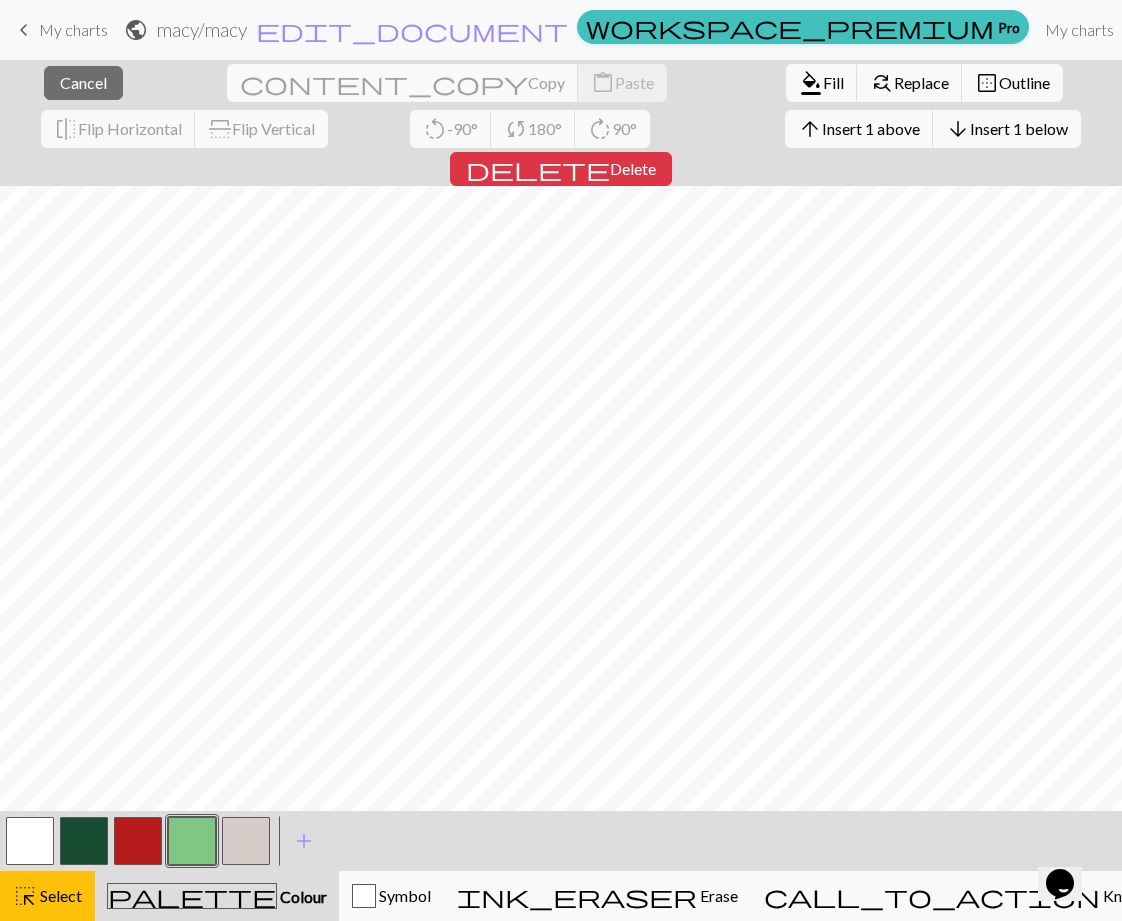 click at bounding box center [138, 841] 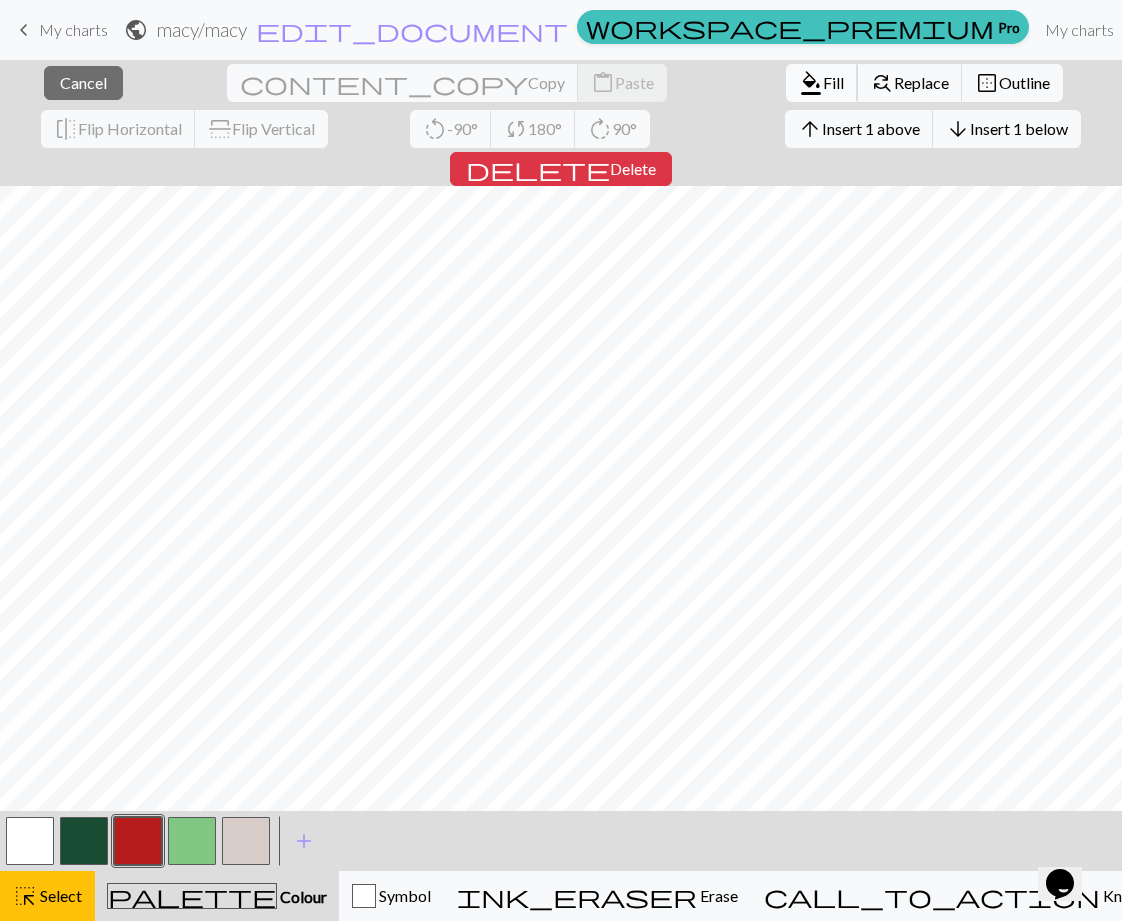 click on "format_color_fill" at bounding box center (811, 83) 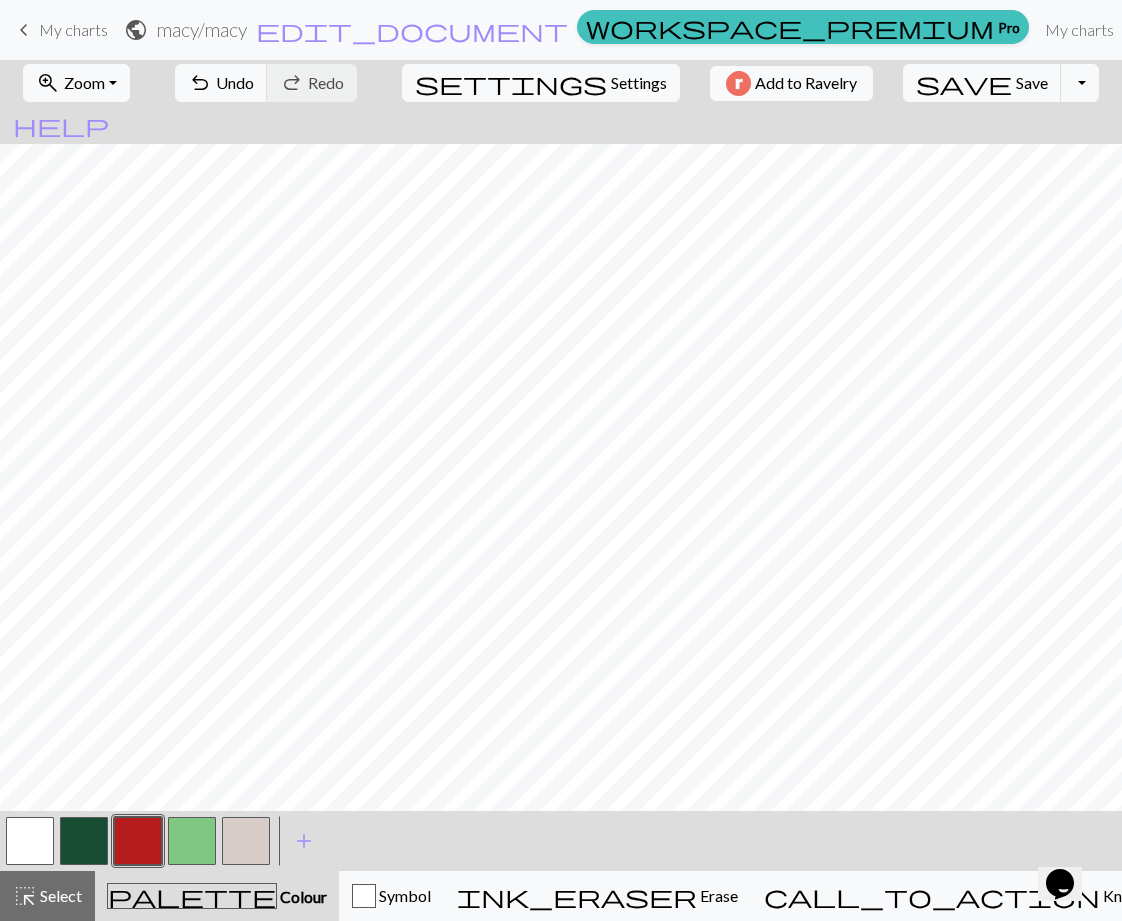 click at bounding box center (246, 841) 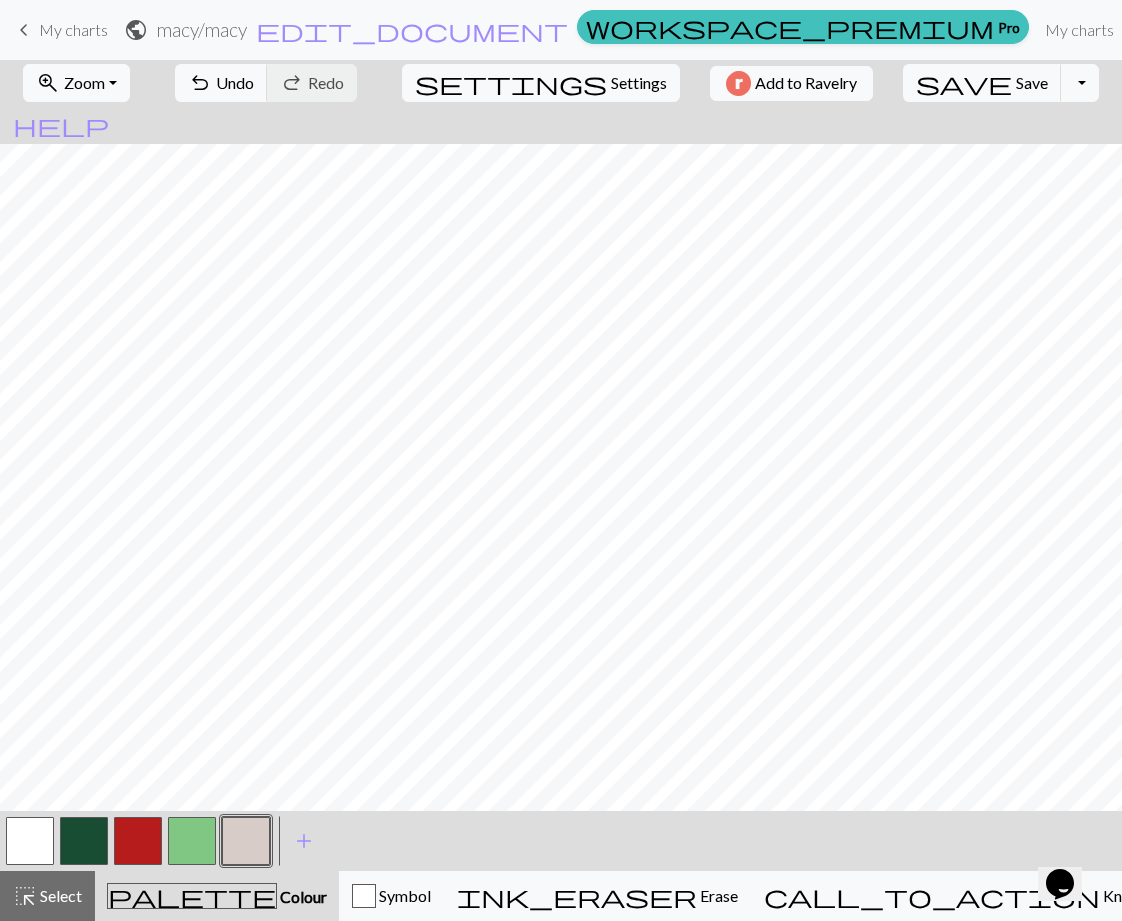 click at bounding box center [84, 841] 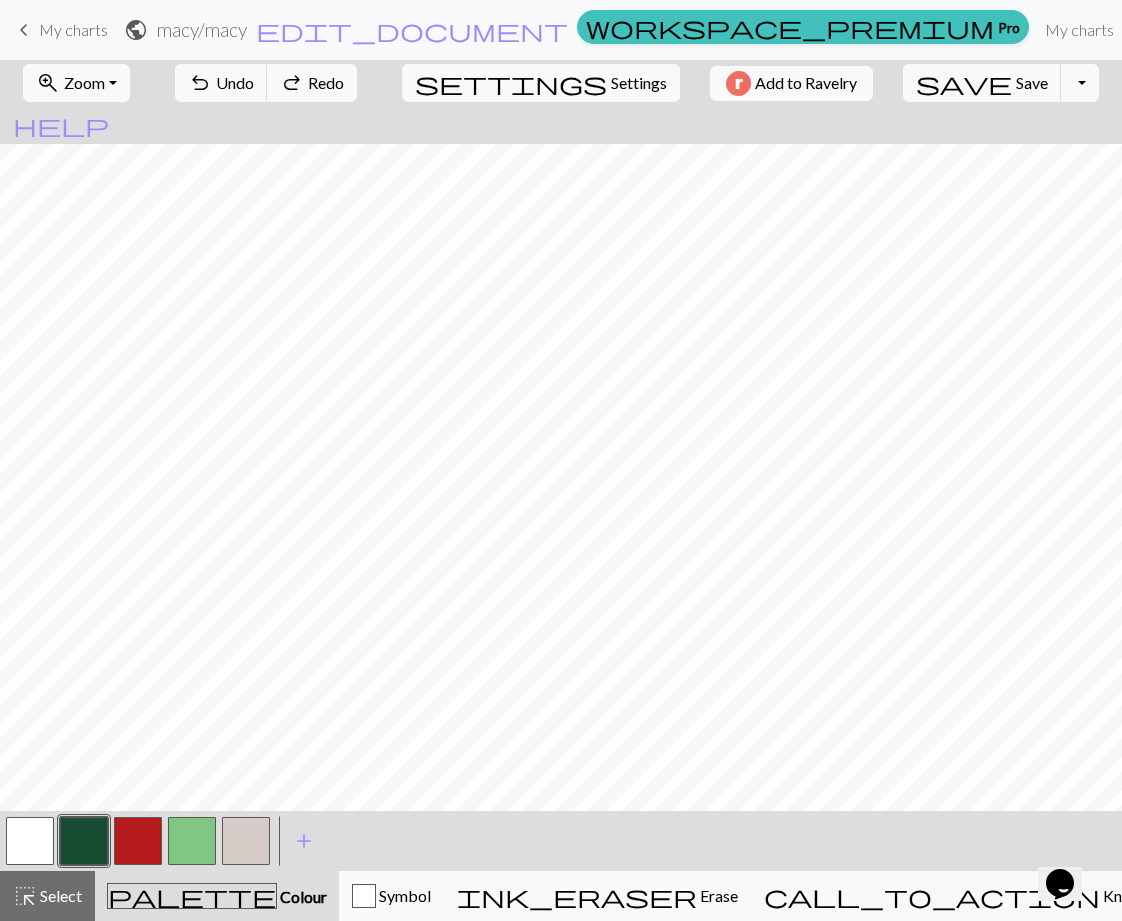 click at bounding box center (246, 841) 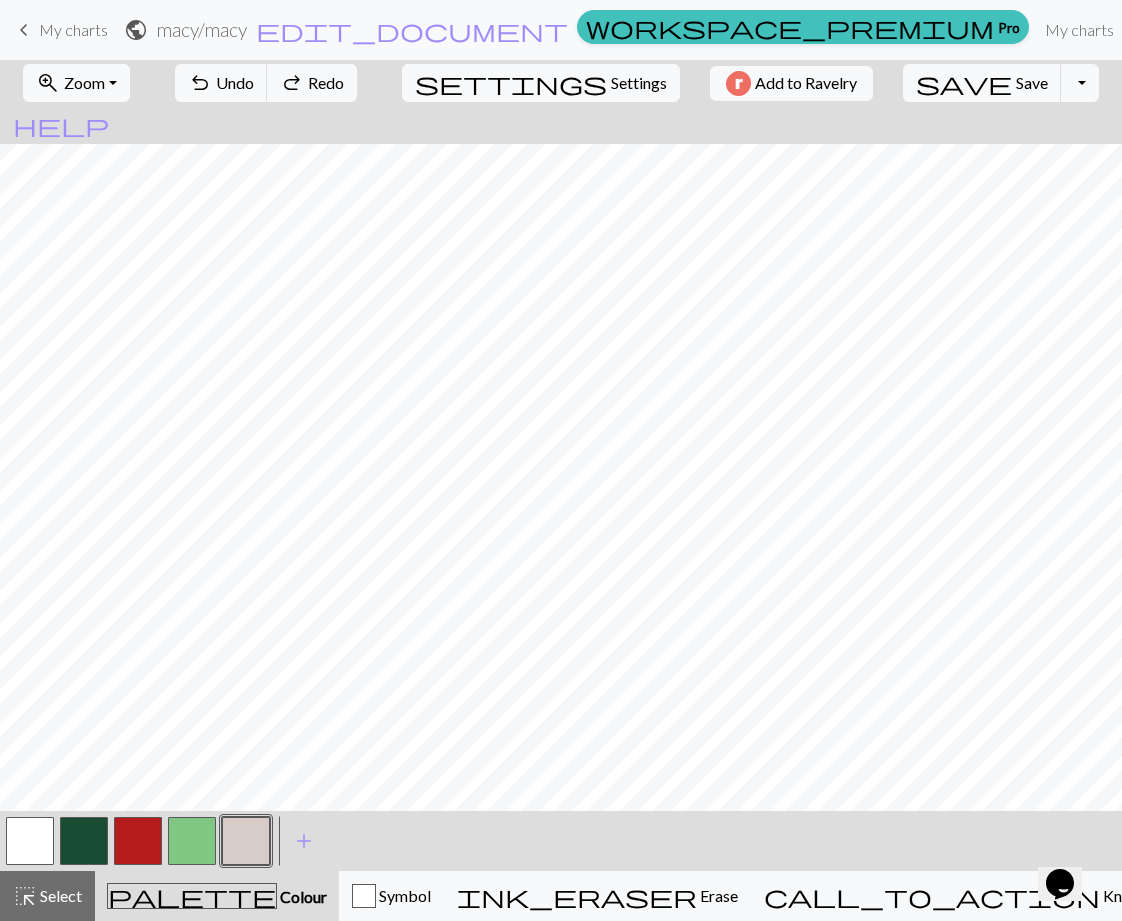 scroll, scrollTop: 85, scrollLeft: 0, axis: vertical 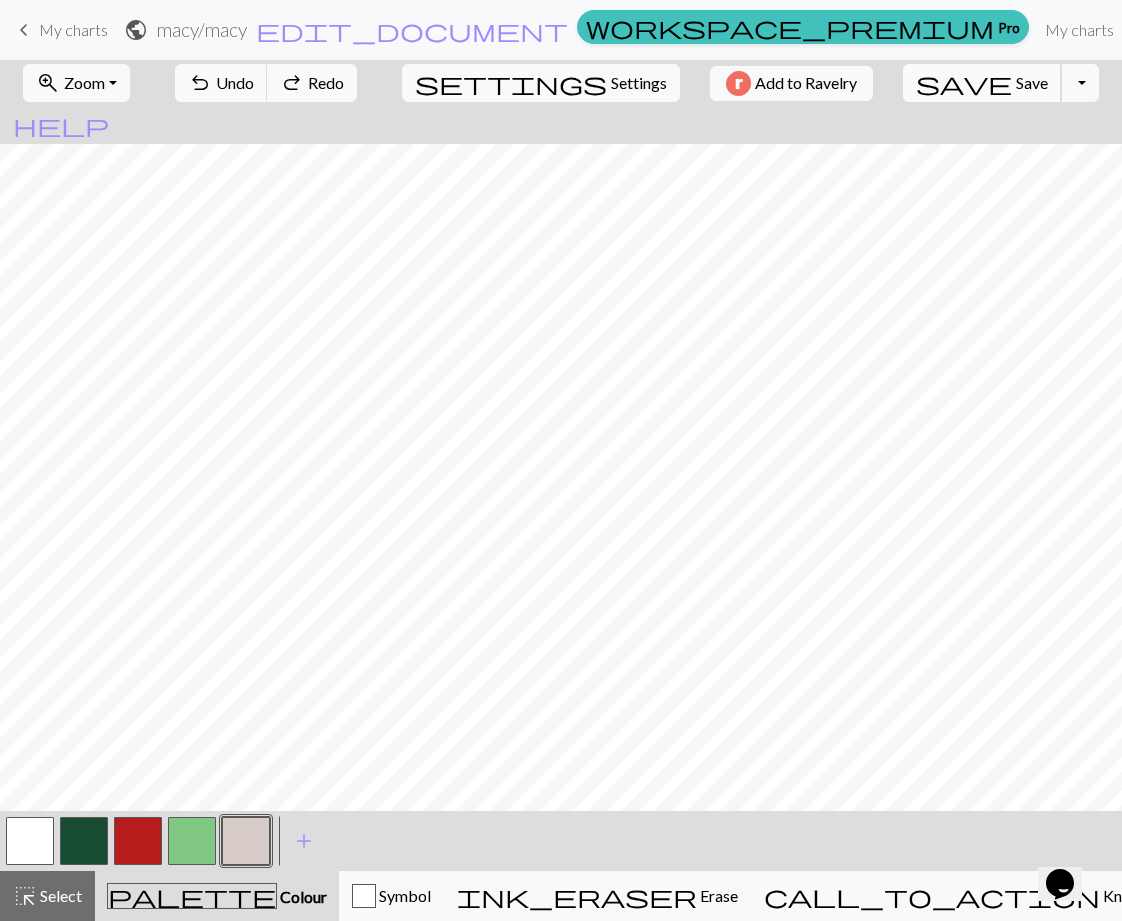 click on "Save" at bounding box center [1032, 82] 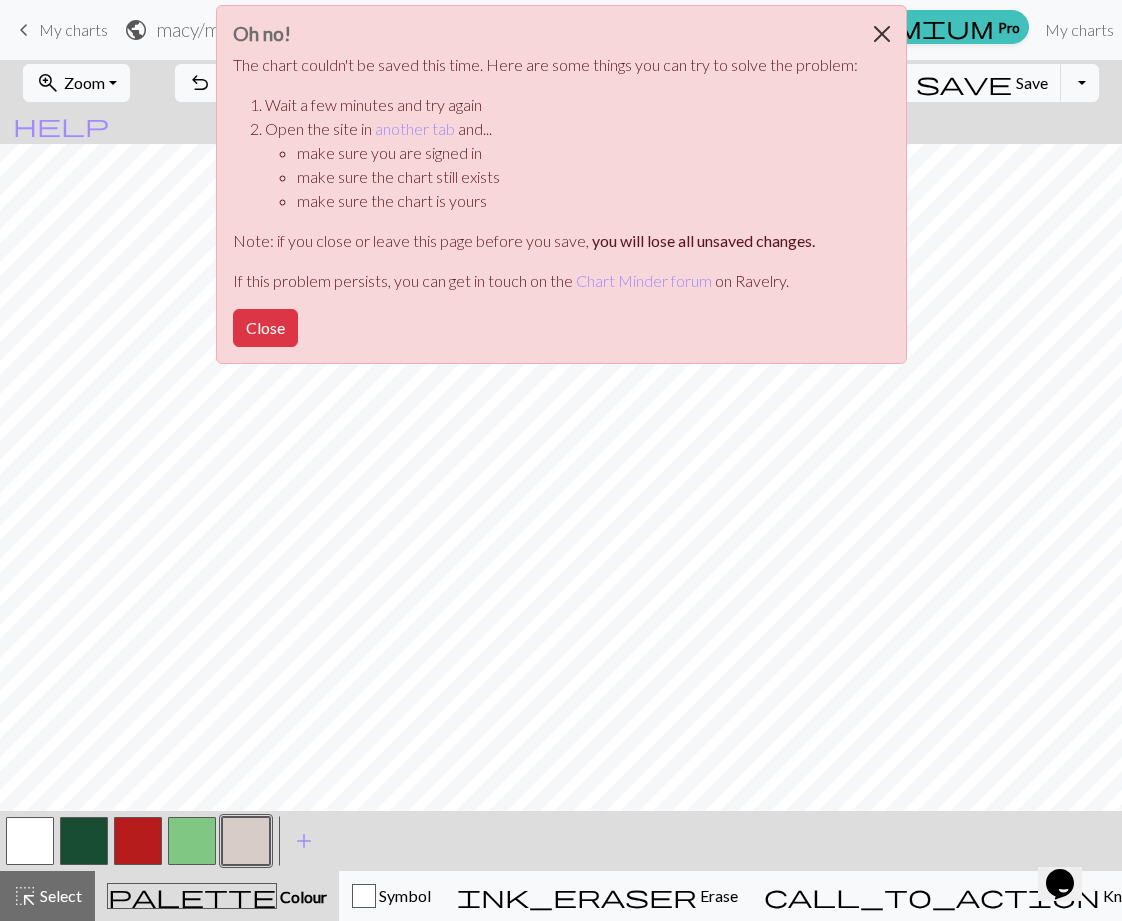 click at bounding box center [882, 34] 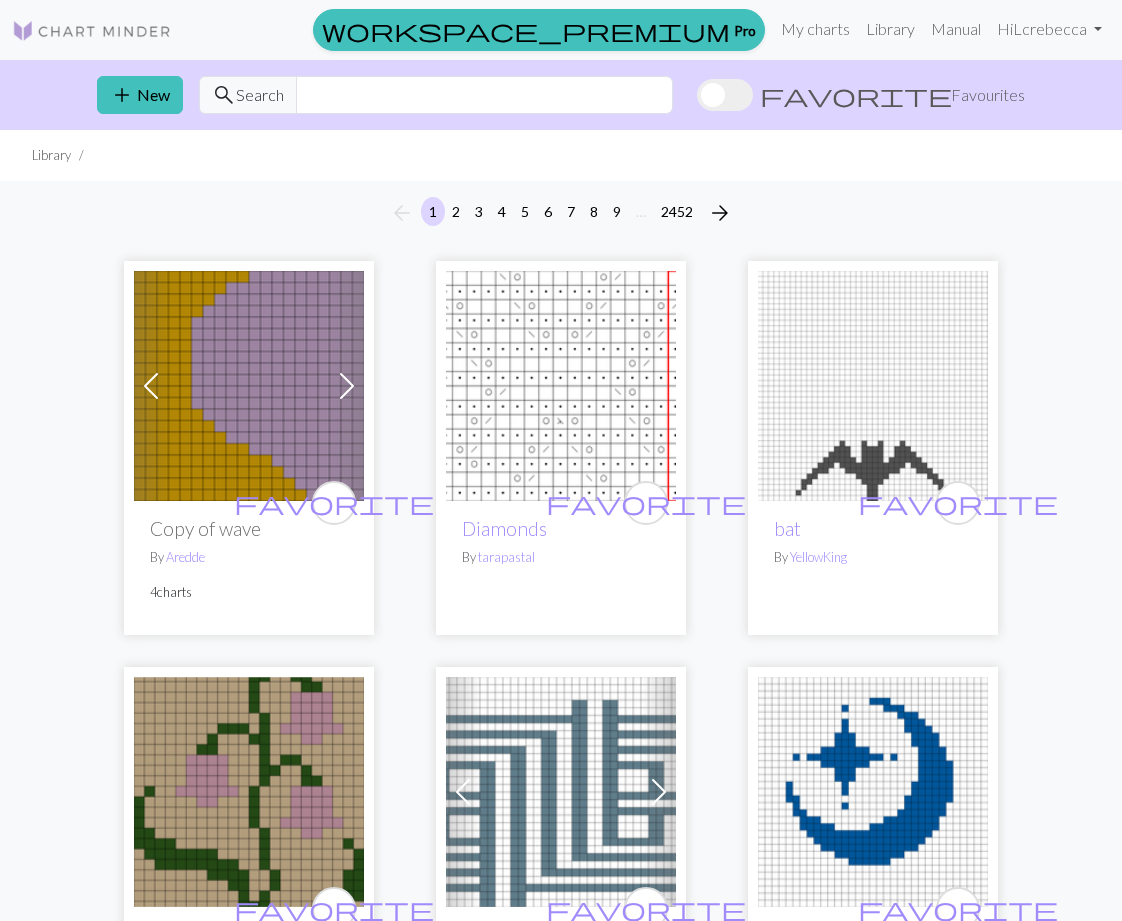 scroll, scrollTop: 0, scrollLeft: 0, axis: both 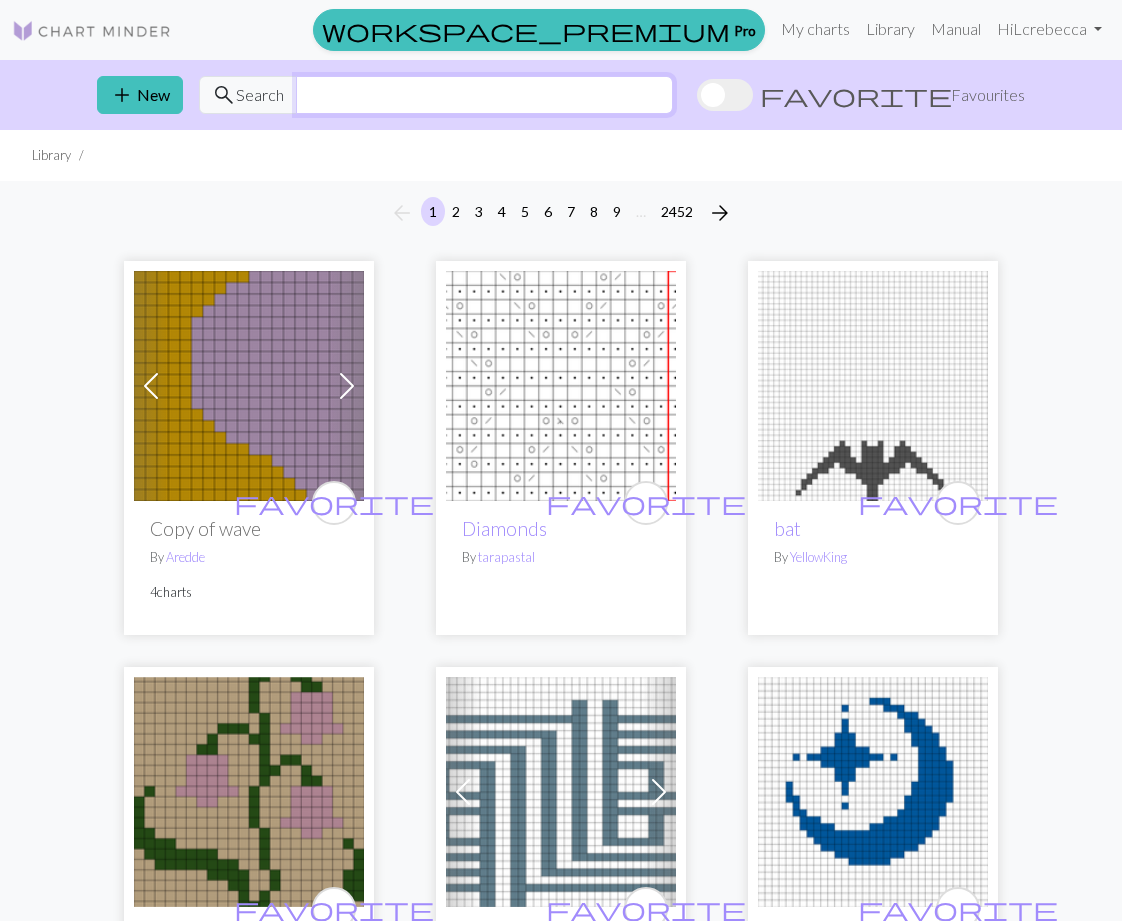 click at bounding box center (484, 95) 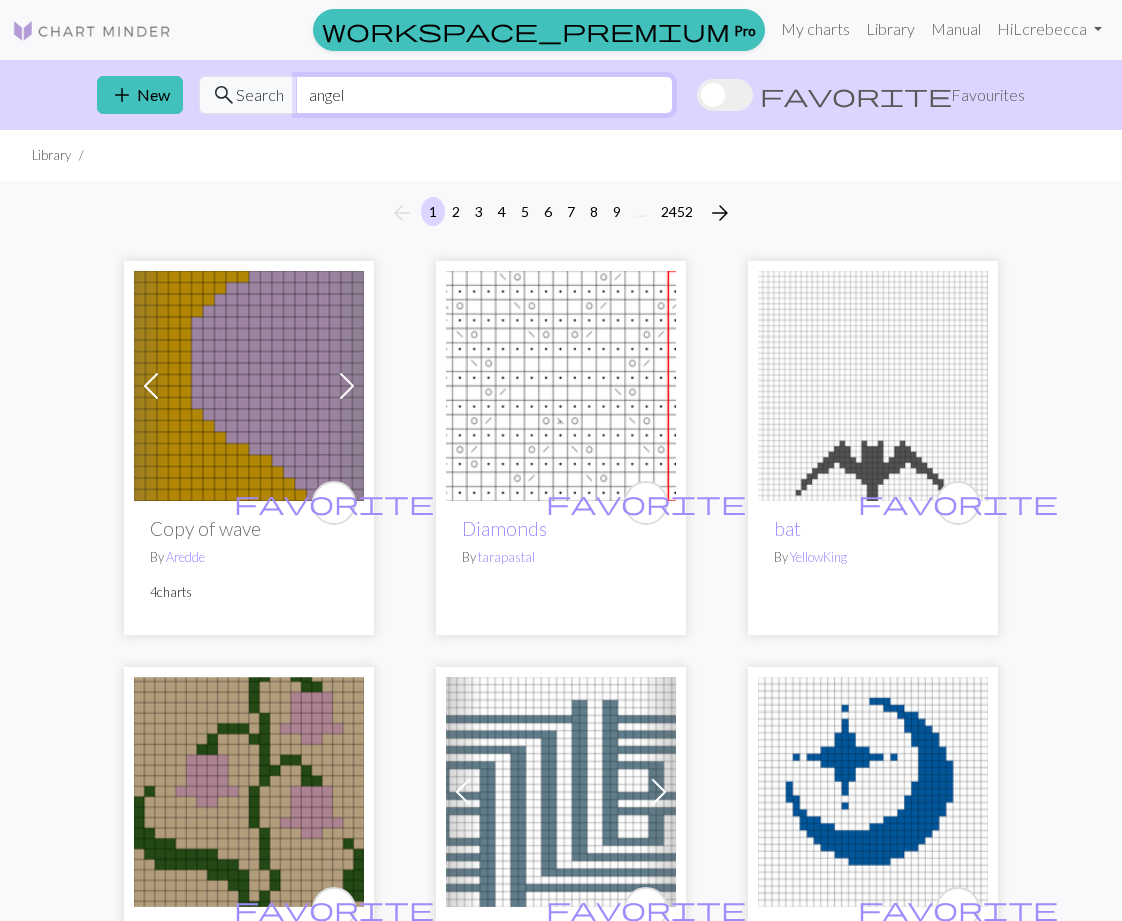 type on "angel" 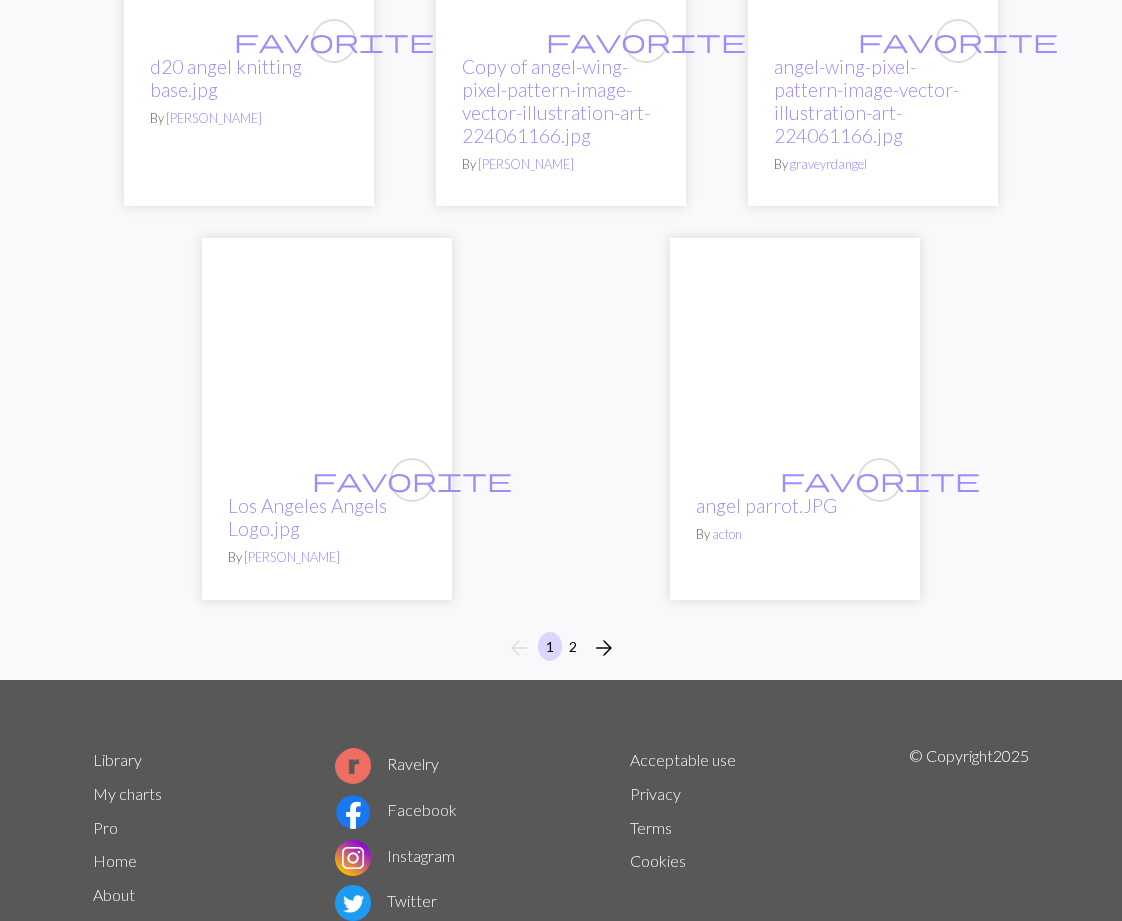 scroll, scrollTop: 6794, scrollLeft: 0, axis: vertical 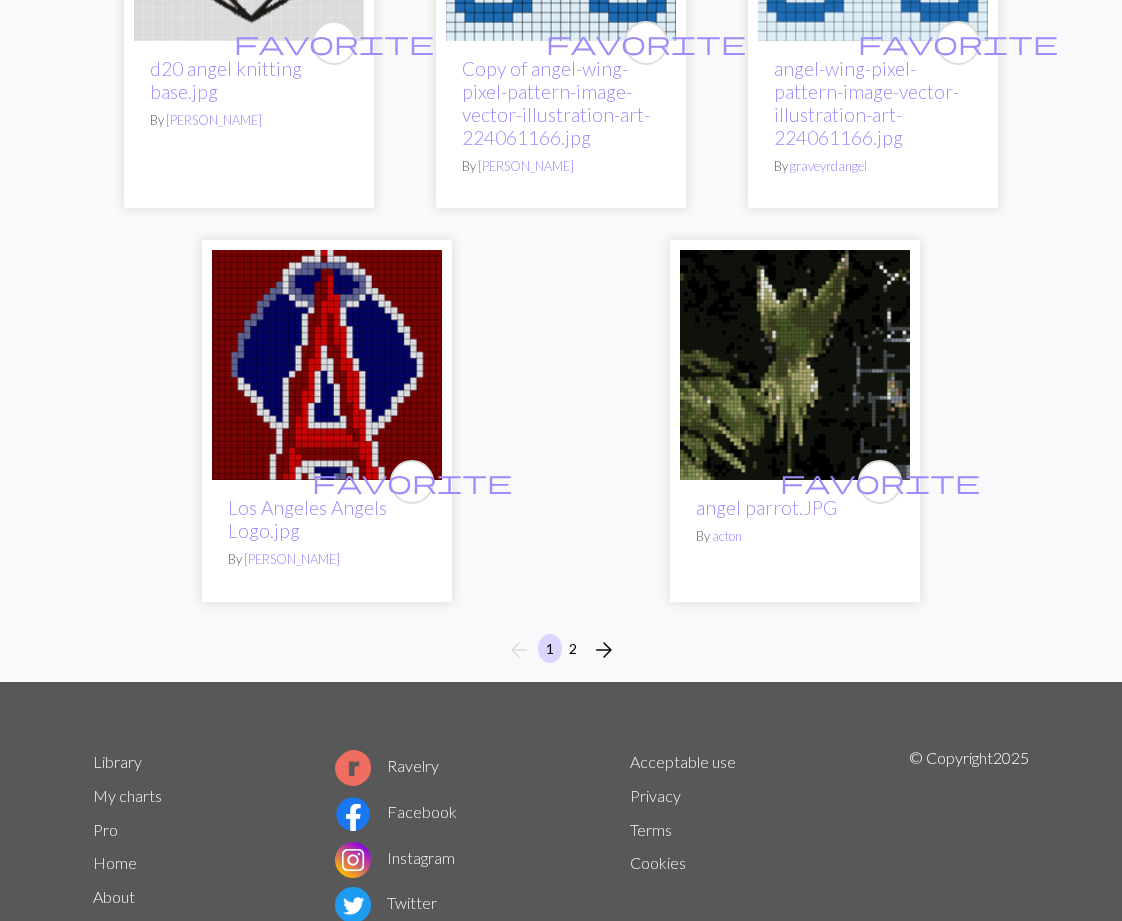 click on "arrow_forward" at bounding box center [604, 650] 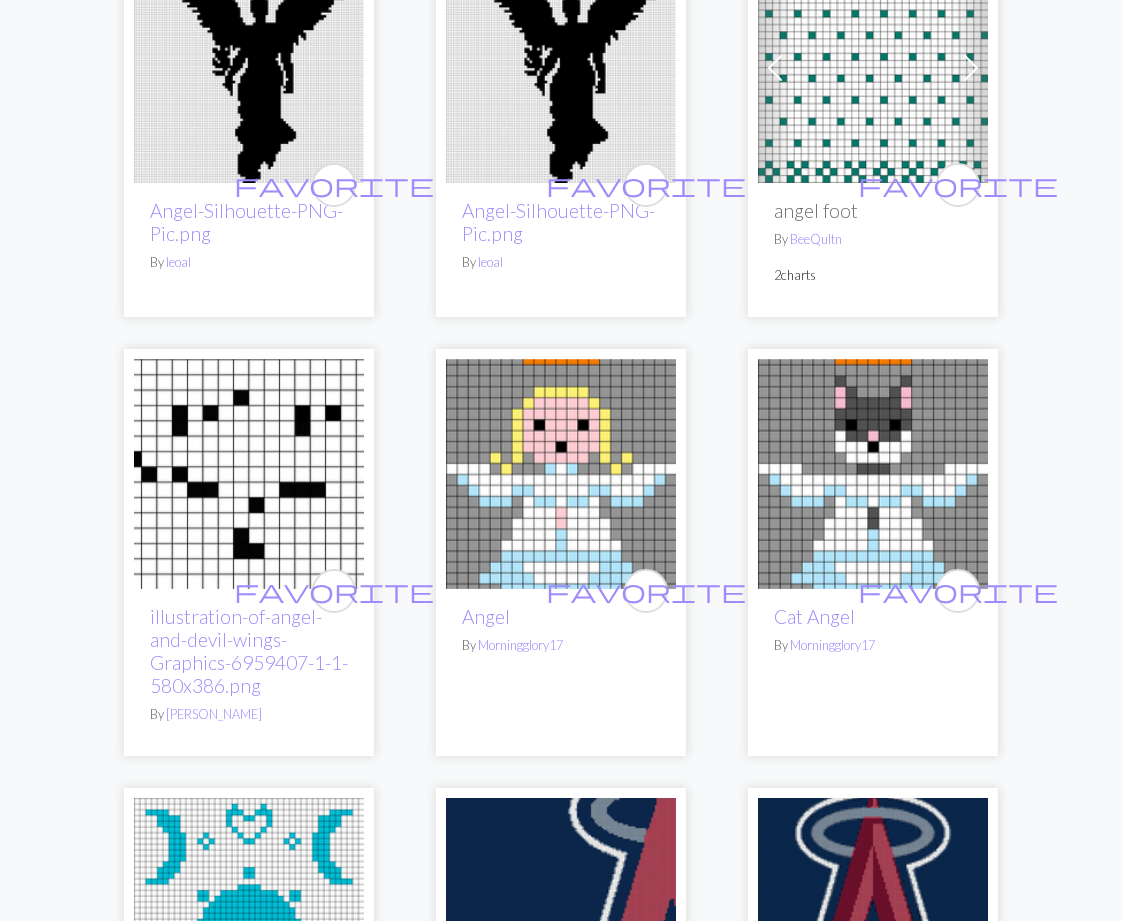 scroll, scrollTop: 1765, scrollLeft: 0, axis: vertical 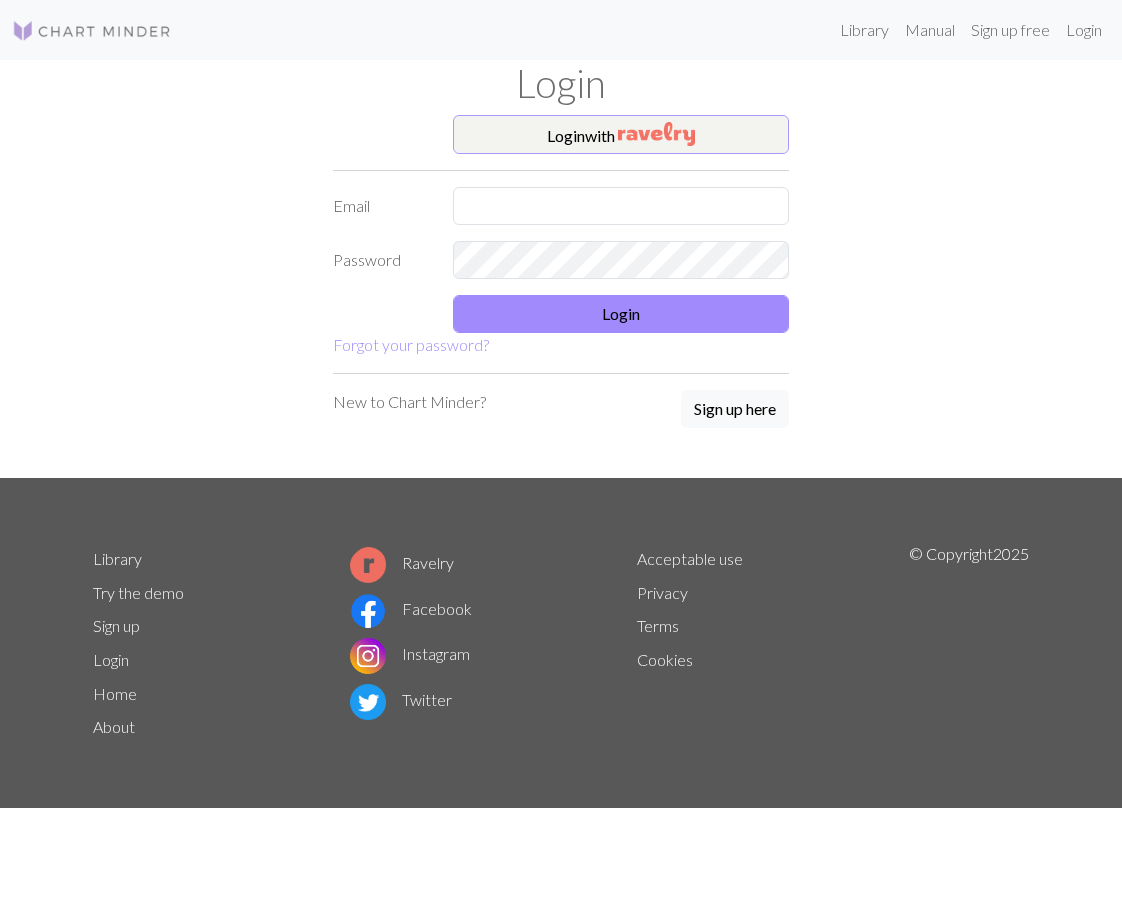click on "Login  with" at bounding box center [621, 135] 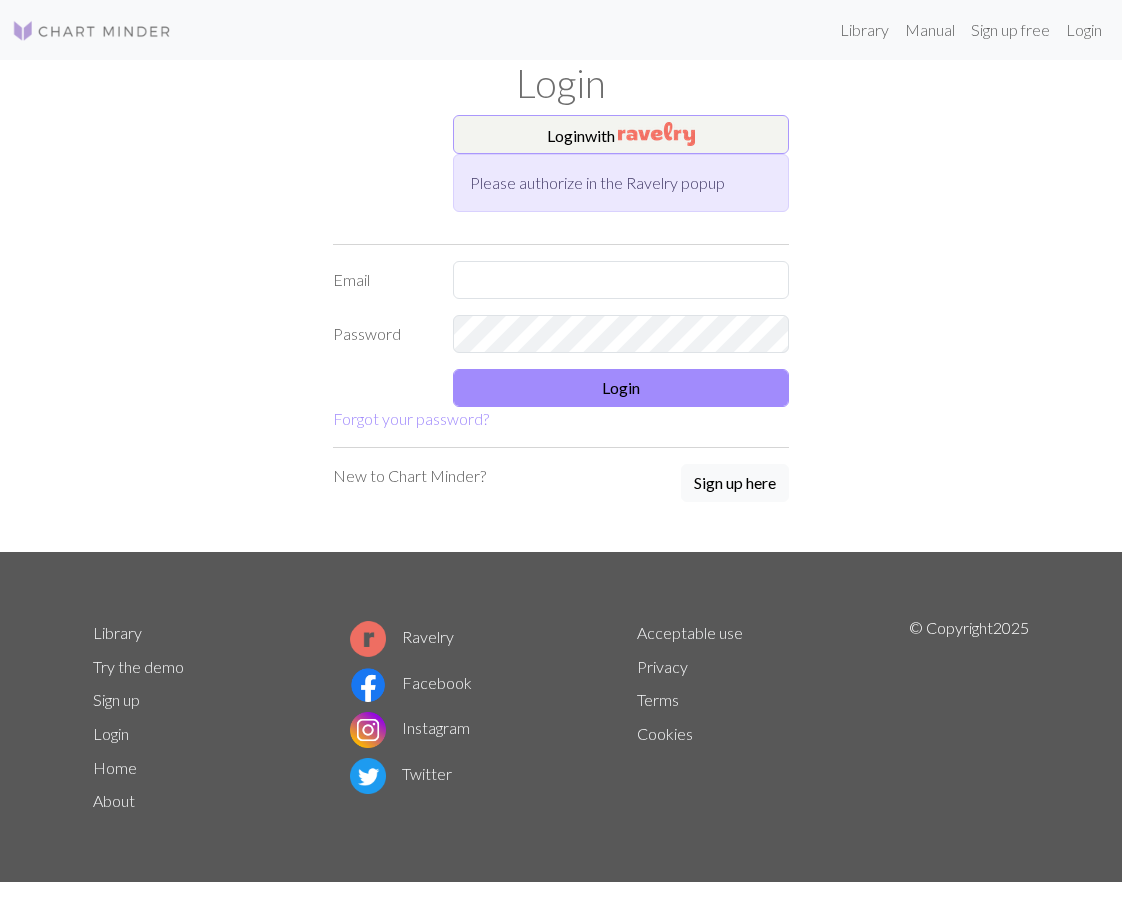 scroll, scrollTop: 0, scrollLeft: 0, axis: both 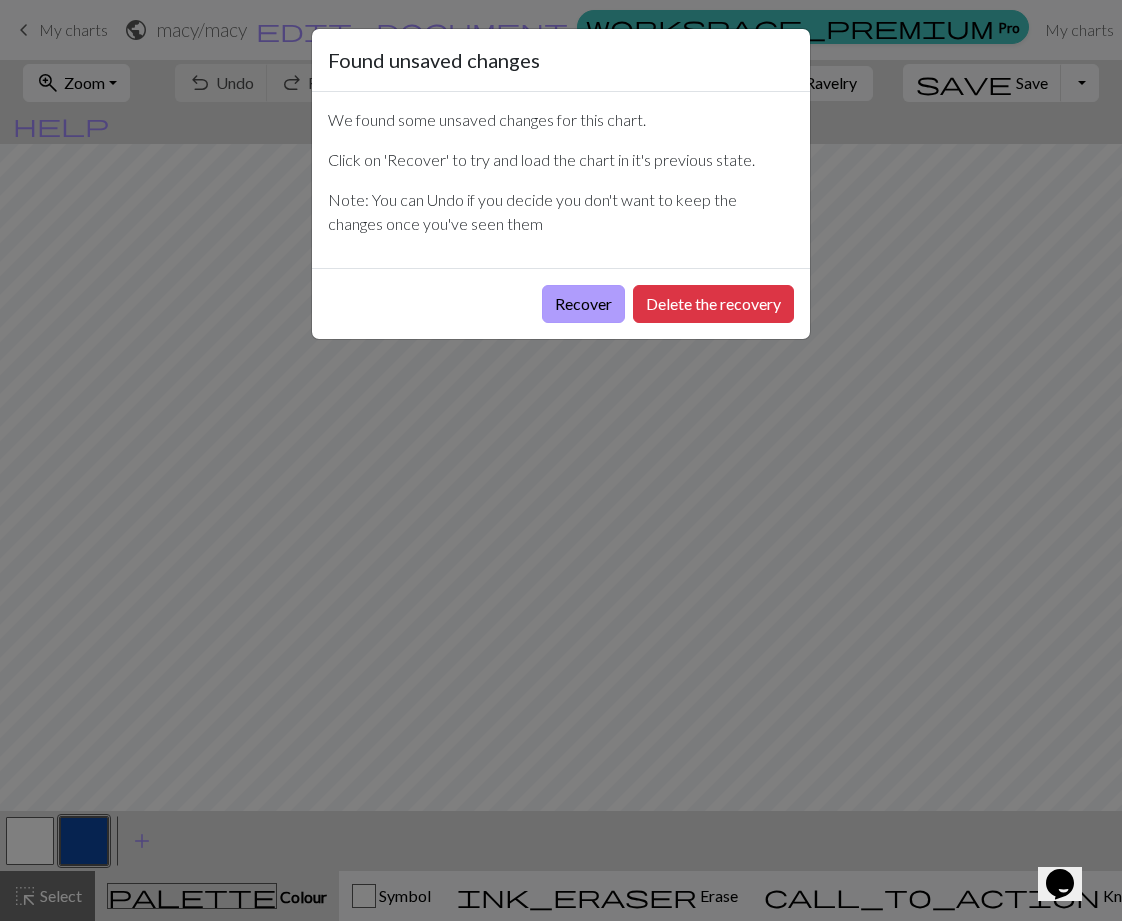 click on "Recover" at bounding box center [583, 304] 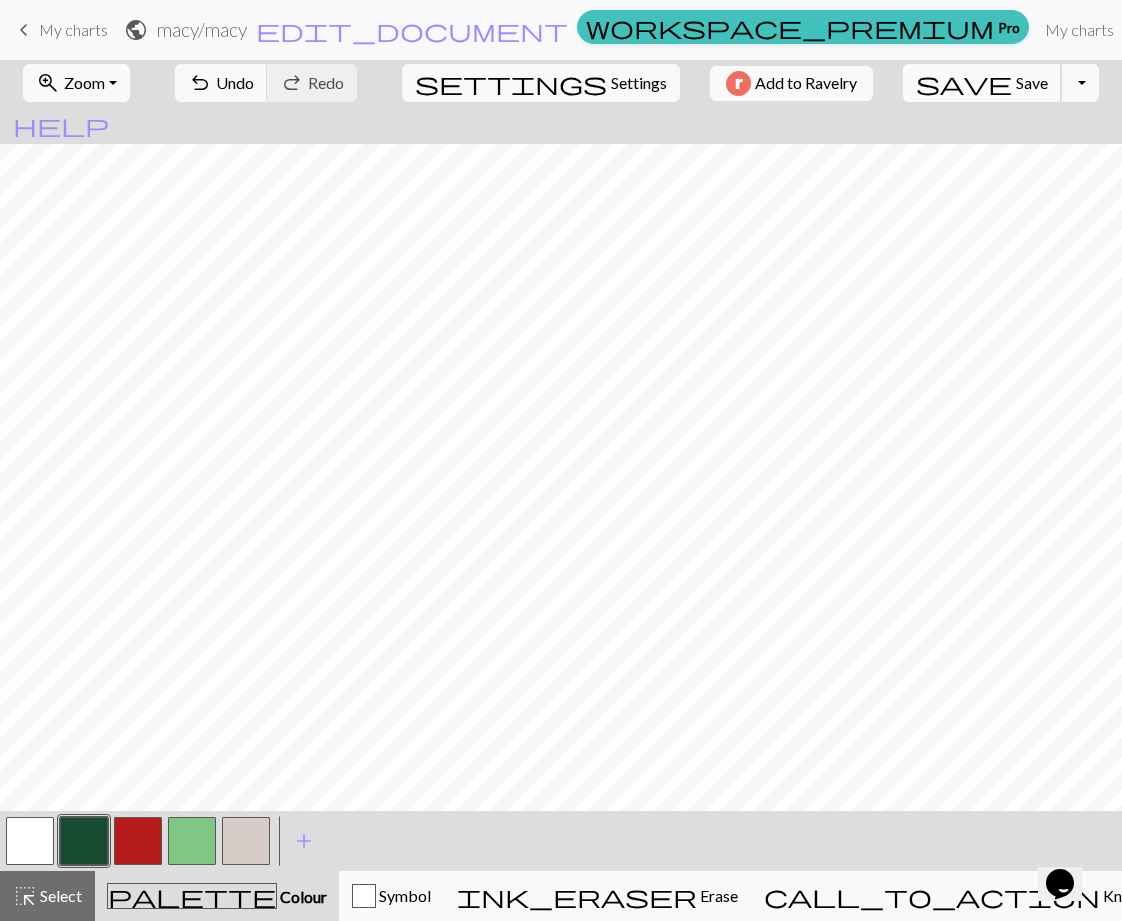 click on "save" at bounding box center [964, 83] 